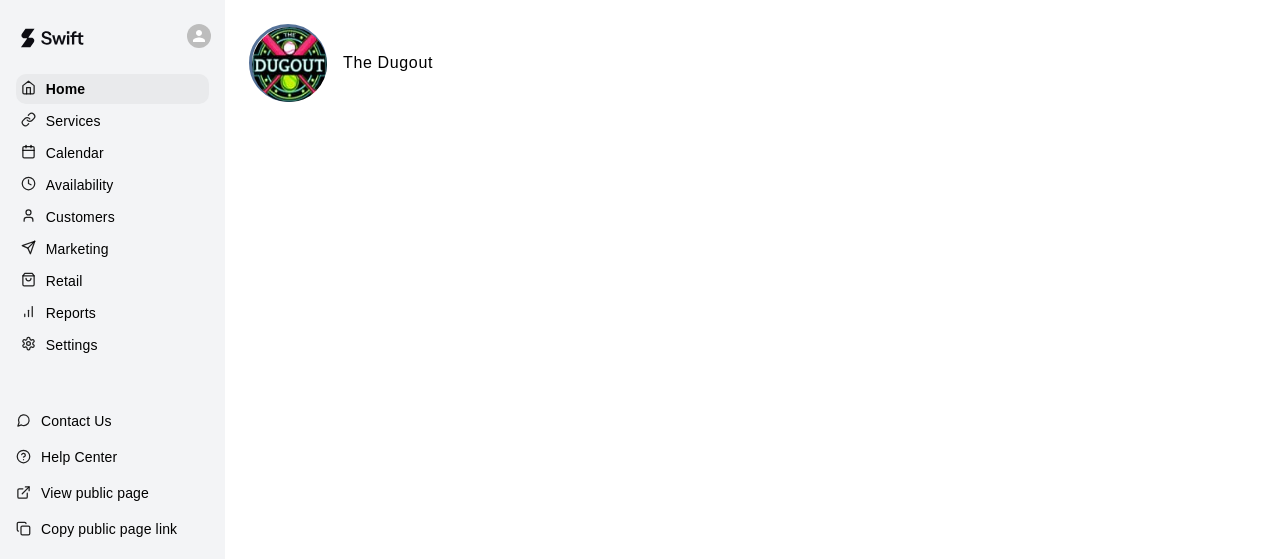 scroll, scrollTop: 0, scrollLeft: 0, axis: both 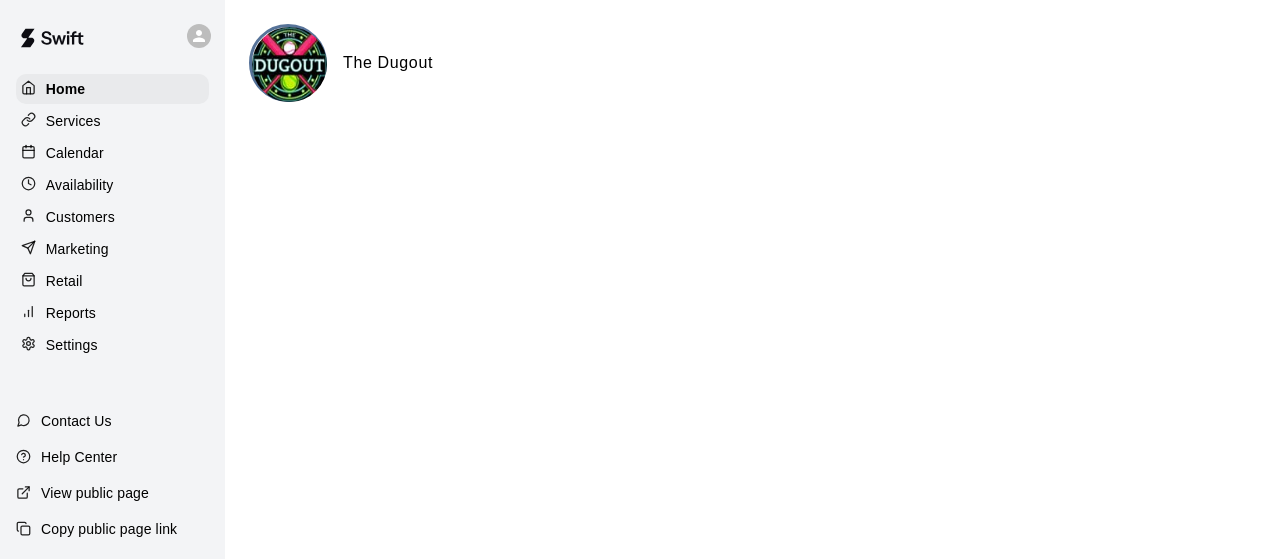 click on "Customers" at bounding box center [80, 217] 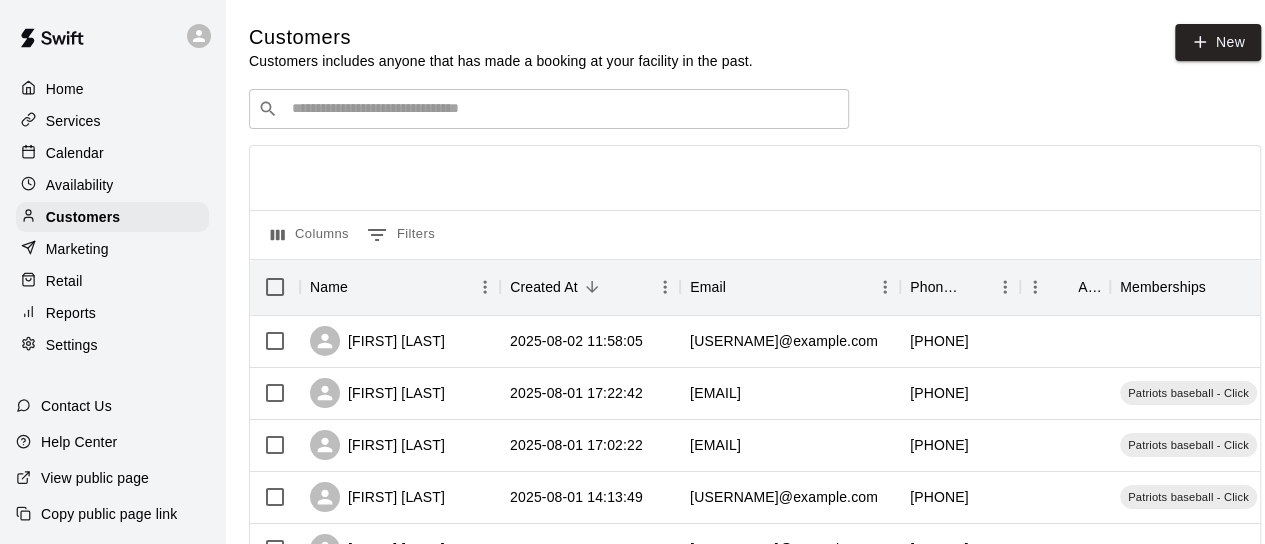 click on "​ ​" at bounding box center [549, 109] 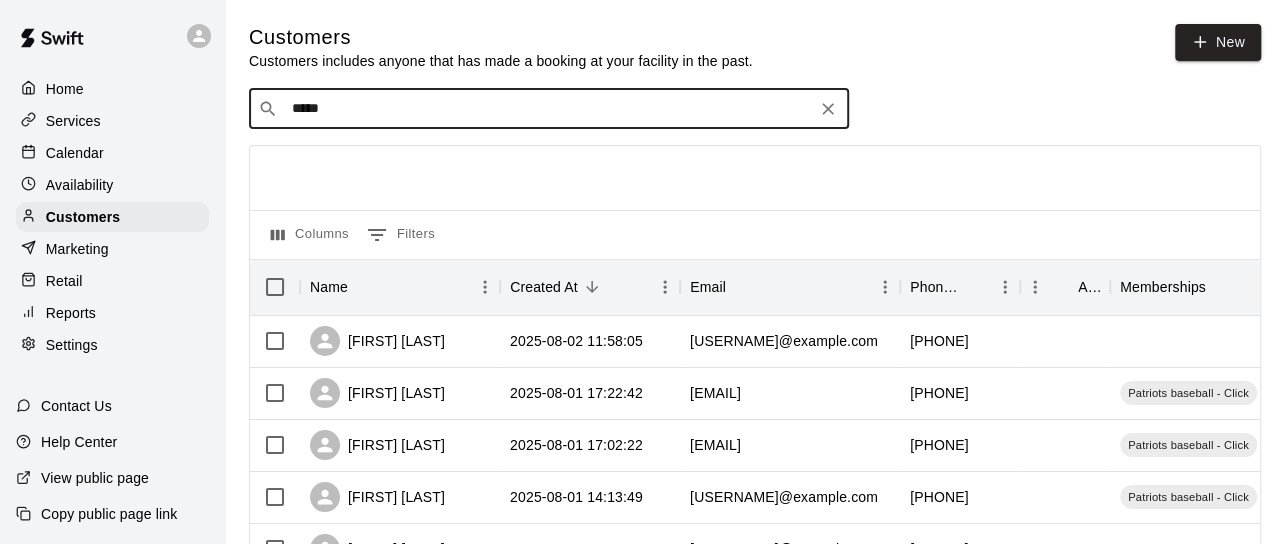 type on "*****" 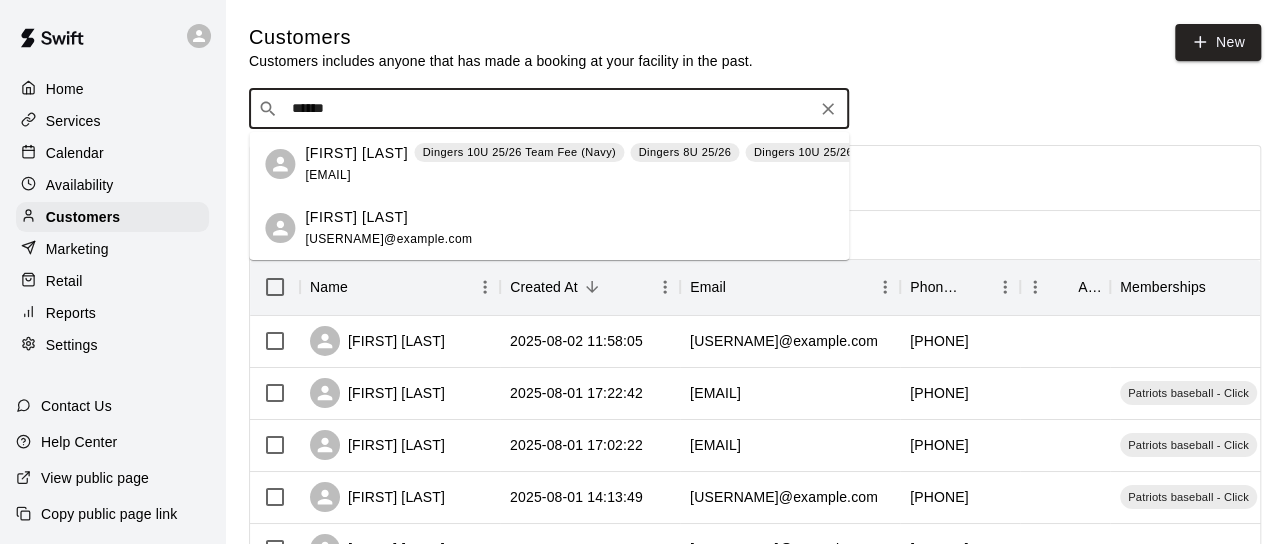 click on "Becca Brewer" at bounding box center [356, 153] 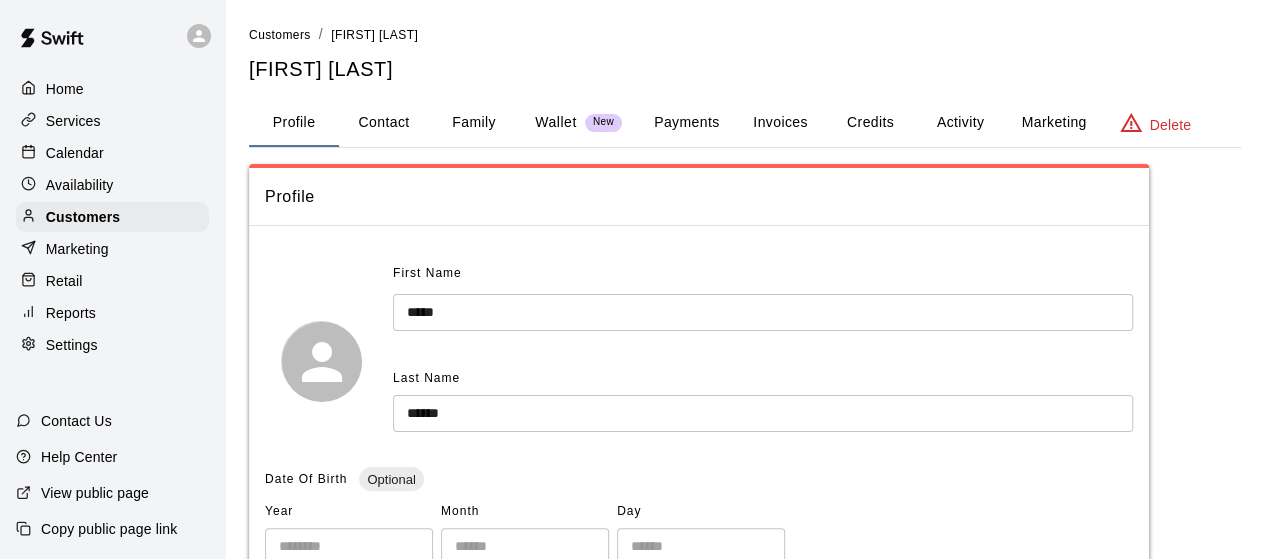 click on "Activity" at bounding box center (960, 123) 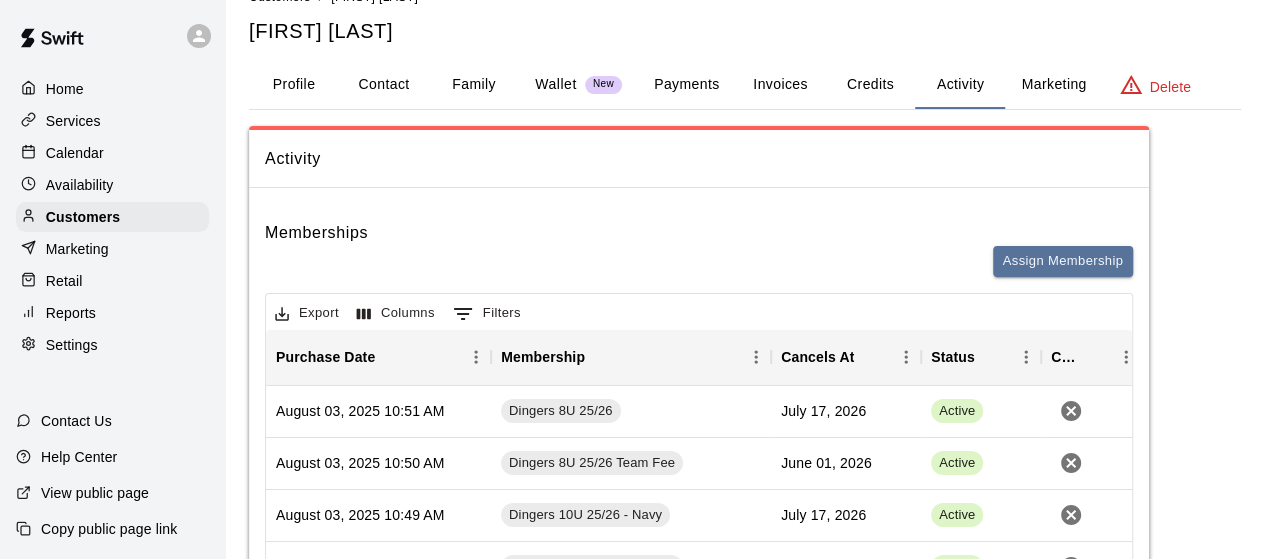 scroll, scrollTop: 33, scrollLeft: 0, axis: vertical 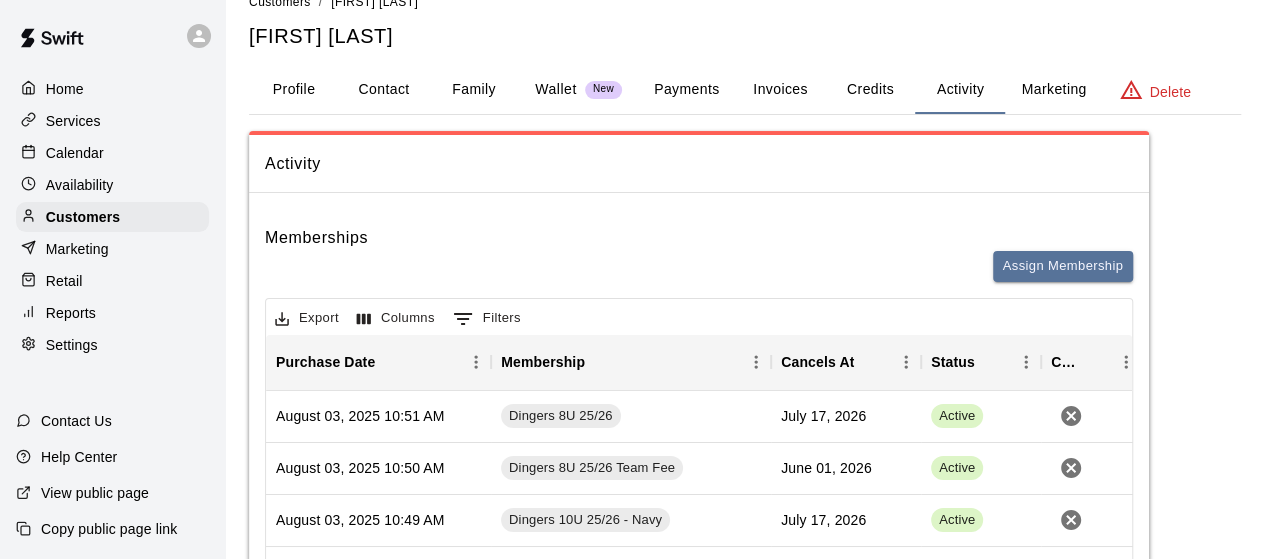 click on "Family" at bounding box center [474, 90] 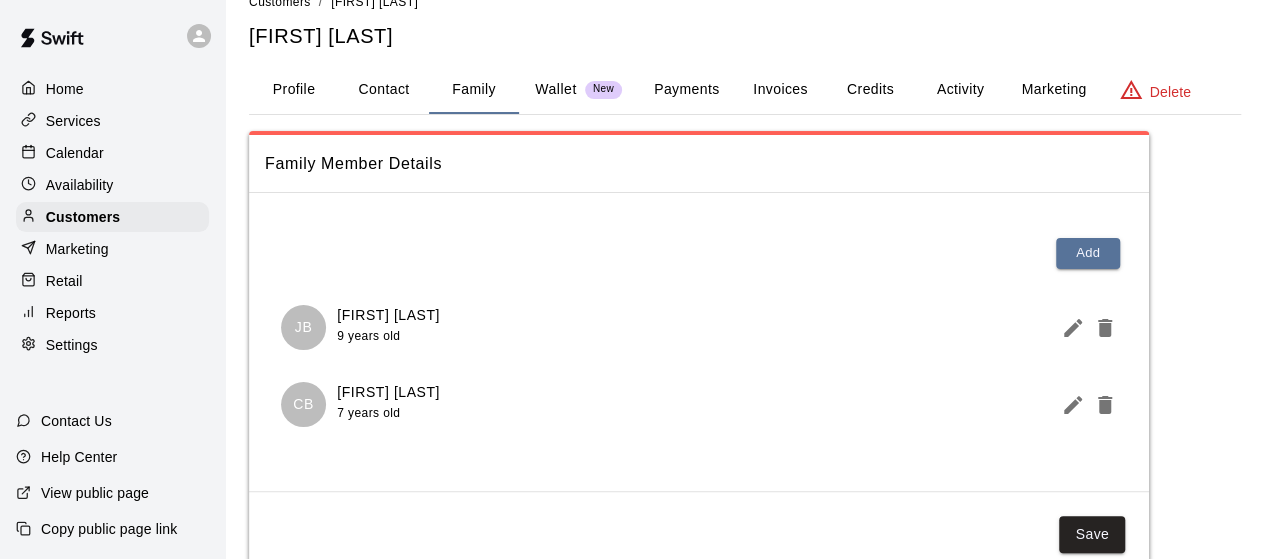 click on "Activity" at bounding box center (960, 90) 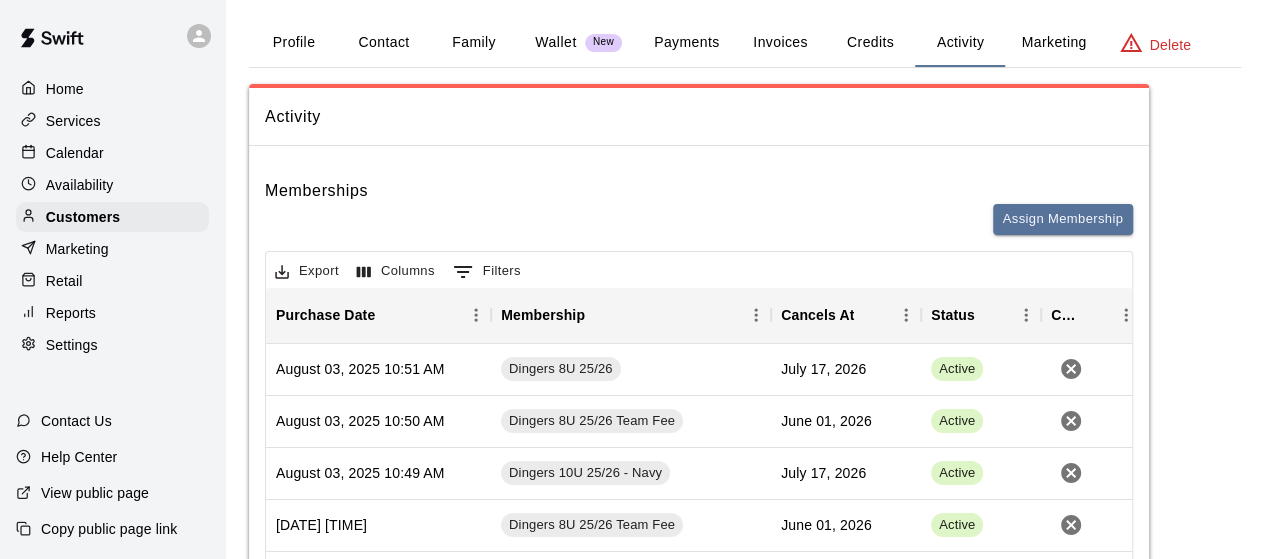 scroll, scrollTop: 79, scrollLeft: 0, axis: vertical 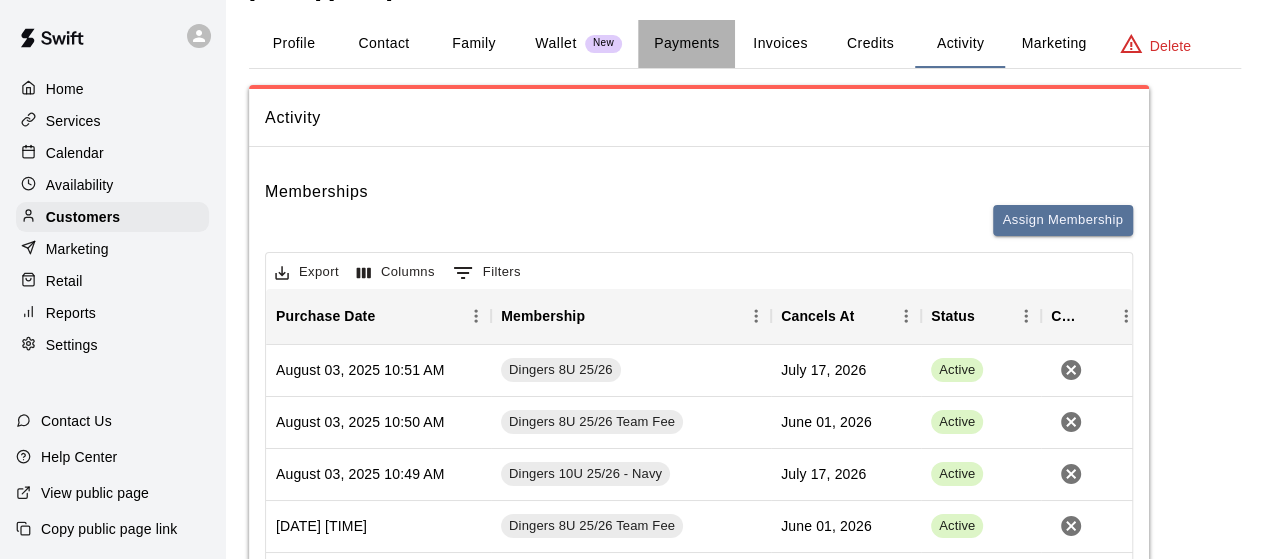 click on "Payments" at bounding box center [686, 44] 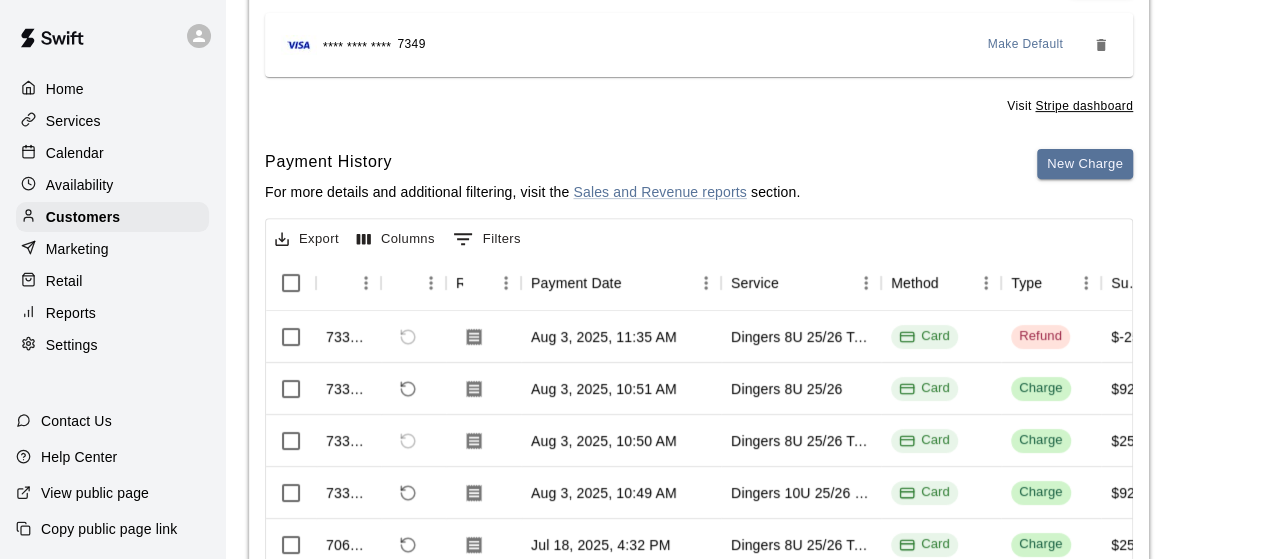 scroll, scrollTop: 304, scrollLeft: 0, axis: vertical 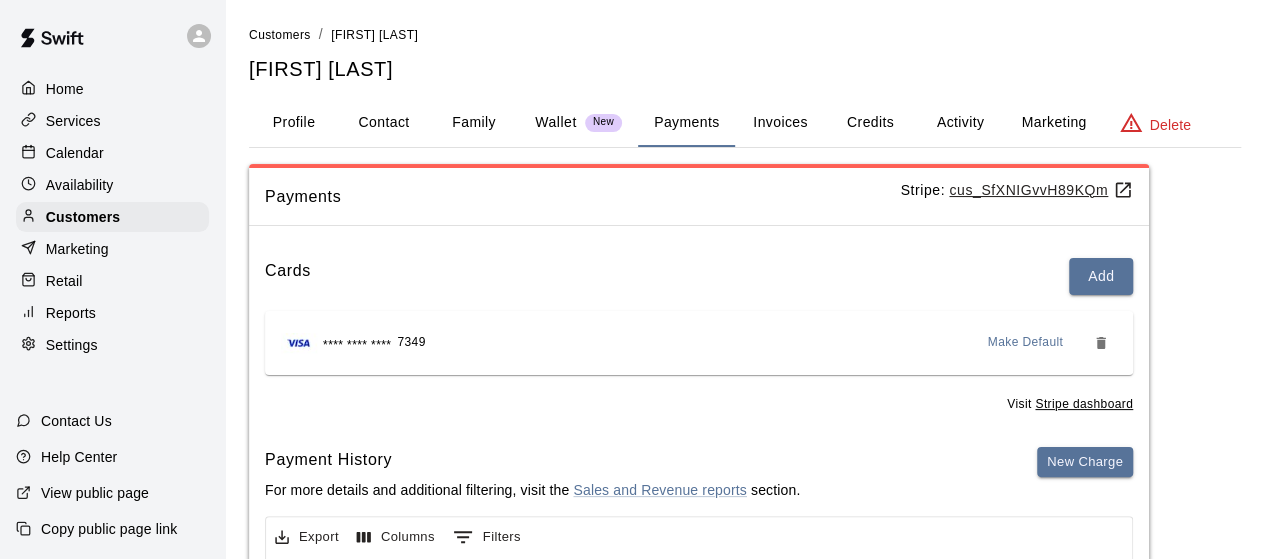click on "Activity" at bounding box center [960, 123] 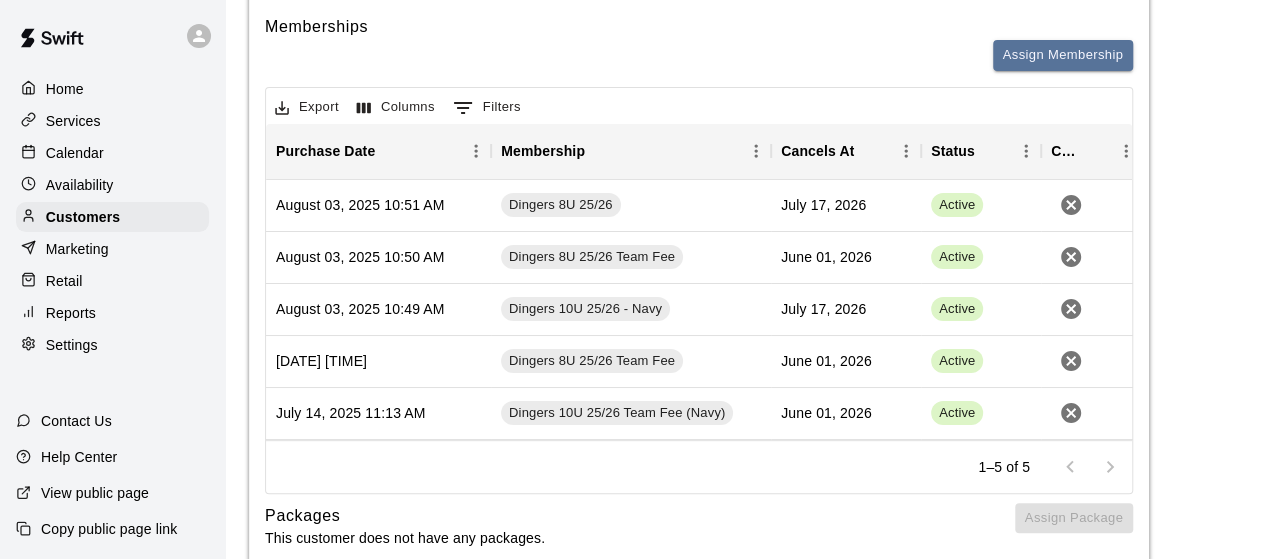 scroll, scrollTop: 245, scrollLeft: 0, axis: vertical 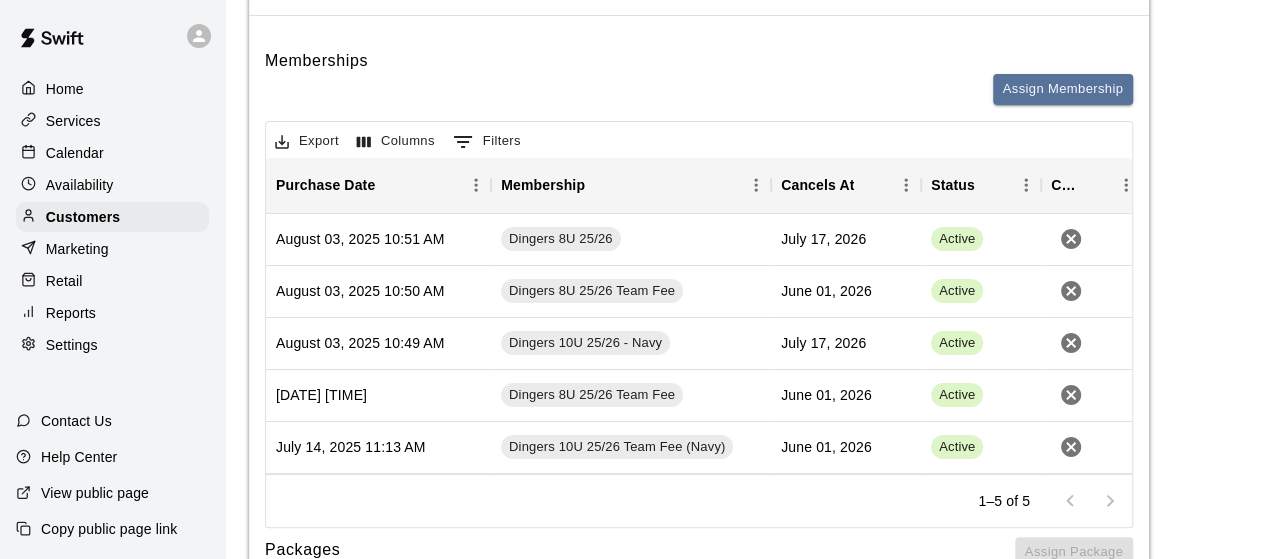 type 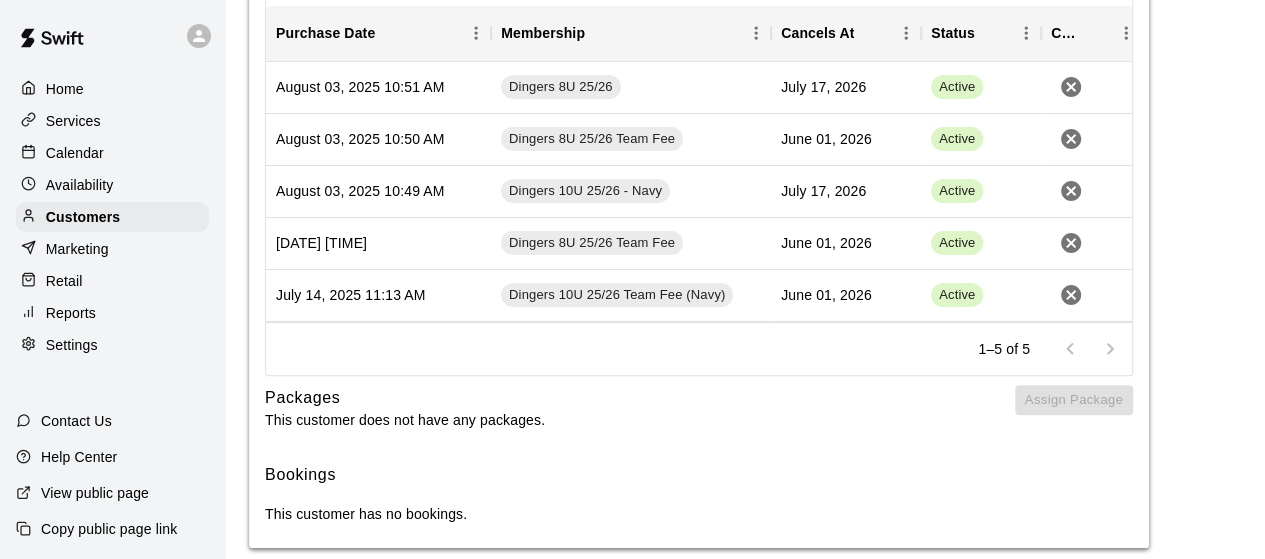 scroll, scrollTop: 357, scrollLeft: 0, axis: vertical 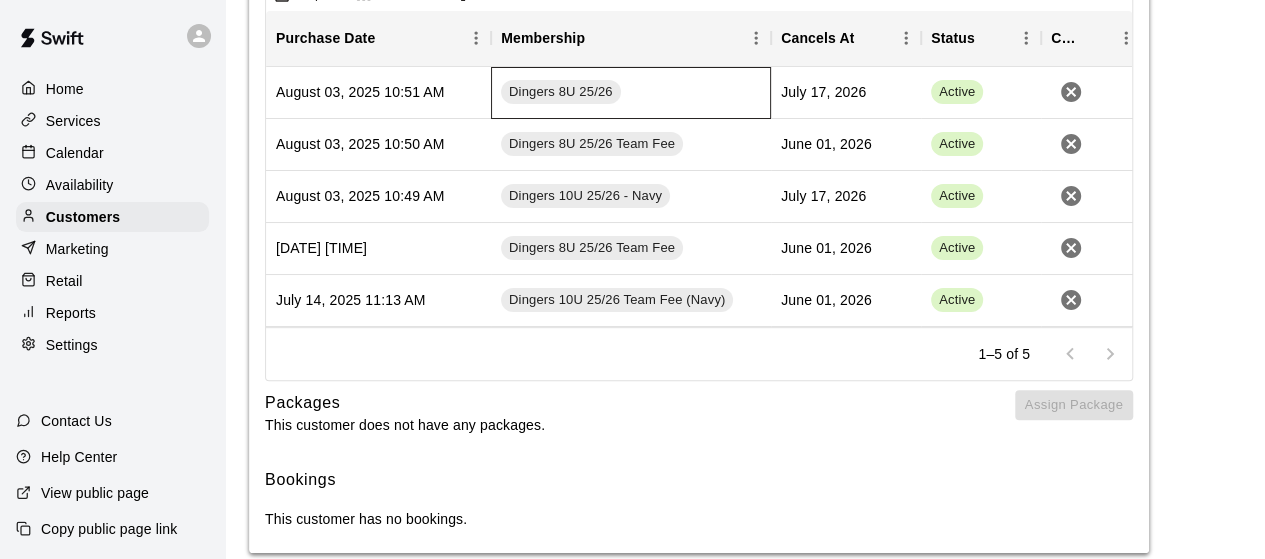 click on "Dingers 8U 25/26" at bounding box center [631, 93] 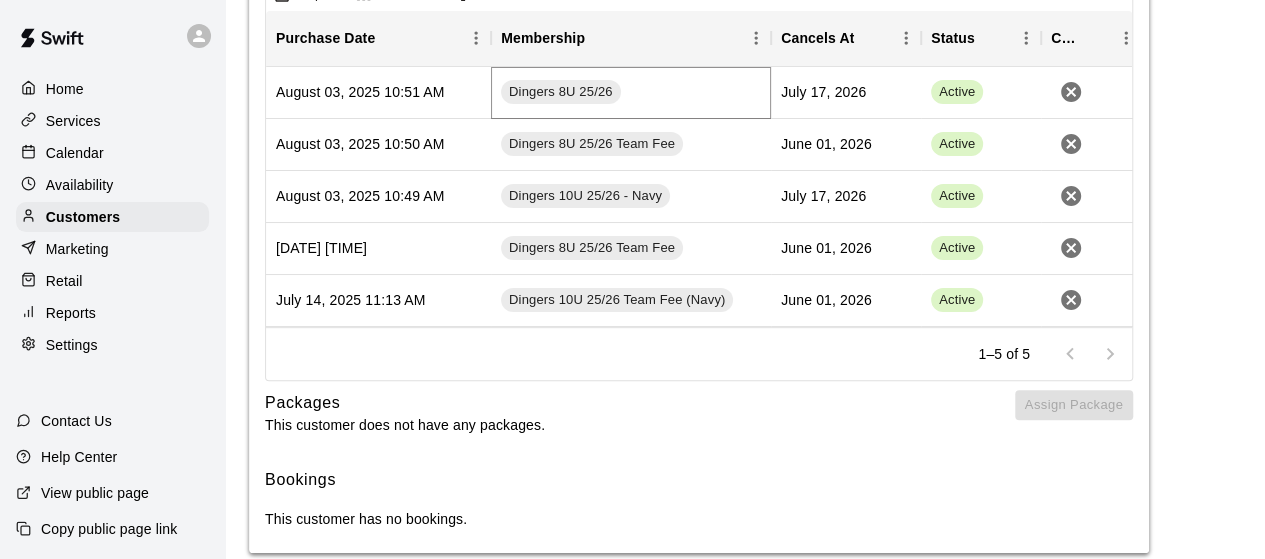 click on "Dingers 8U 25/26" at bounding box center [561, 92] 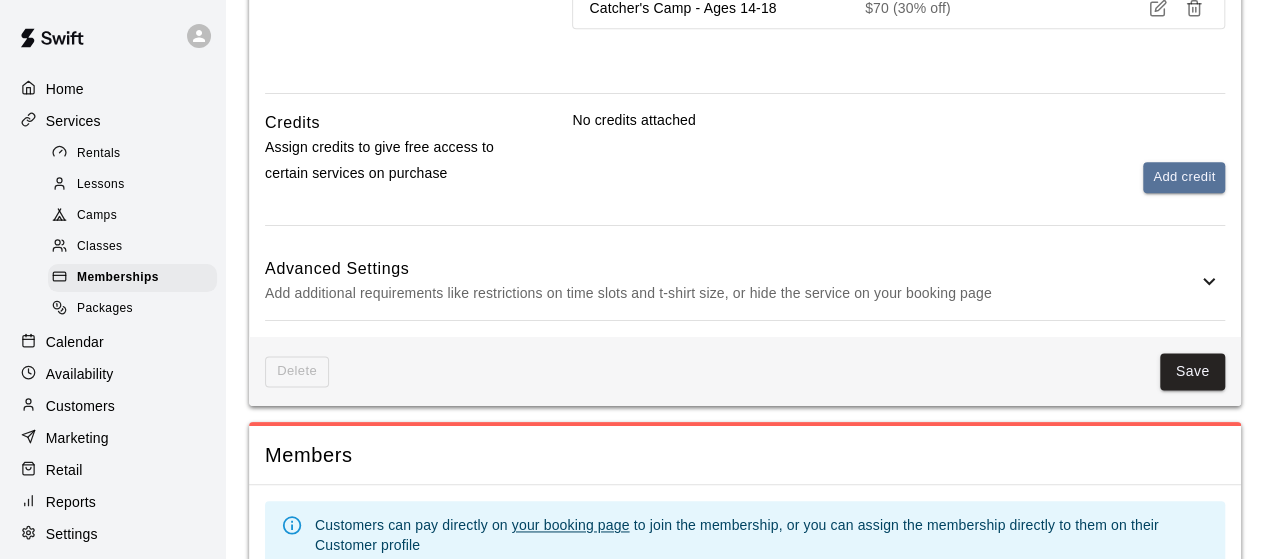 scroll, scrollTop: 1190, scrollLeft: 0, axis: vertical 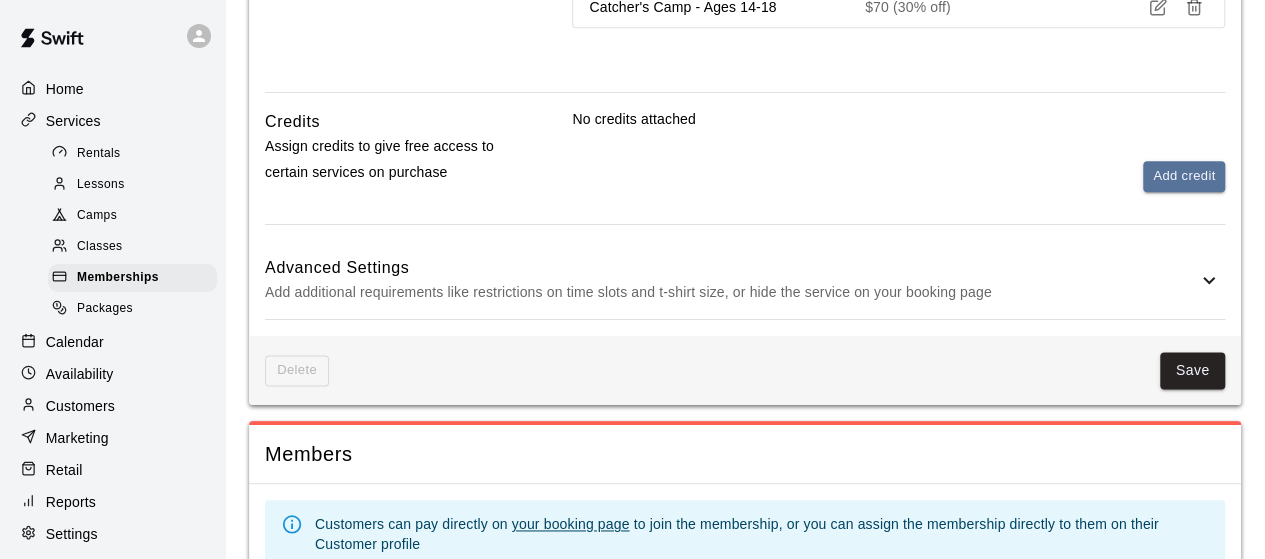 click 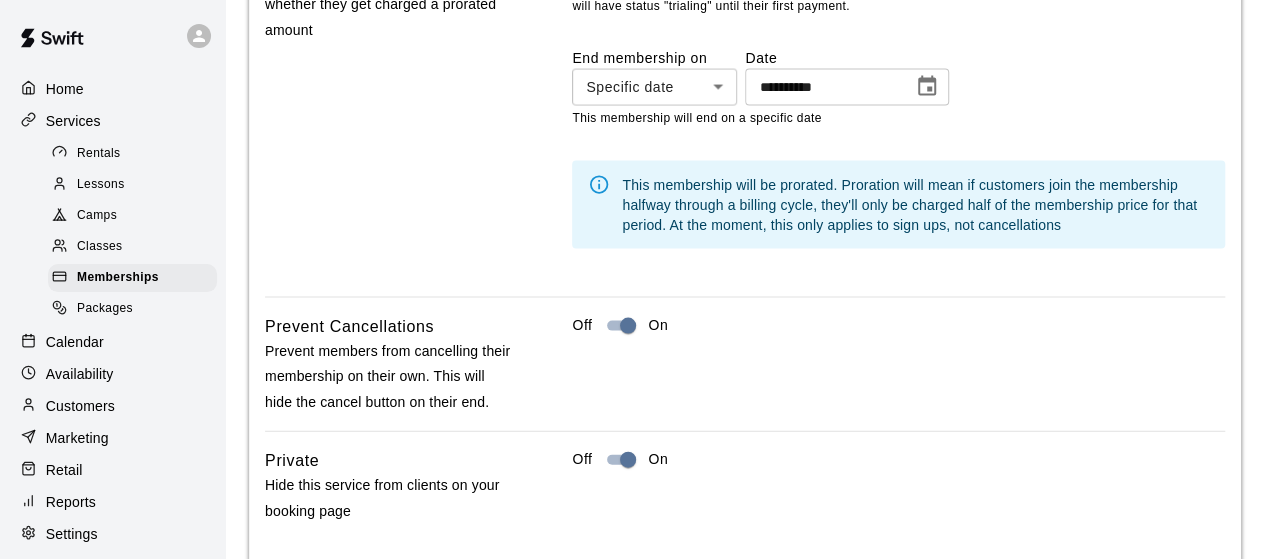 scroll, scrollTop: 1979, scrollLeft: 0, axis: vertical 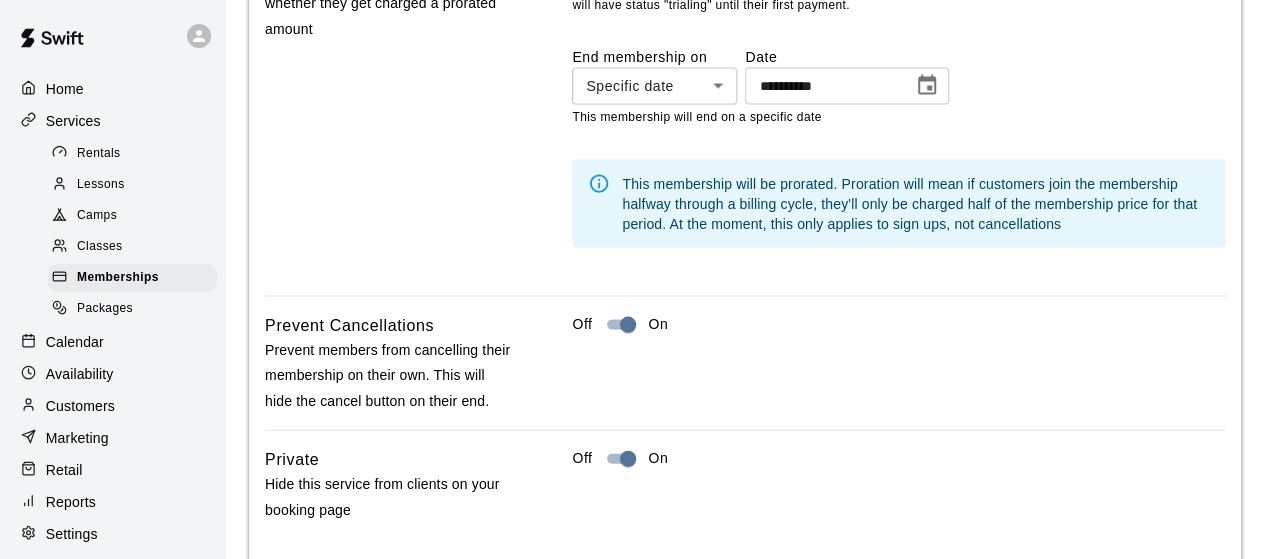 click on "This membership will be prorated. Proration will mean if customers join the membership halfway through a billing cycle, they'll only be charged half of the membership price for that period. At the moment, this only applies to sign ups, not cancellations" at bounding box center [915, 204] 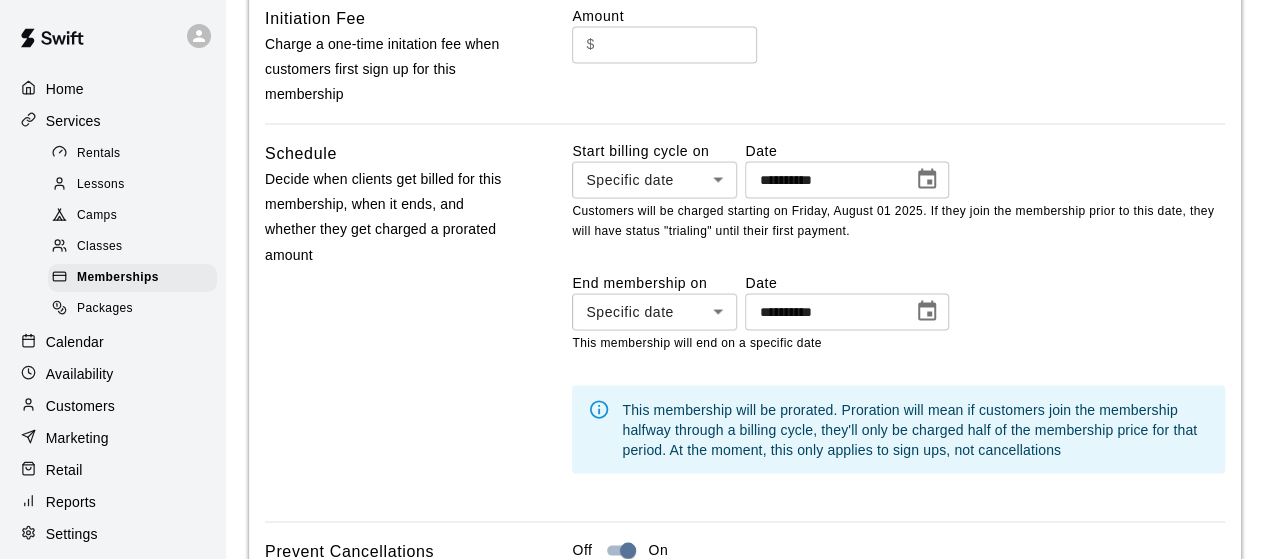 scroll, scrollTop: 1755, scrollLeft: 0, axis: vertical 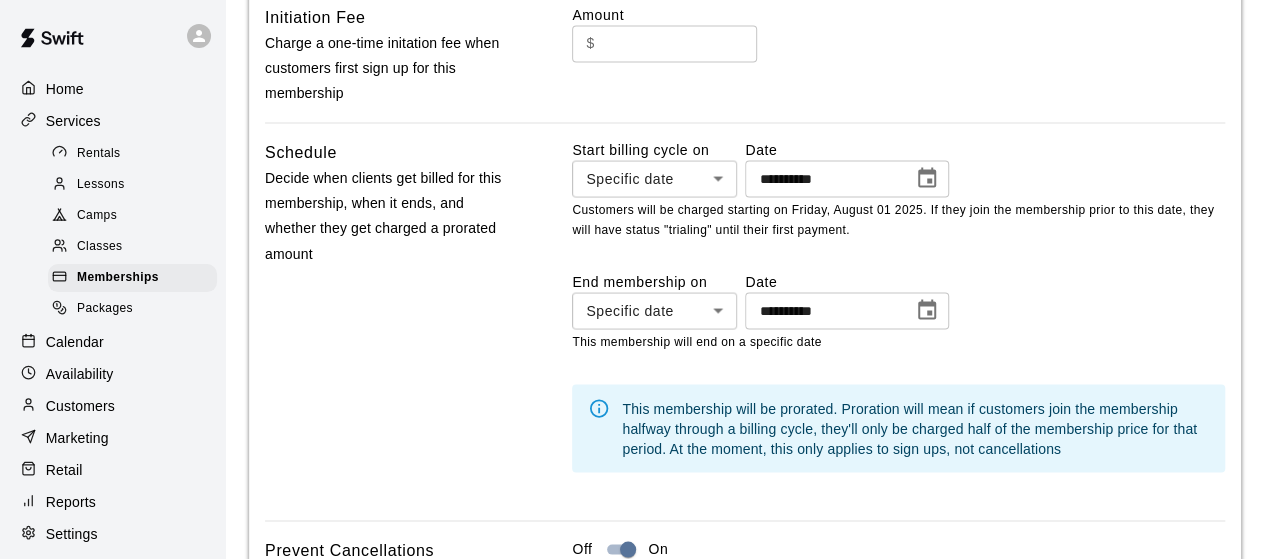 click on "**********" at bounding box center (632, -82) 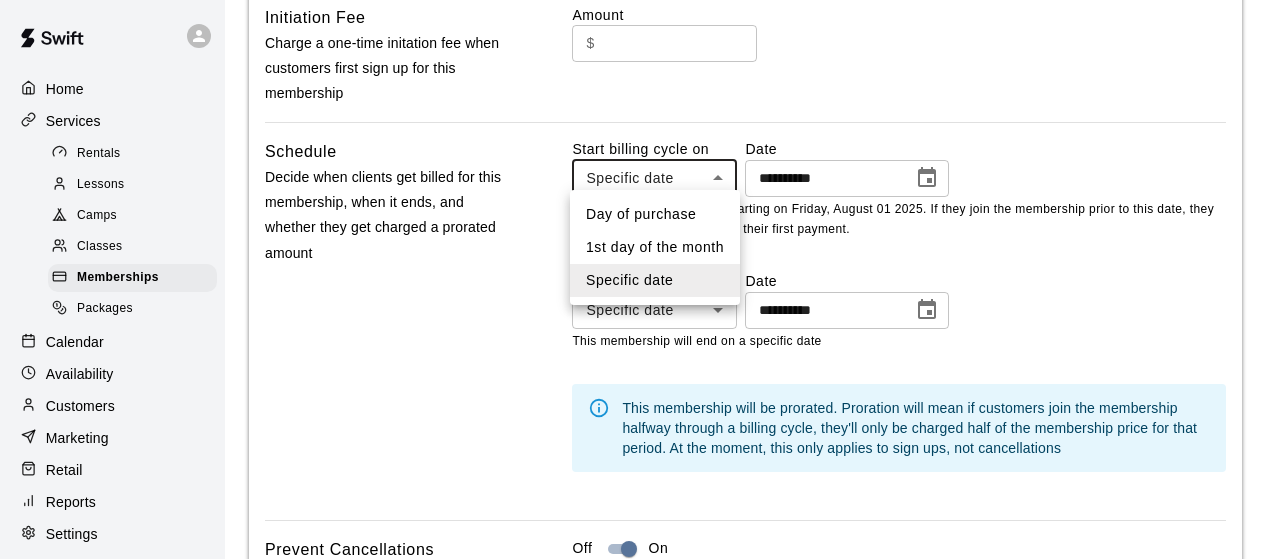 click at bounding box center [640, 279] 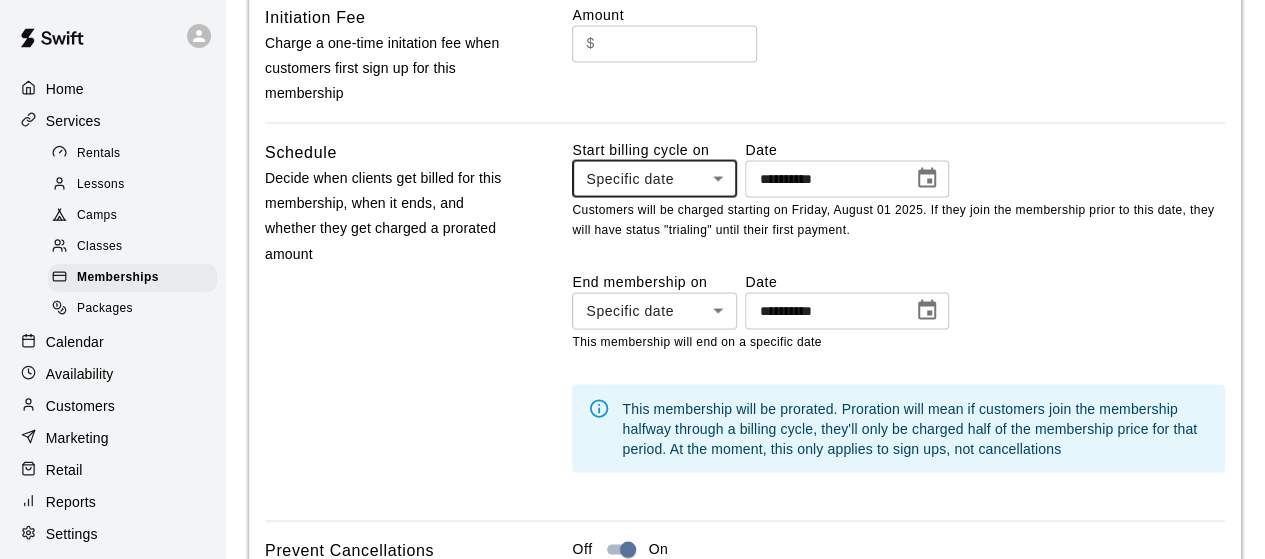 click on "**********" at bounding box center [632, -82] 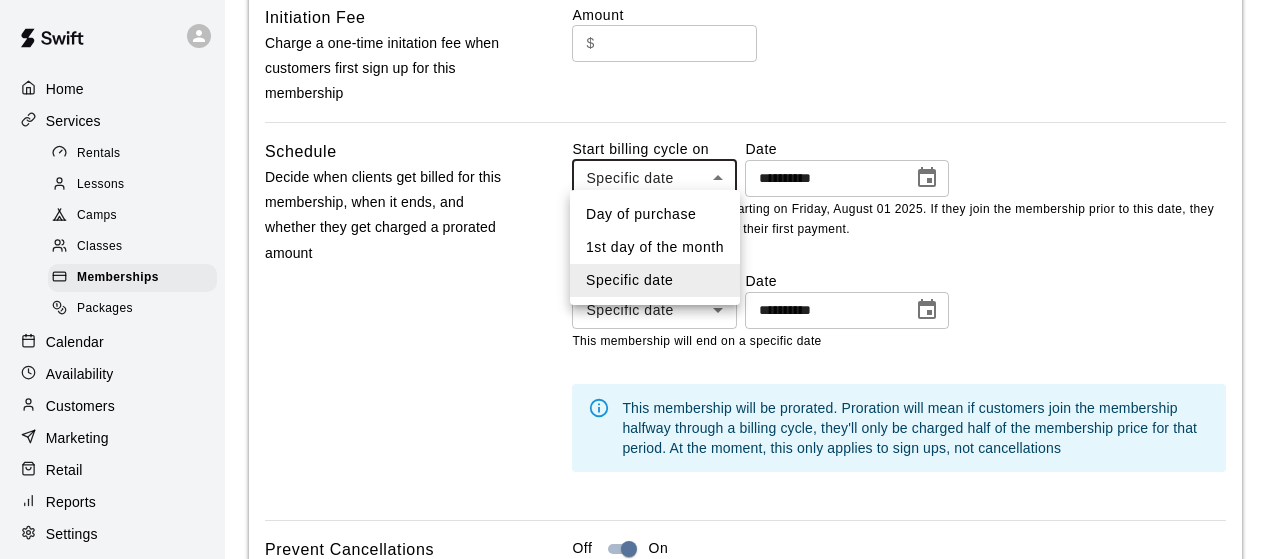 click on "1st day of the   month" at bounding box center [655, 247] 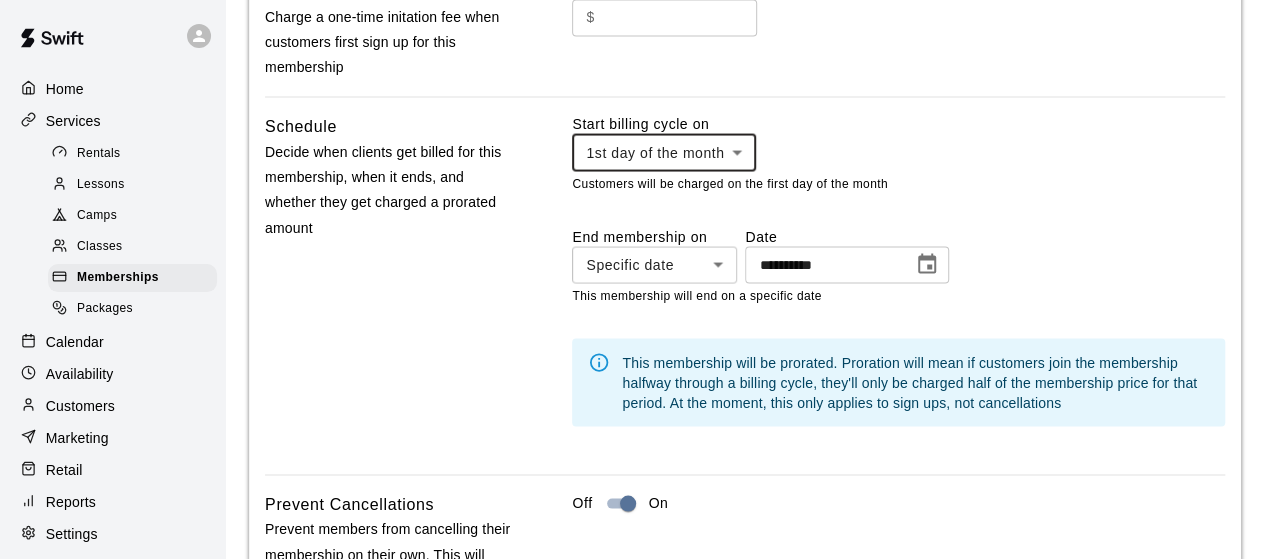 scroll, scrollTop: 1778, scrollLeft: 0, axis: vertical 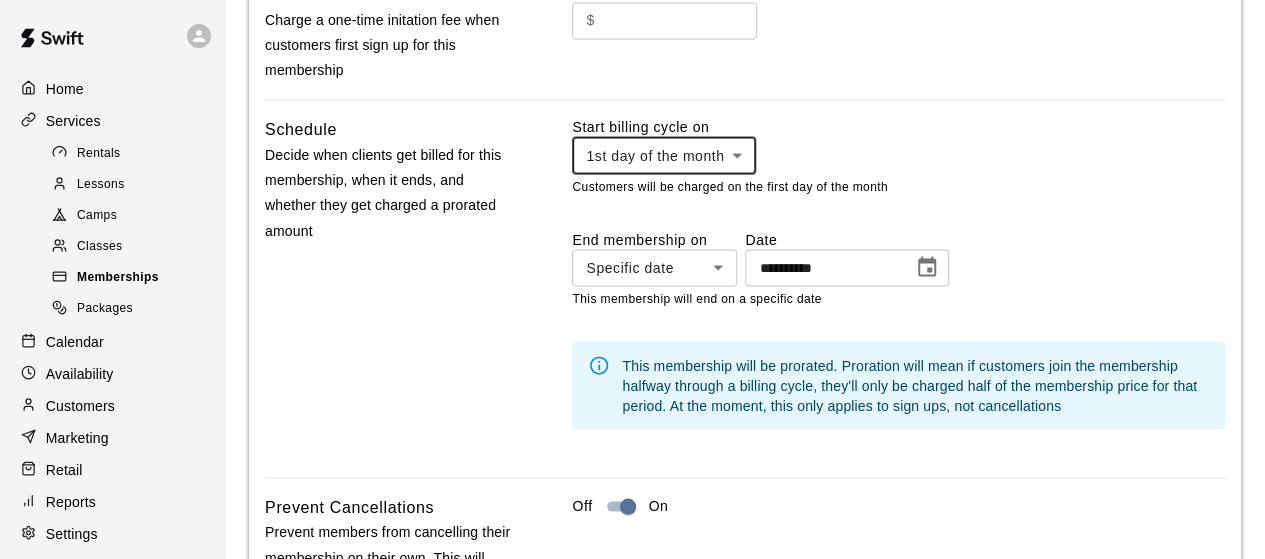 click on "Memberships" at bounding box center (118, 278) 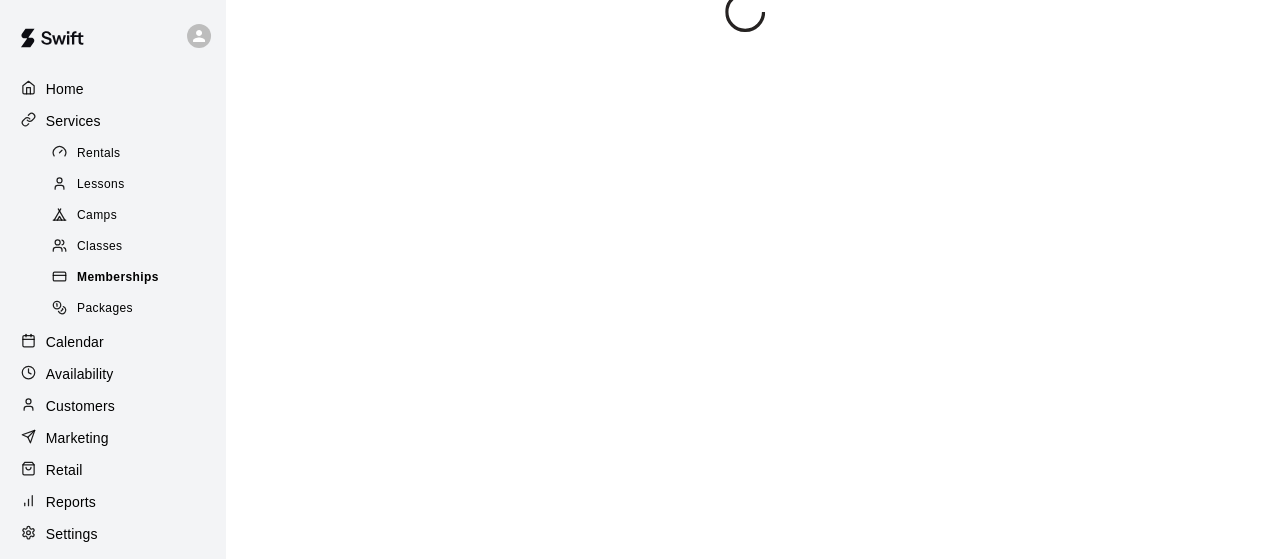 scroll, scrollTop: 0, scrollLeft: 0, axis: both 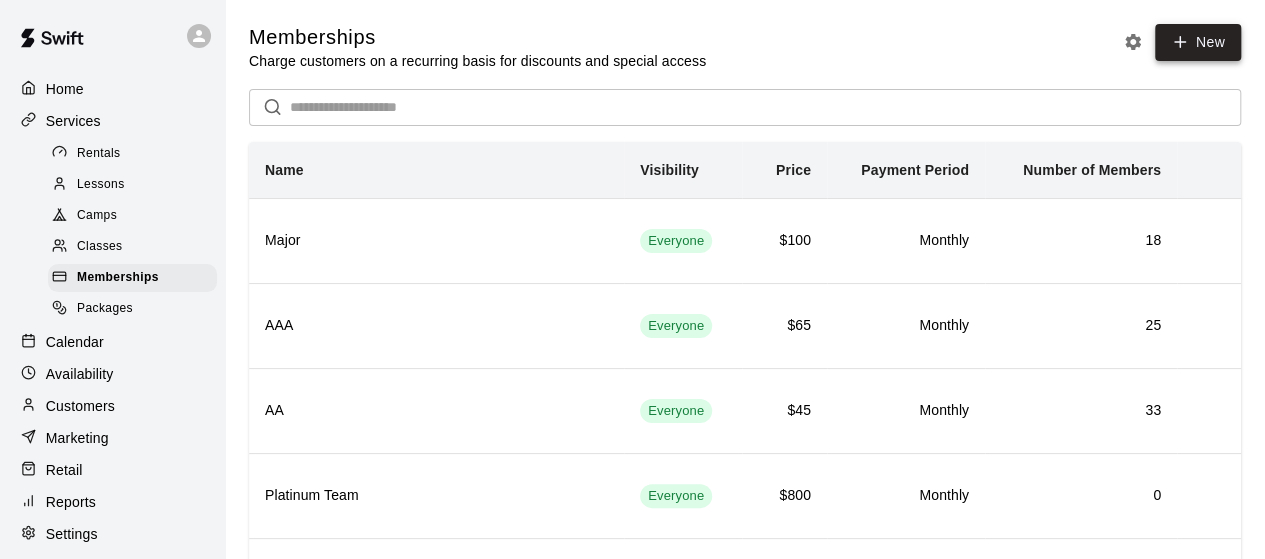click 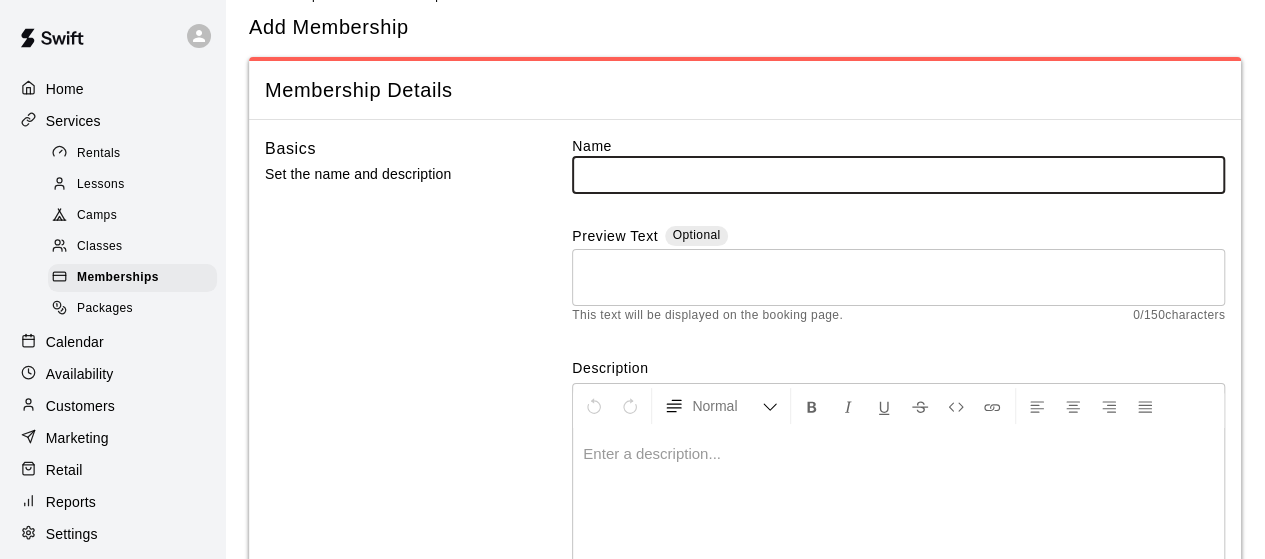 scroll, scrollTop: 0, scrollLeft: 0, axis: both 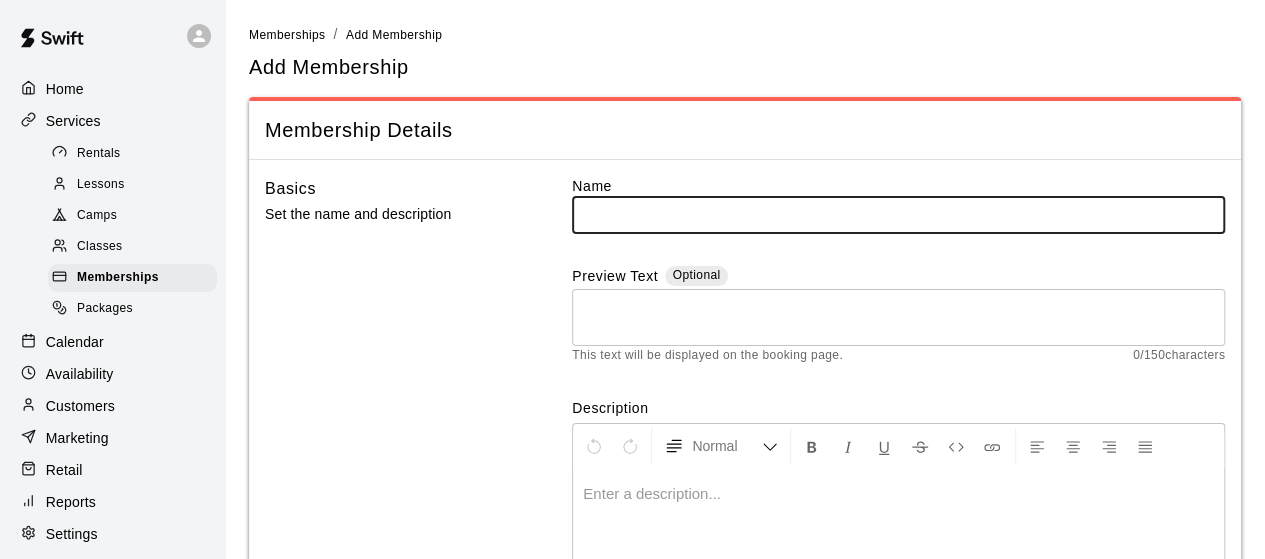 click at bounding box center [898, 544] 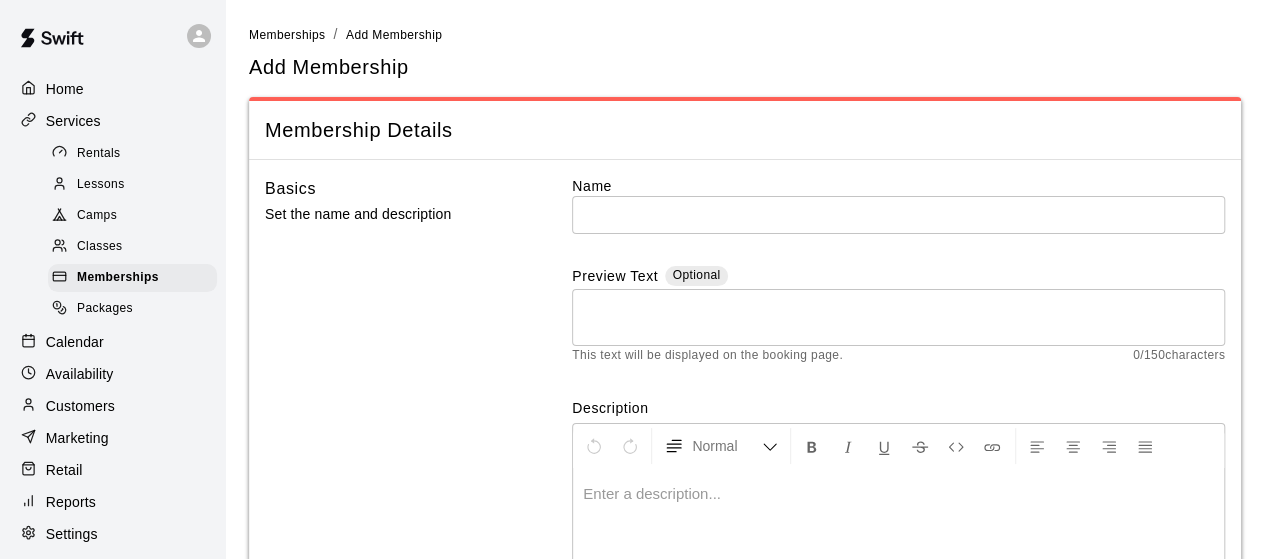type 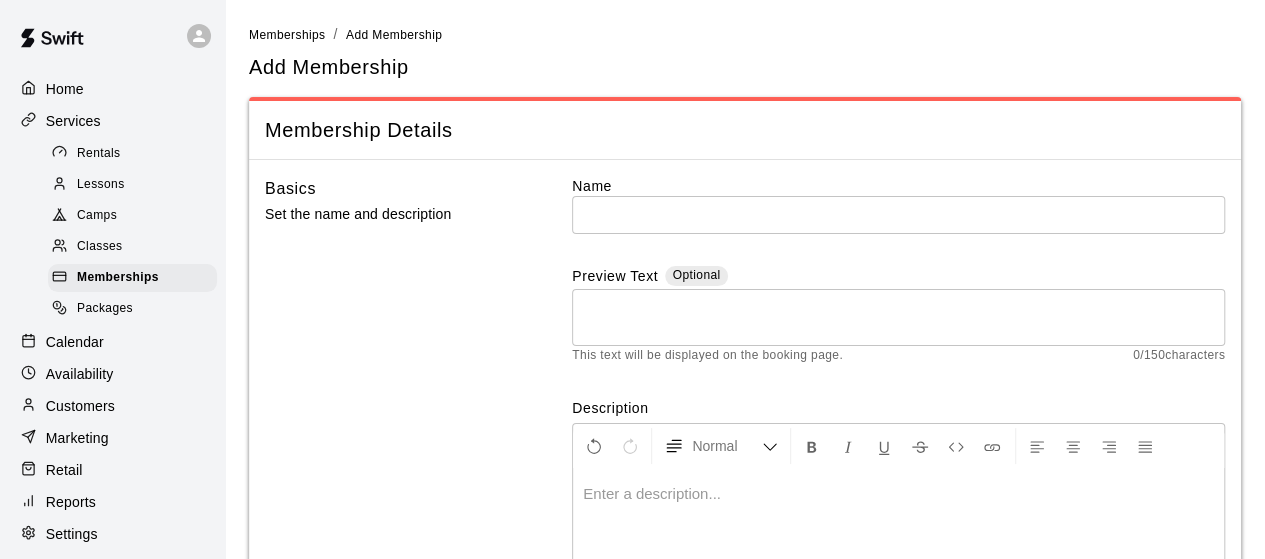 click at bounding box center [898, 214] 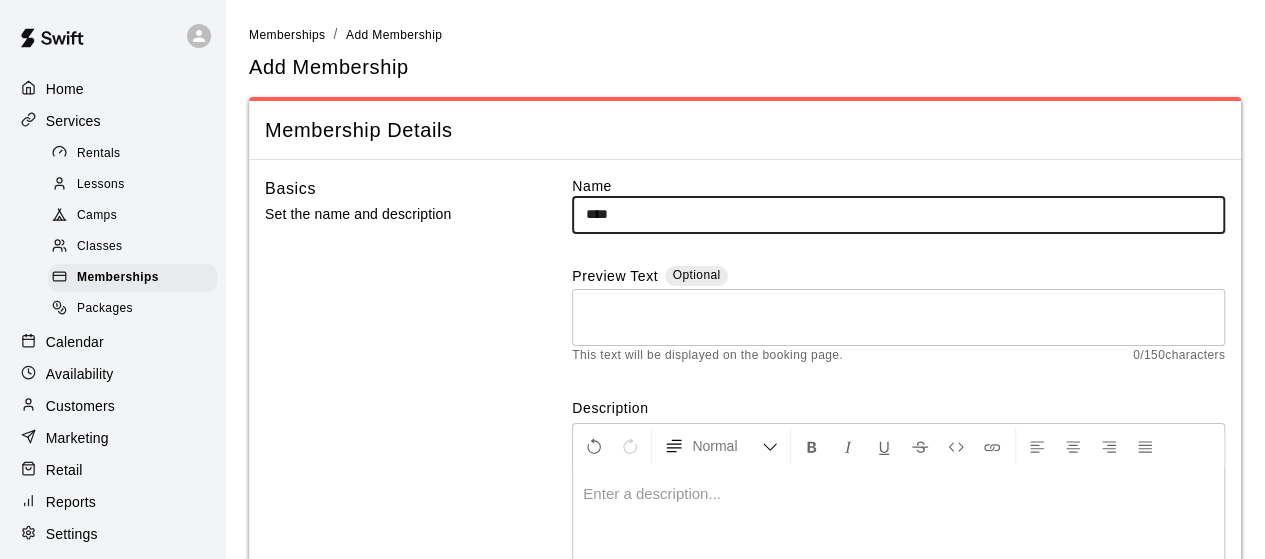 type on "****" 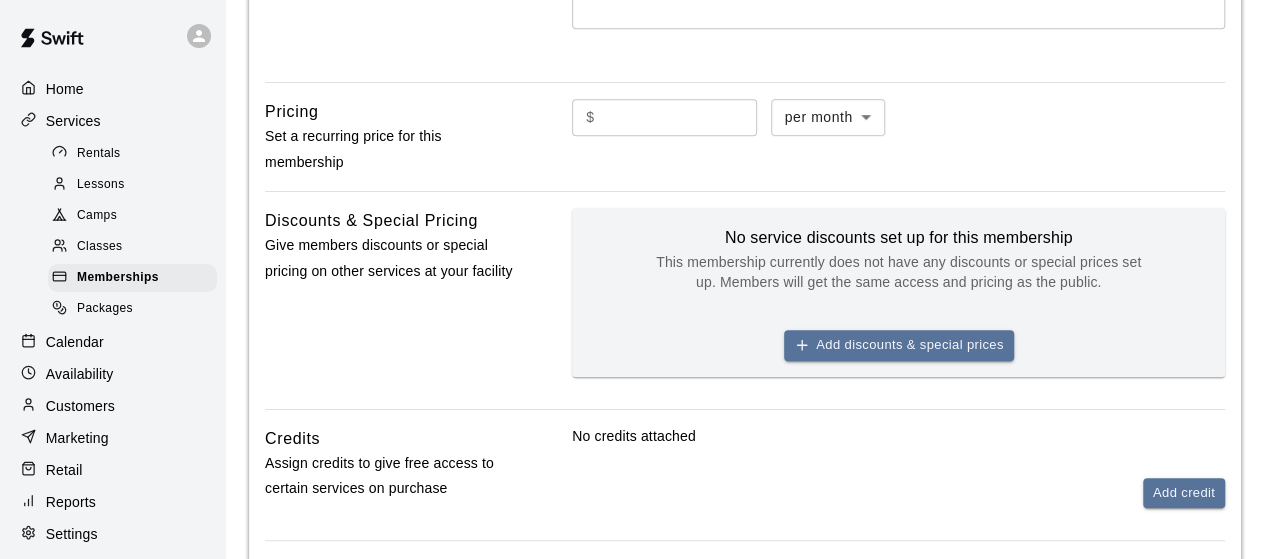 scroll, scrollTop: 592, scrollLeft: 0, axis: vertical 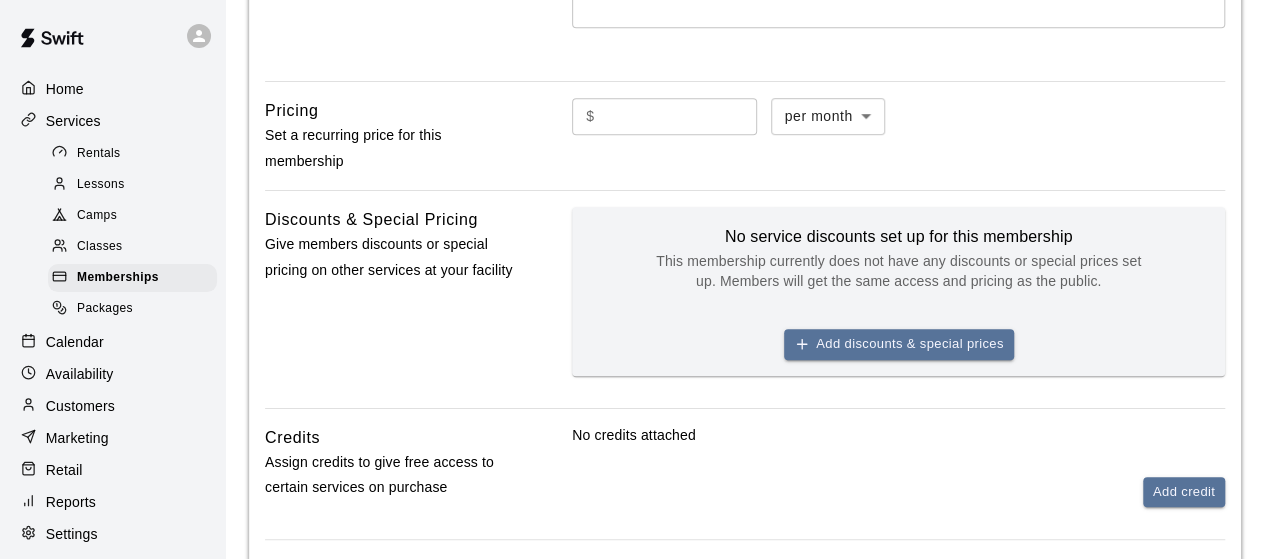 click at bounding box center [680, 116] 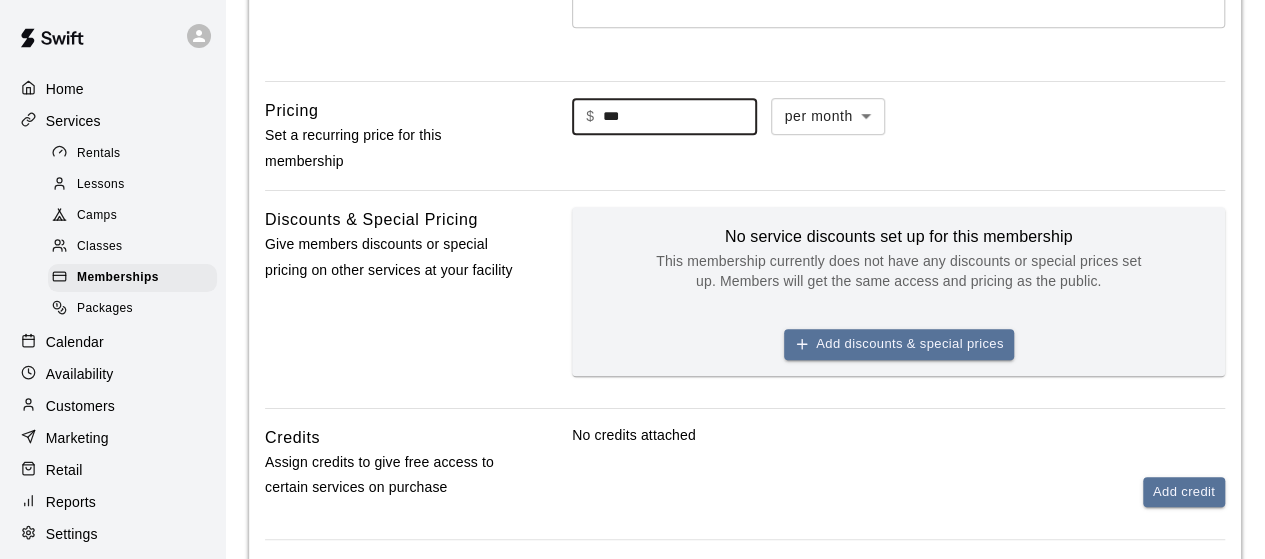 type on "***" 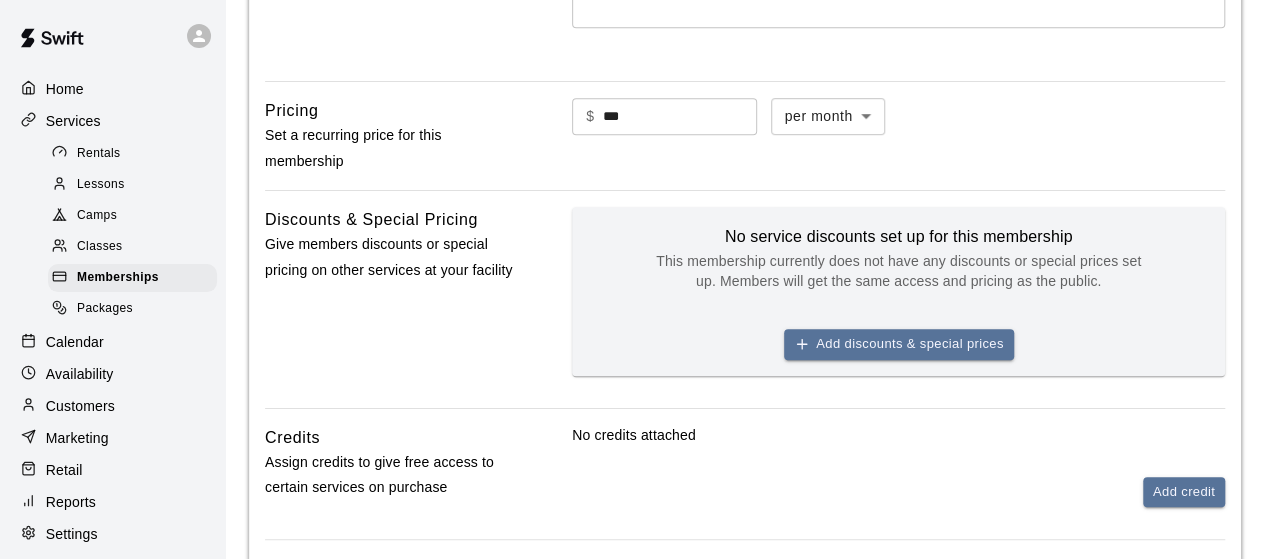click on "$ *** ​ per month ******* ​" at bounding box center (898, 136) 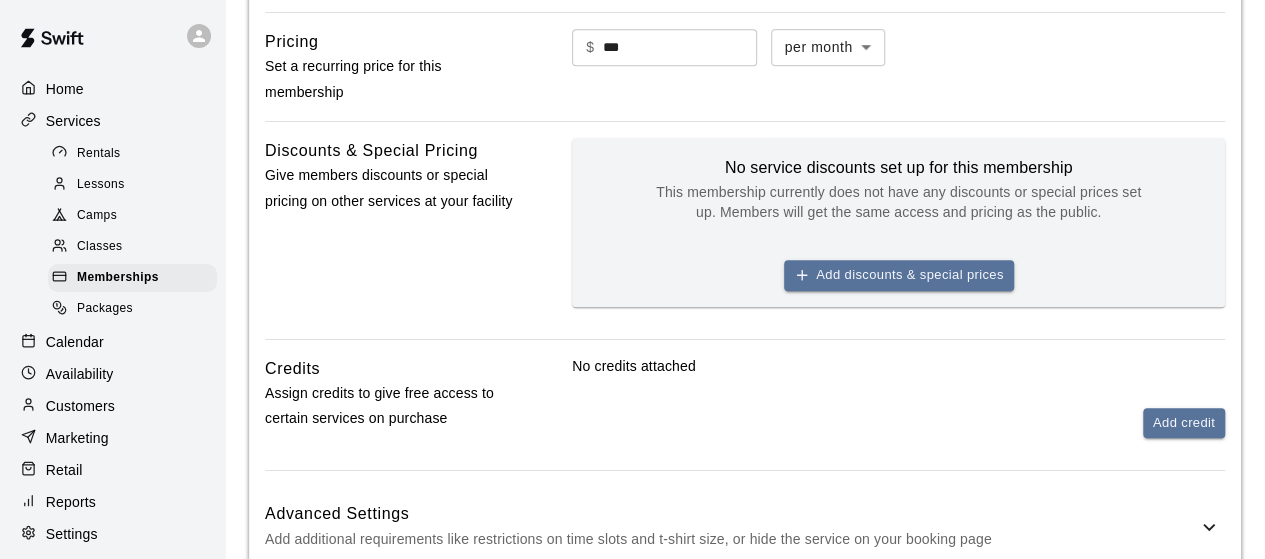 scroll, scrollTop: 650, scrollLeft: 0, axis: vertical 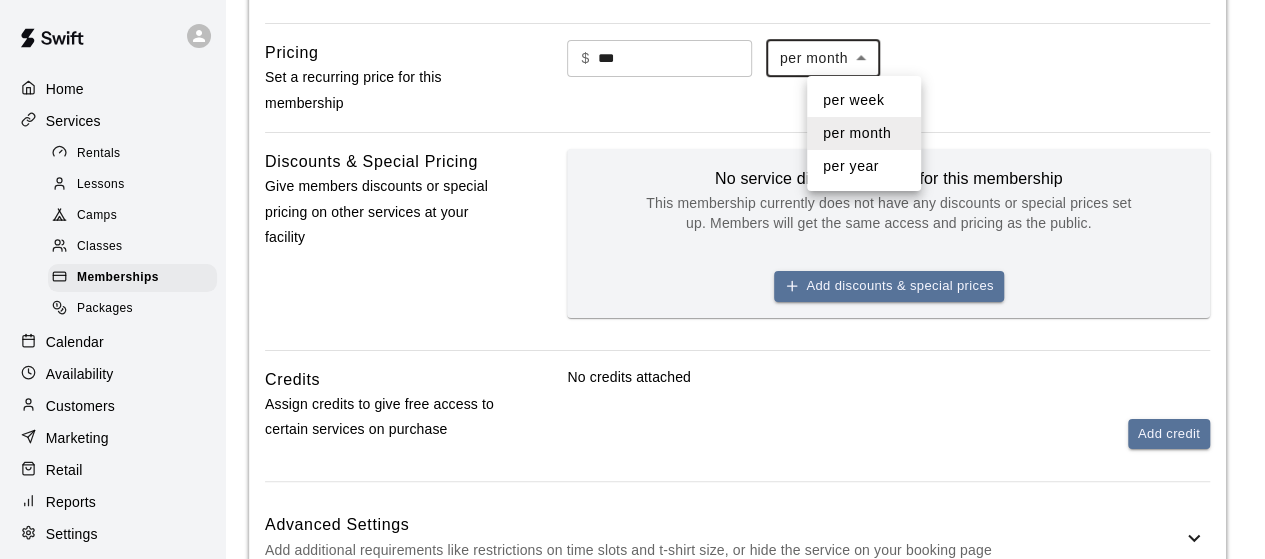 click on "Home Services Rentals Lessons Camps Classes Memberships Packages Calendar Availability Customers Marketing Retail Reports Settings Contact Us Help Center View public page Copy public page link Memberships / Add Membership Add Membership Membership Details Basics Set the name and description Name **** ​ Preview Text Optional * ​ This text will be displayed on the booking page. 0  /  150  characters Description Normal Enter a description... Pricing Set a recurring price for this membership $ *** ​ per month ******* ​ Discounts & Special Pricing Give members discounts or special pricing on other services at your facility No service discounts set up for this membership This membership currently does not have any discounts or special prices set up. Members will get the same access and pricing as the public.  Add discounts & special prices Credits Assign credits to give free access to certain services on purchase No credits attached Add credit Advanced Settings Save Swift - Add Membership Close cross-small" at bounding box center (632, 26) 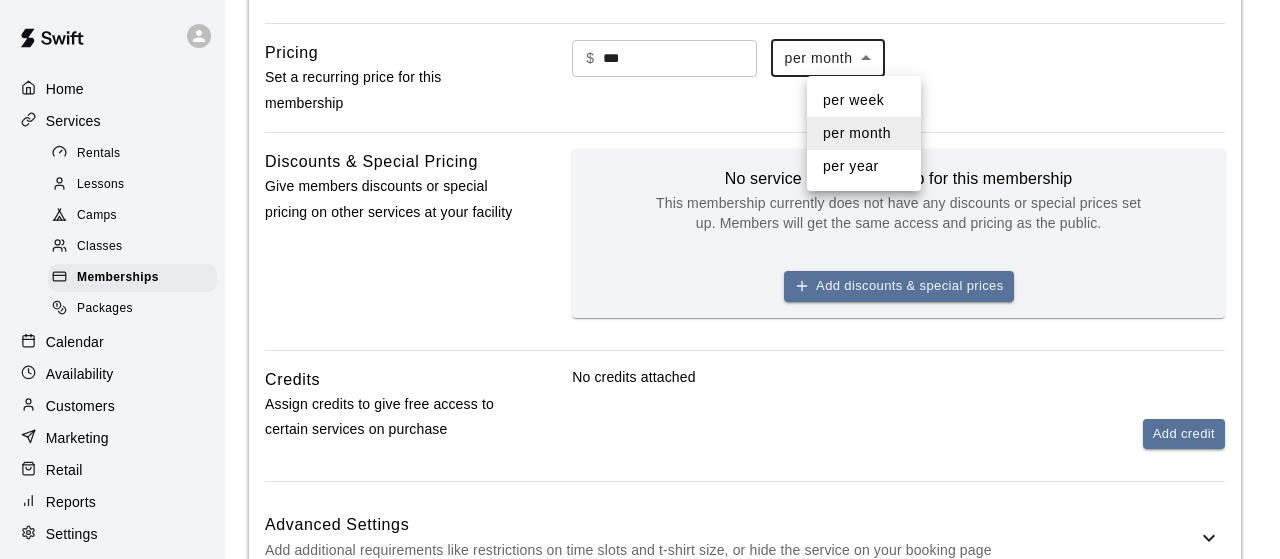 click at bounding box center (640, 279) 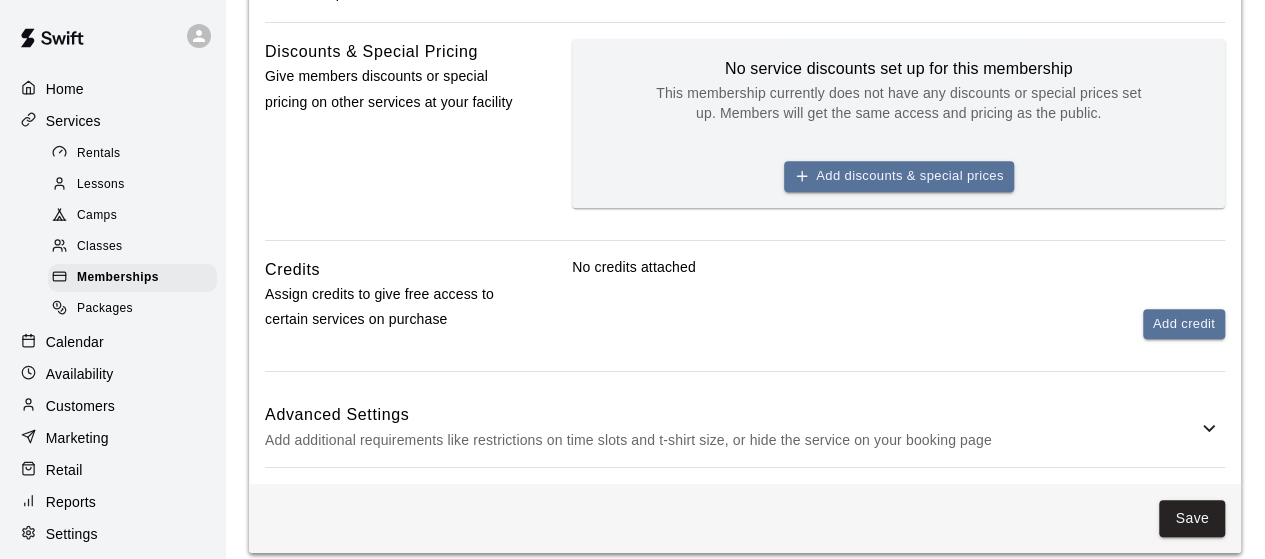 scroll, scrollTop: 790, scrollLeft: 0, axis: vertical 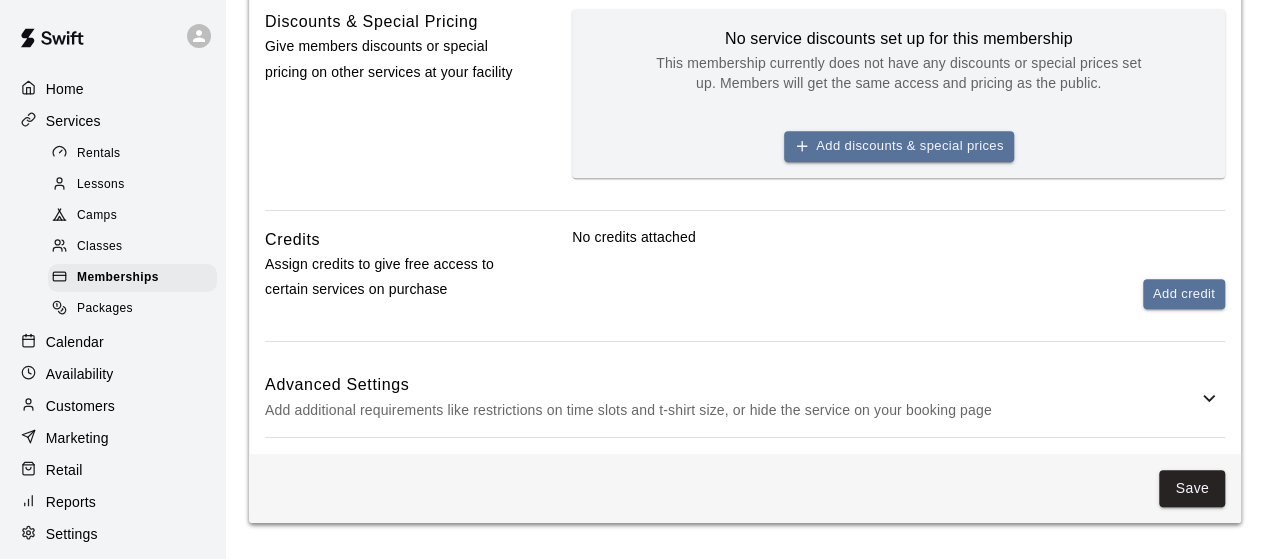 click on "Advanced Settings Add additional requirements like restrictions on time slots and t-shirt size, or hide the service on your booking page" at bounding box center (745, 397) 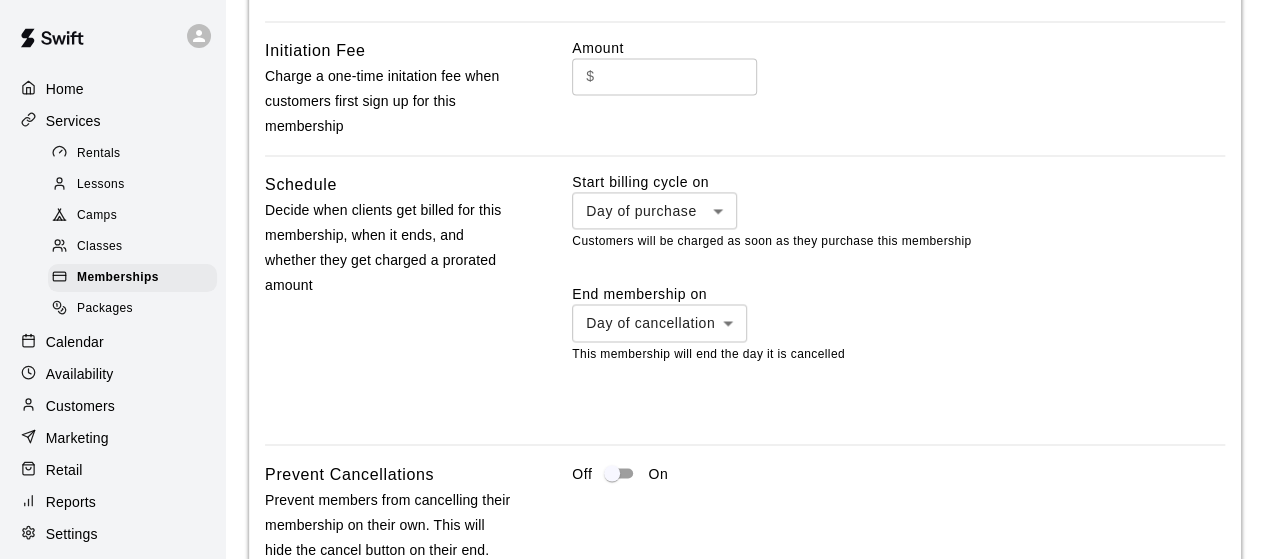 scroll, scrollTop: 1441, scrollLeft: 0, axis: vertical 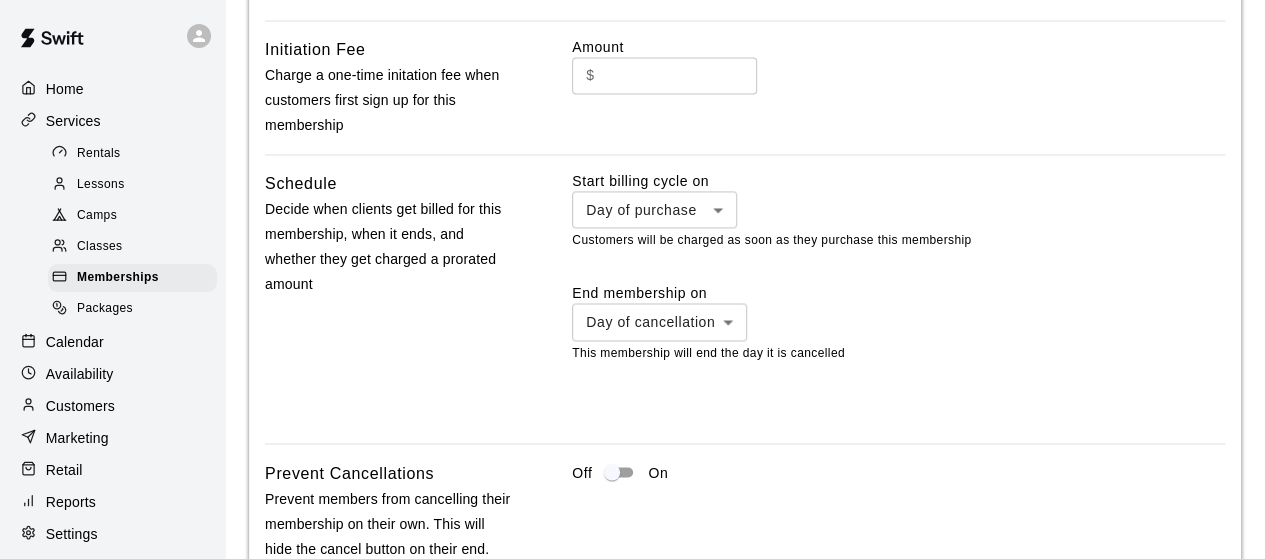 click on "Home Services Rentals Lessons Camps Classes Memberships Packages Calendar Availability Customers Marketing Retail Reports Settings Contact Us Help Center View public page Copy public page link Memberships / Add Membership Add Membership Membership Details Basics Set the name and description Name **** ​ Preview Text Optional * ​ This text will be displayed on the booking page. 0  /  150  characters Description Normal Enter a description... Pricing Set a recurring price for this membership $ *** ​ per month ******* ​ Discounts & Special Pricing Give members discounts or special pricing on other services at your facility No service discounts set up for this membership This membership currently does not have any discounts or special prices set up. Members will get the same access and pricing as the public.  Add discounts & special prices Credits Assign credits to give free access to certain services on purchase No credits attached Add credit Advanced Settings Tax Rates Collect tax Custom Fees Amount $ ​" at bounding box center (632, -307) 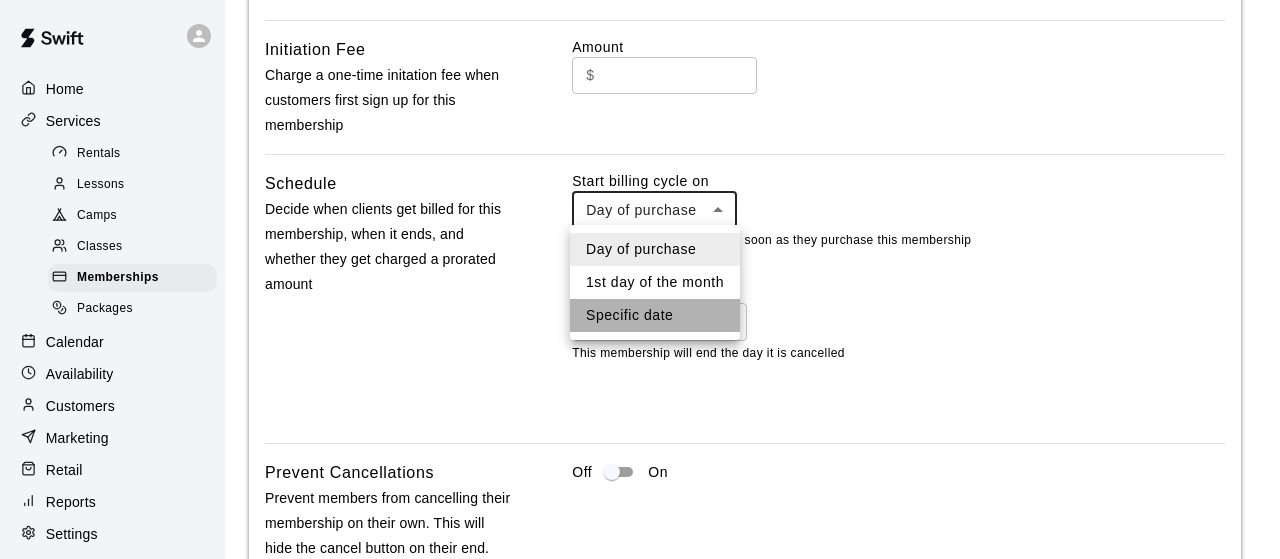 click on "Specific date" at bounding box center [655, 315] 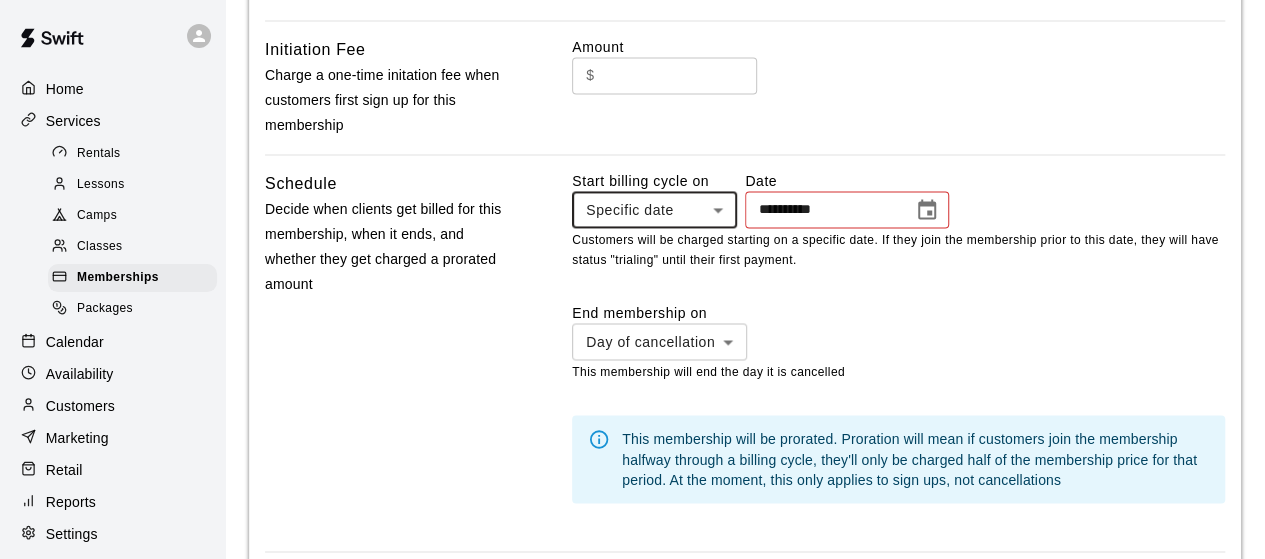 click on "Home Services Rentals Lessons Camps Classes Memberships Packages Calendar Availability Customers Marketing Retail Reports Settings Contact Us Help Center View public page Copy public page link Memberships / Add Membership Add Membership Membership Details Basics Set the name and description Name **** ​ Preview Text Optional * ​ This text will be displayed on the booking page. 0  /  150  characters Description Normal Enter a description... Pricing Set a recurring price for this membership $ *** ​ per month ******* ​ Discounts & Special Pricing Give members discounts or special pricing on other services at your facility No service discounts set up for this membership This membership currently does not have any discounts or special prices set up. Members will get the same access and pricing as the public.  Add discounts & special prices Credits Assign credits to give free access to certain services on purchase No credits attached Add credit Advanced Settings Tax Rates Collect tax Custom Fees Amount $ ​" at bounding box center [632, -253] 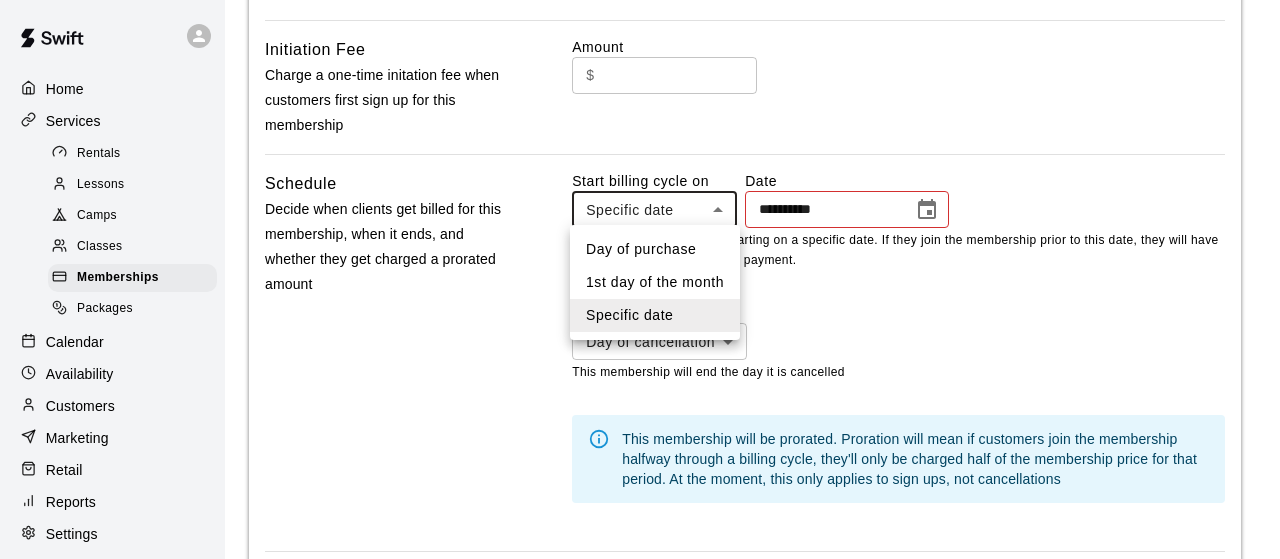 click on "1st day of the   month" at bounding box center (655, 282) 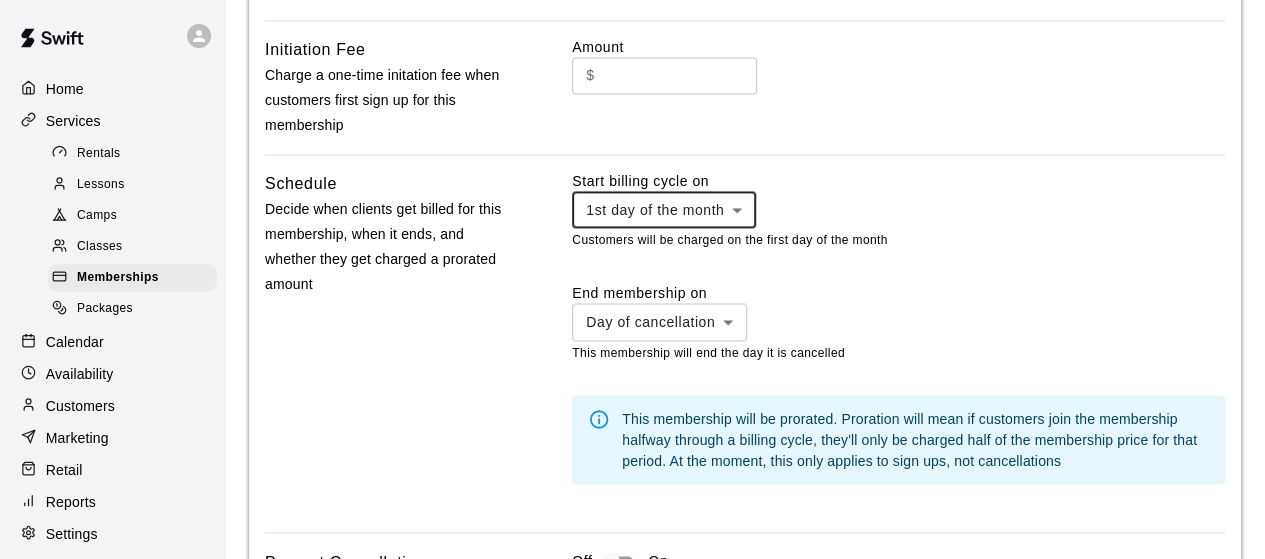 click on "**********" at bounding box center [898, 343] 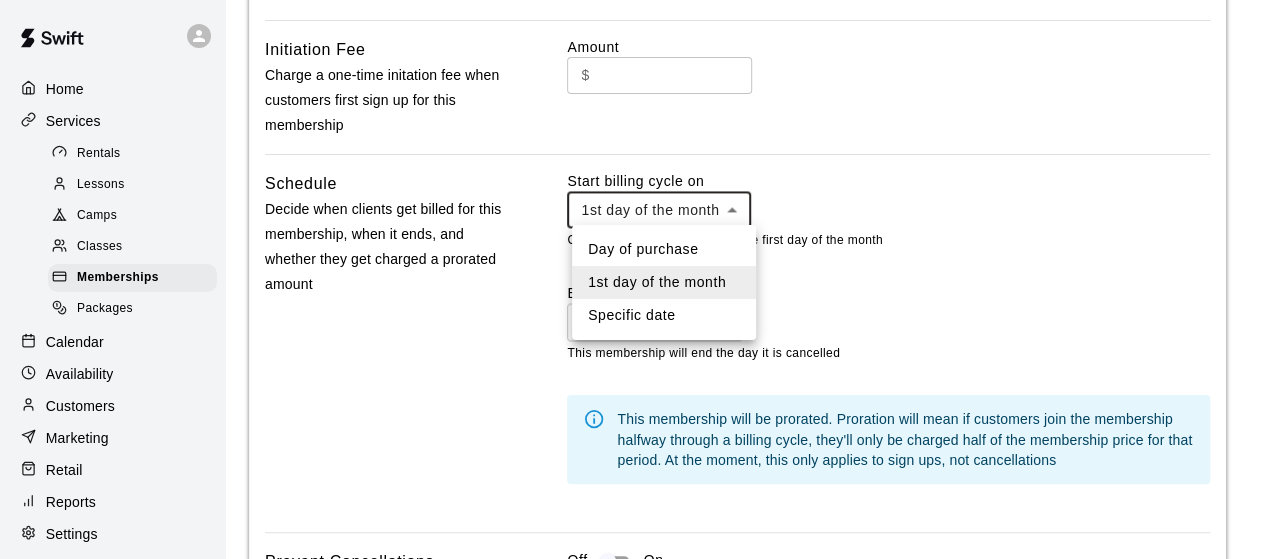 click on "Home Services Rentals Lessons Camps Classes Memberships Packages Calendar Availability Customers Marketing Retail Reports Settings Contact Us Help Center View public page Copy public page link Memberships / Add Membership Add Membership Membership Details Basics Set the name and description Name **** ​ Preview Text Optional * ​ This text will be displayed on the booking page. 0  /  150  characters Description Normal Enter a description... Pricing Set a recurring price for this membership $ *** ​ per month ******* ​ Discounts & Special Pricing Give members discounts or special pricing on other services at your facility No service discounts set up for this membership This membership currently does not have any discounts or special prices set up. Members will get the same access and pricing as the public.  Add discounts & special prices Credits Assign credits to give free access to certain services on purchase No credits attached Add credit Advanced Settings Tax Rates Collect tax Custom Fees Amount $ ​" at bounding box center [632, -263] 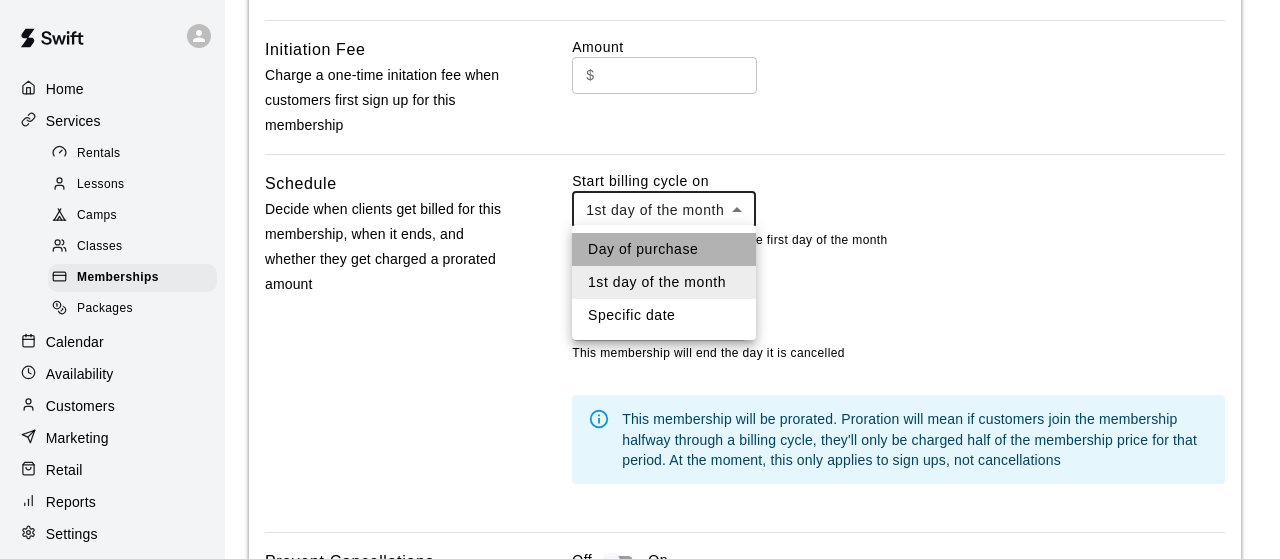click on "Day of purchase" at bounding box center (664, 249) 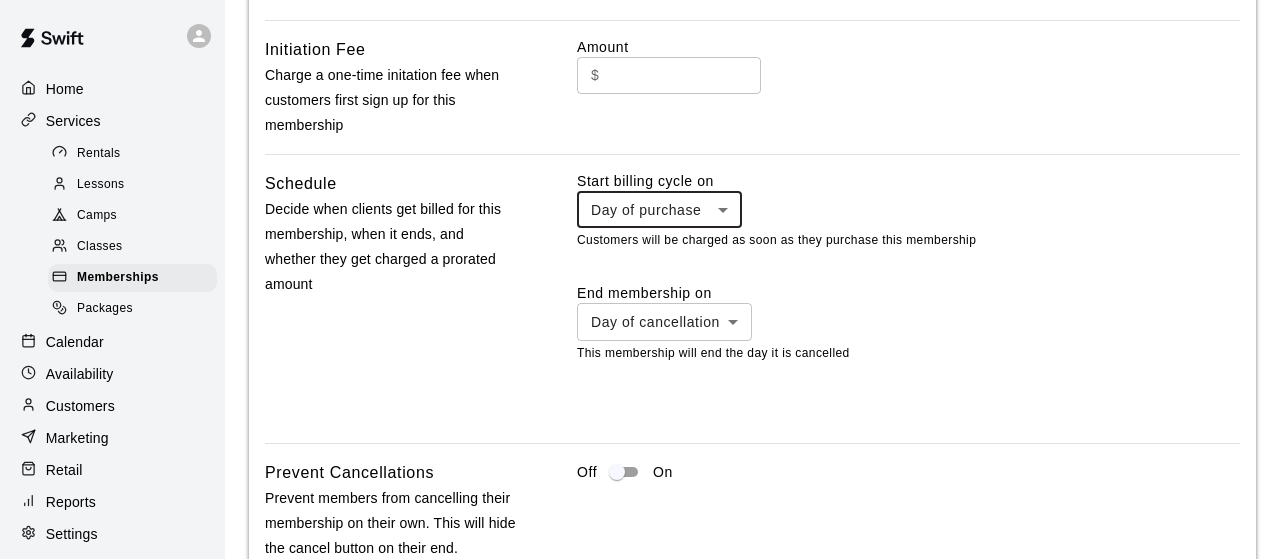 click on "Home Services Rentals Lessons Camps Classes Memberships Packages Calendar Availability Customers Marketing Retail Reports Settings Contact Us Help Center View public page Copy public page link Memberships / Add Membership Add Membership Membership Details Basics Set the name and description Name **** ​ Preview Text Optional * ​ This text will be displayed on the booking page. 0  /  150  characters Description Normal Enter a description... Pricing Set a recurring price for this membership $ *** ​ per month ******* ​ Discounts & Special Pricing Give members discounts or special pricing on other services at your facility No service discounts set up for this membership This membership currently does not have any discounts or special prices set up. Members will get the same access and pricing as the public.  Add discounts & special prices Credits Assign credits to give free access to certain services on purchase No credits attached Add credit Advanced Settings Tax Rates Collect tax Custom Fees Amount $ ​" at bounding box center (640, -307) 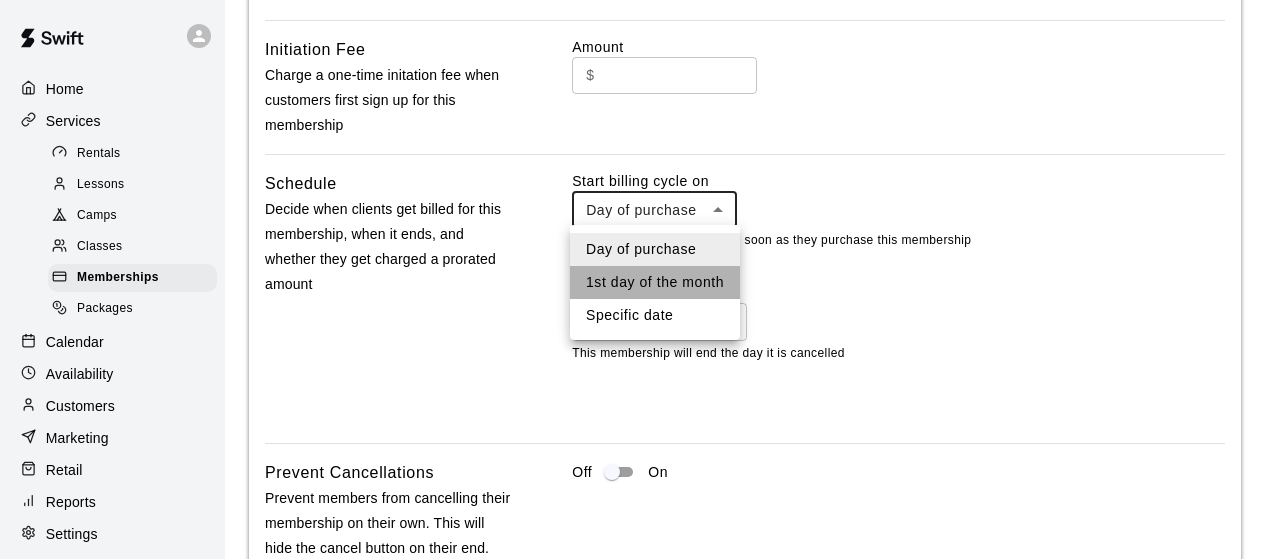 click on "1st day of the   month" at bounding box center [655, 282] 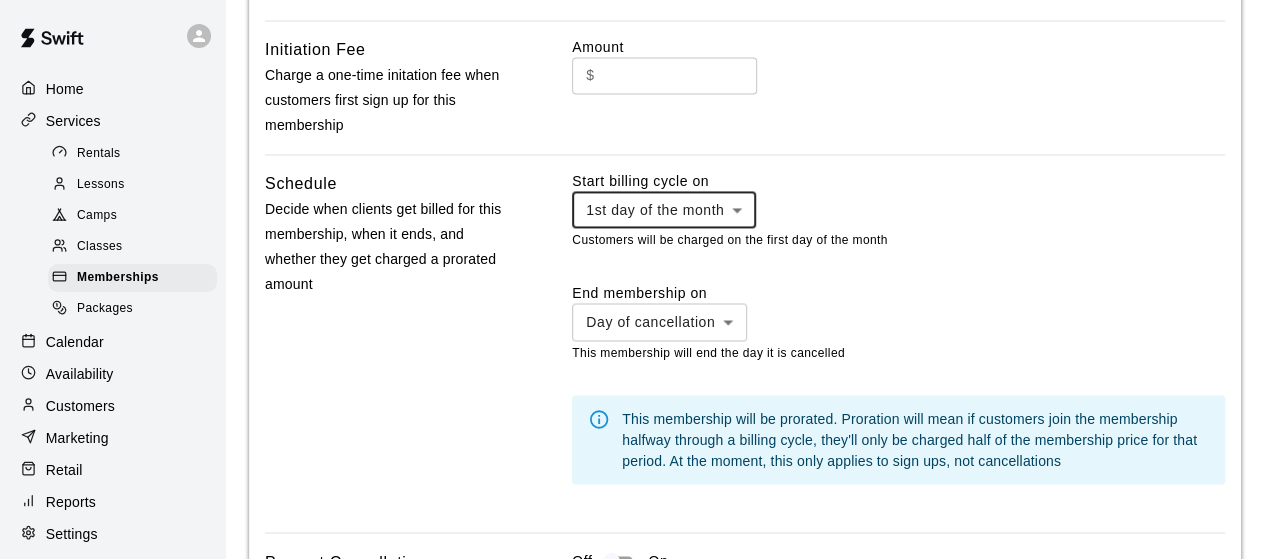 click 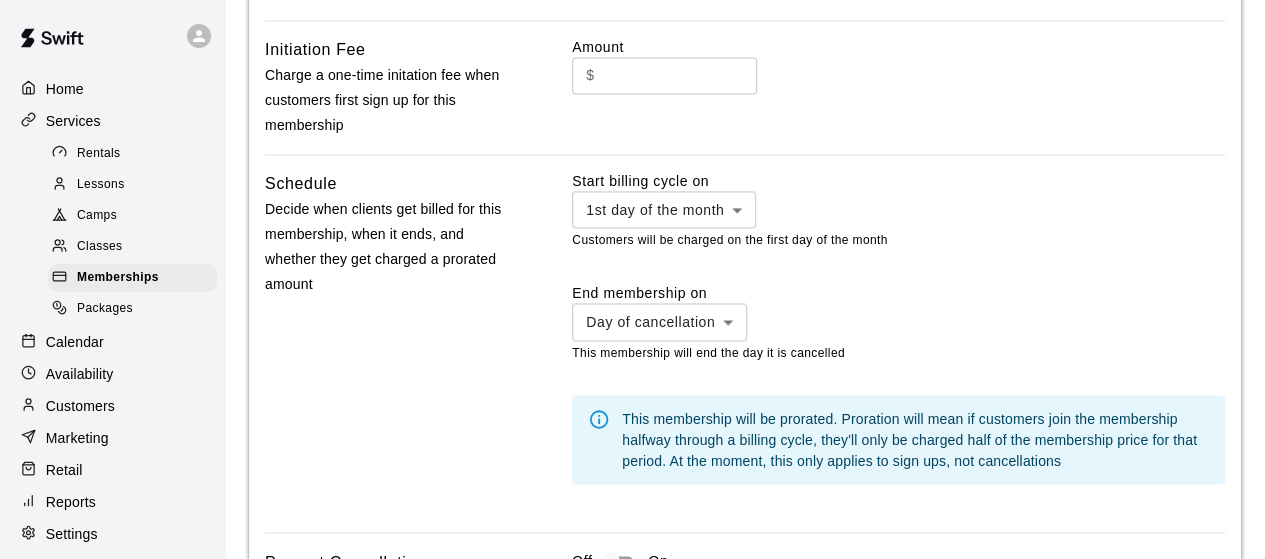 drag, startPoint x: 596, startPoint y: 415, endPoint x: 446, endPoint y: 395, distance: 151.32745 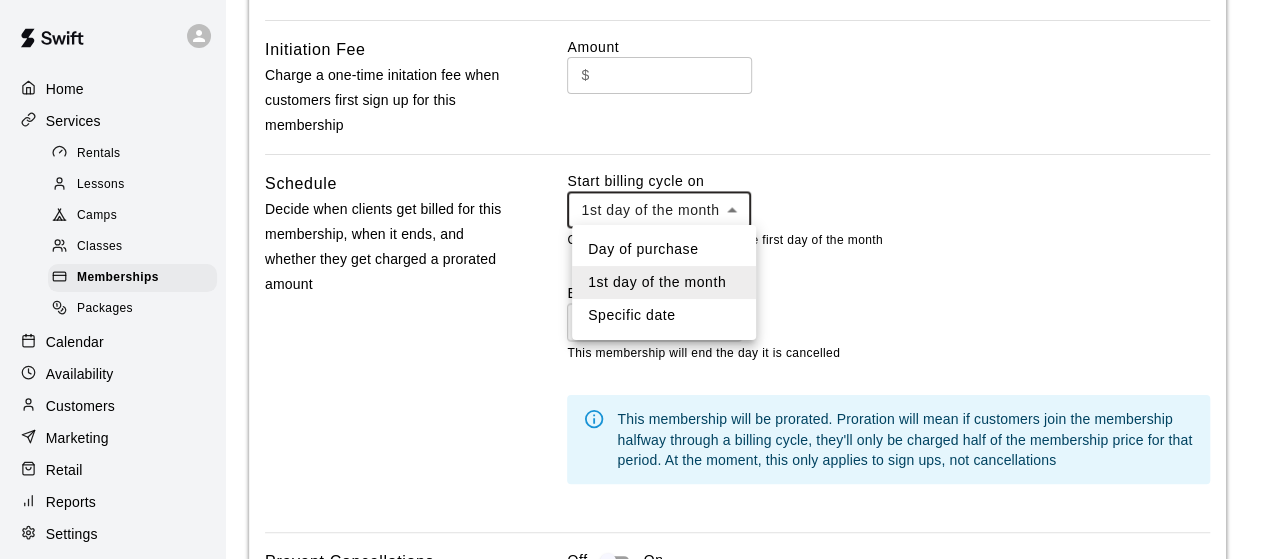 click on "Home Services Rentals Lessons Camps Classes Memberships Packages Calendar Availability Customers Marketing Retail Reports Settings Contact Us Help Center View public page Copy public page link Memberships / Add Membership Add Membership Membership Details Basics Set the name and description Name **** ​ Preview Text Optional * ​ This text will be displayed on the booking page. 0  /  150  characters Description Normal Enter a description... Pricing Set a recurring price for this membership $ *** ​ per month ******* ​ Discounts & Special Pricing Give members discounts or special pricing on other services at your facility No service discounts set up for this membership This membership currently does not have any discounts or special prices set up. Members will get the same access and pricing as the public.  Add discounts & special prices Credits Assign credits to give free access to certain services on purchase No credits attached Add credit Advanced Settings Tax Rates Collect tax Custom Fees Amount $ ​" at bounding box center [632, -263] 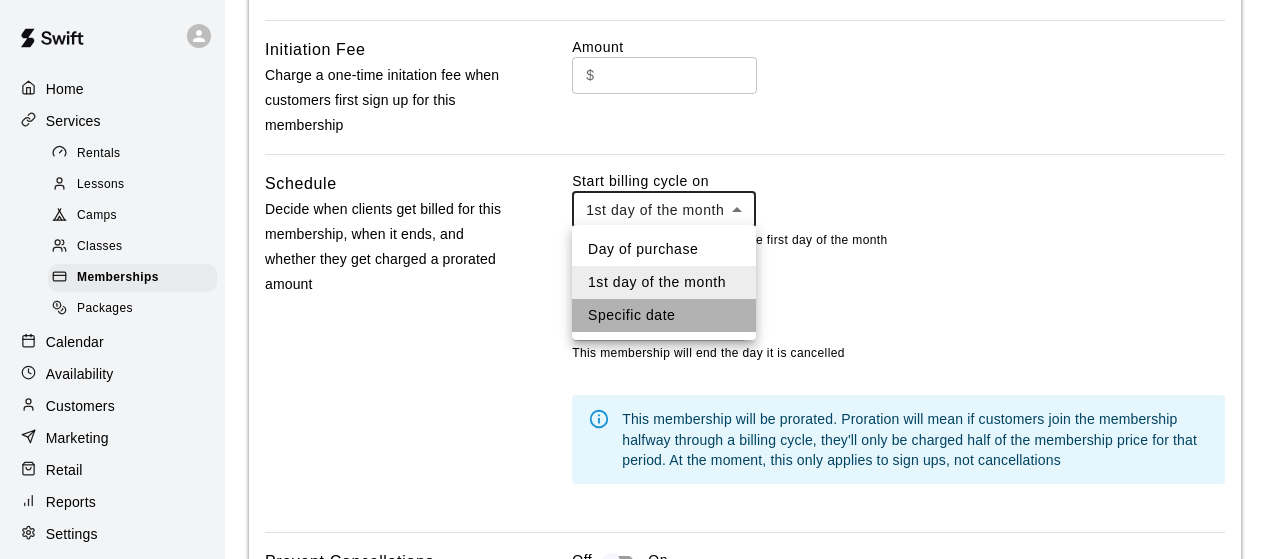 click on "Specific date" at bounding box center [664, 315] 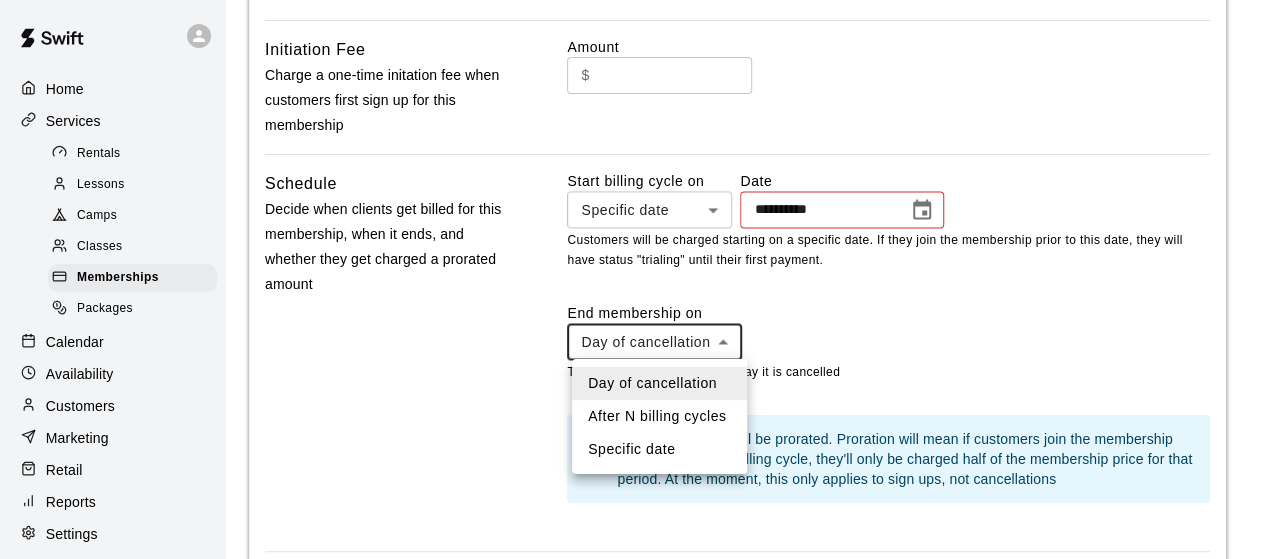 click on "Home Services Rentals Lessons Camps Classes Memberships Packages Calendar Availability Customers Marketing Retail Reports Settings Contact Us Help Center View public page Copy public page link Memberships / Add Membership Add Membership Membership Details Basics Set the name and description Name **** ​ Preview Text Optional * ​ This text will be displayed on the booking page. 0  /  150  characters Description Normal Enter a description... Pricing Set a recurring price for this membership $ *** ​ per month ******* ​ Discounts & Special Pricing Give members discounts or special pricing on other services at your facility No service discounts set up for this membership This membership currently does not have any discounts or special prices set up. Members will get the same access and pricing as the public.  Add discounts & special prices Credits Assign credits to give free access to certain services on purchase No credits attached Add credit Advanced Settings Tax Rates Collect tax Custom Fees Amount $ ​" at bounding box center (632, -253) 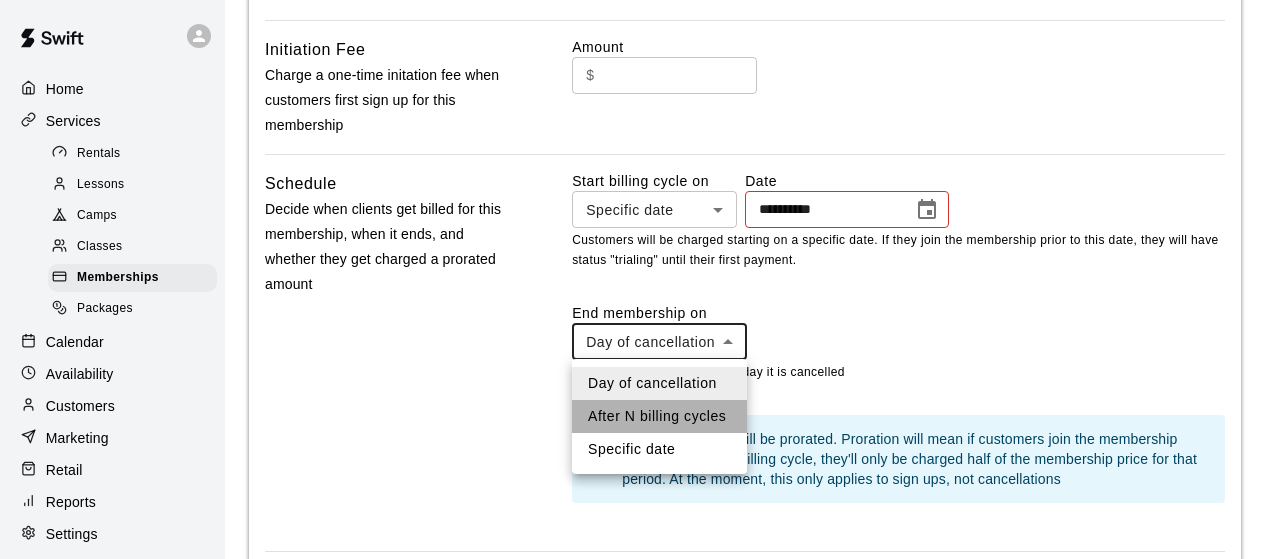click on "After N billing cycles" at bounding box center (659, 416) 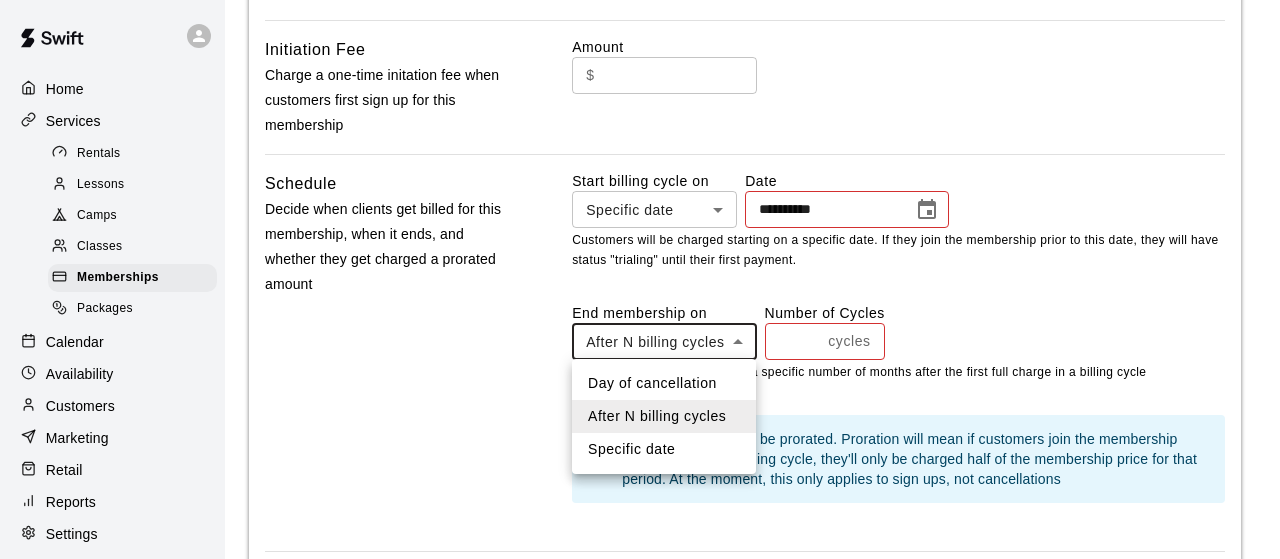 click on "Home Services Rentals Lessons Camps Classes Memberships Packages Calendar Availability Customers Marketing Retail Reports Settings Contact Us Help Center View public page Copy public page link Memberships / Add Membership Add Membership Membership Details Basics Set the name and description Name **** ​ Preview Text Optional * ​ This text will be displayed on the booking page. 0  /  150  characters Description Normal Enter a description... Pricing Set a recurring price for this membership $ *** ​ per month ******* ​ Discounts & Special Pricing Give members discounts or special pricing on other services at your facility No service discounts set up for this membership This membership currently does not have any discounts or special prices set up. Members will get the same access and pricing as the public.  Add discounts & special prices Credits Assign credits to give free access to certain services on purchase No credits attached Add credit Advanced Settings Tax Rates Collect tax Custom Fees Amount $ ​" at bounding box center (640, -253) 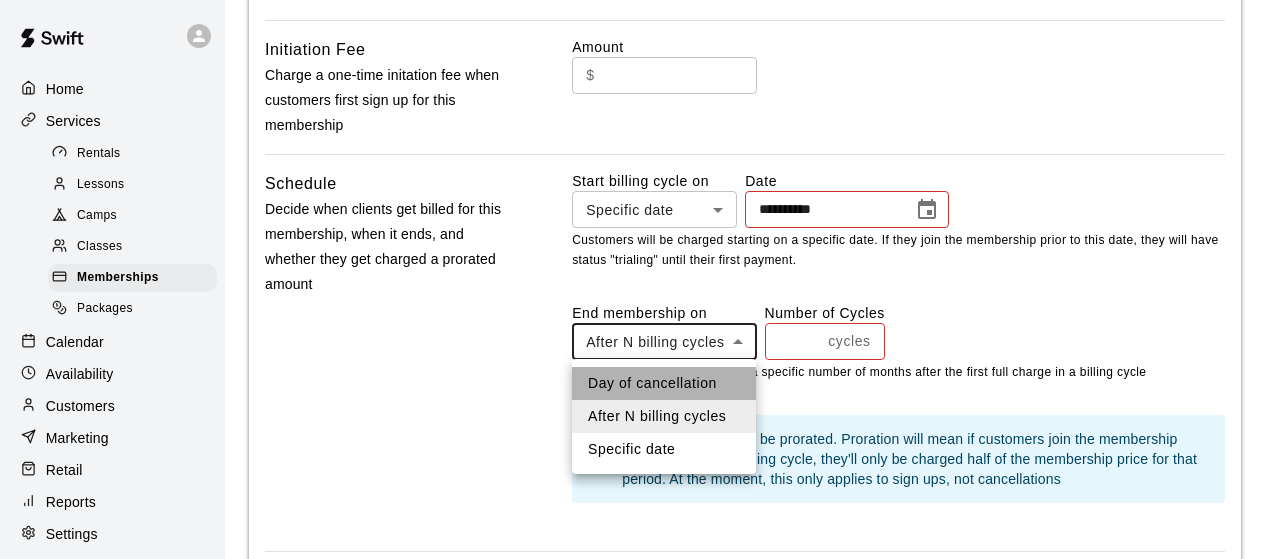 click on "Day of cancellation" at bounding box center [664, 383] 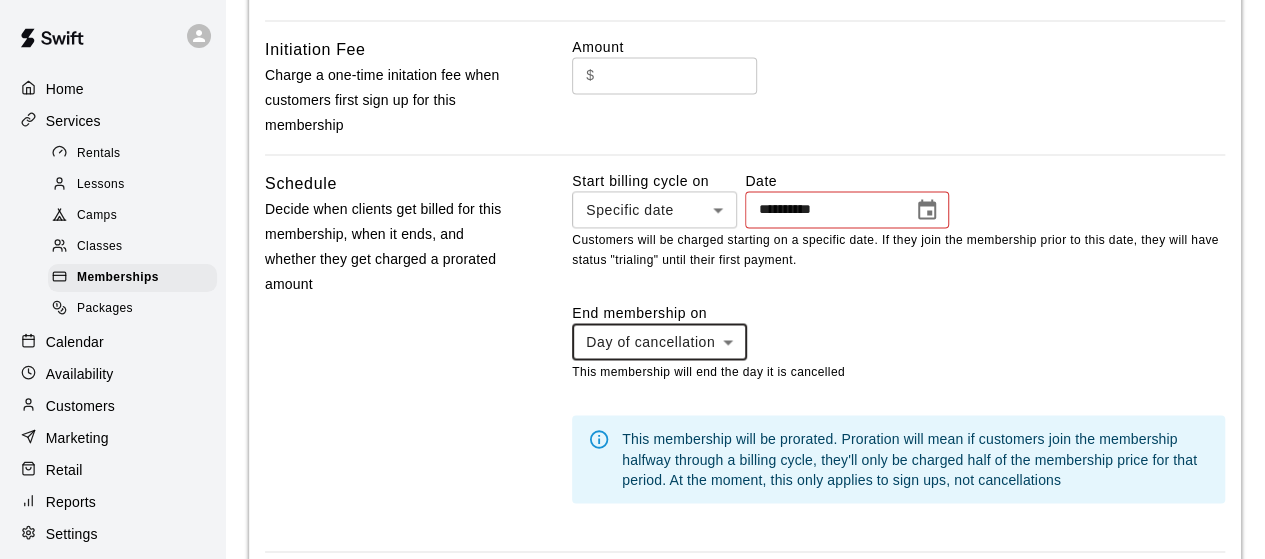 click on "Schedule Decide when clients get billed for this membership, when it ends, and whether they get charged a prorated amount" at bounding box center (390, 353) 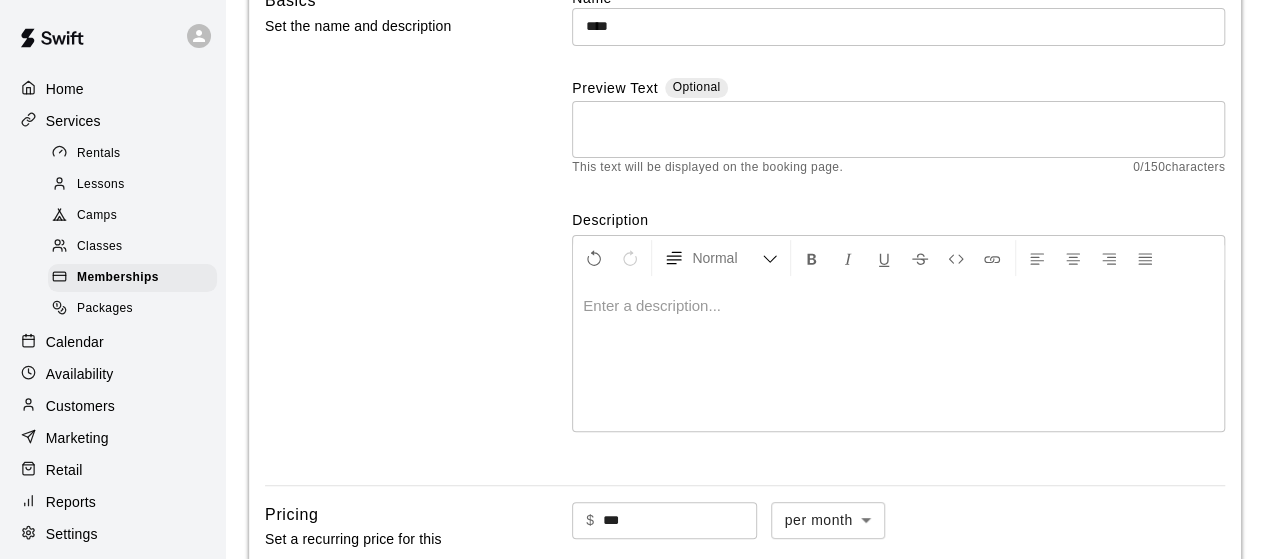 scroll, scrollTop: 180, scrollLeft: 0, axis: vertical 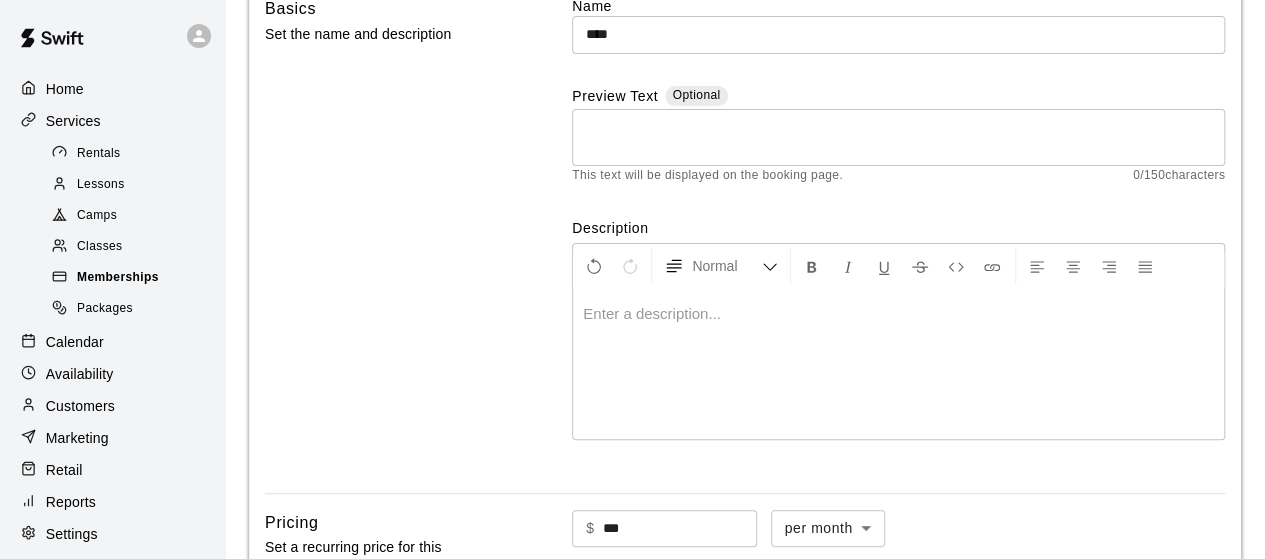 click on "Memberships" at bounding box center [118, 278] 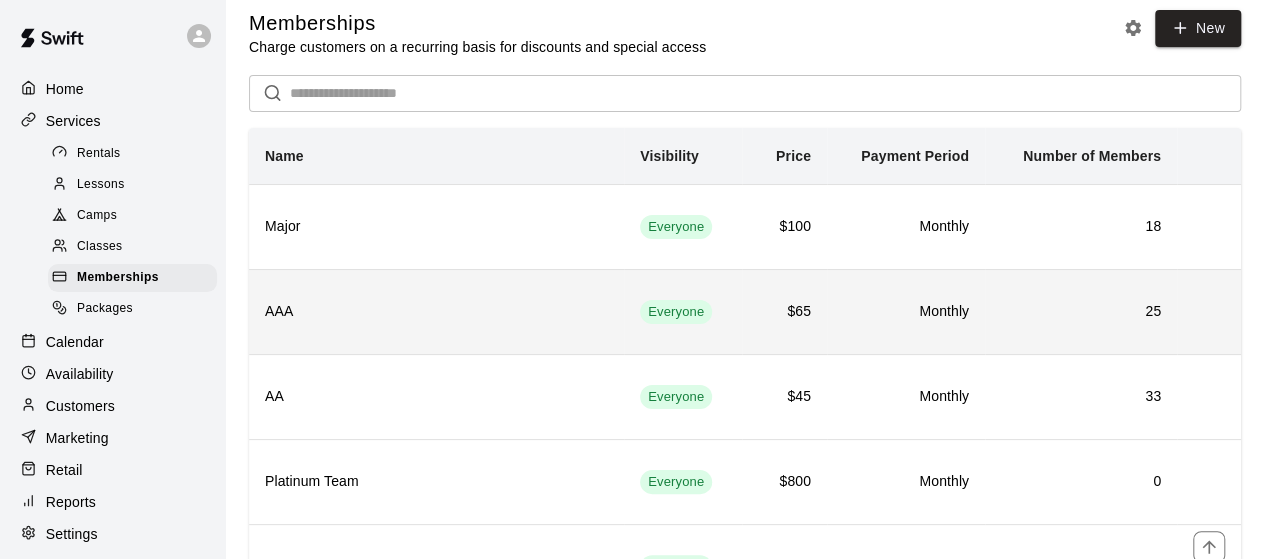scroll, scrollTop: 0, scrollLeft: 0, axis: both 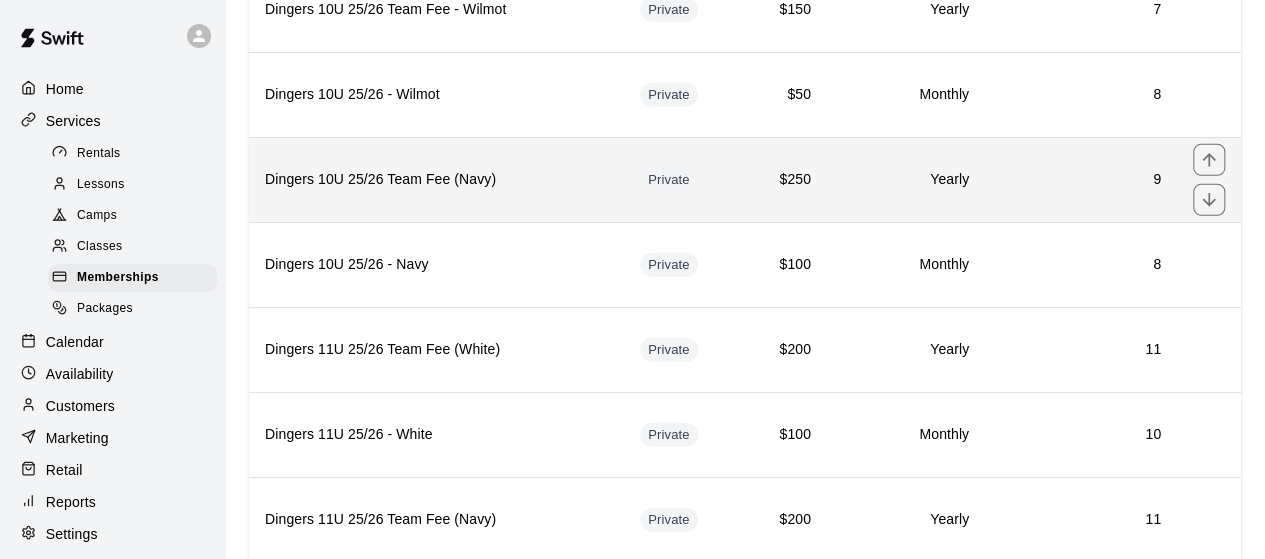 click on "Dingers 10U 25/26 Team Fee (Navy)" at bounding box center [436, 180] 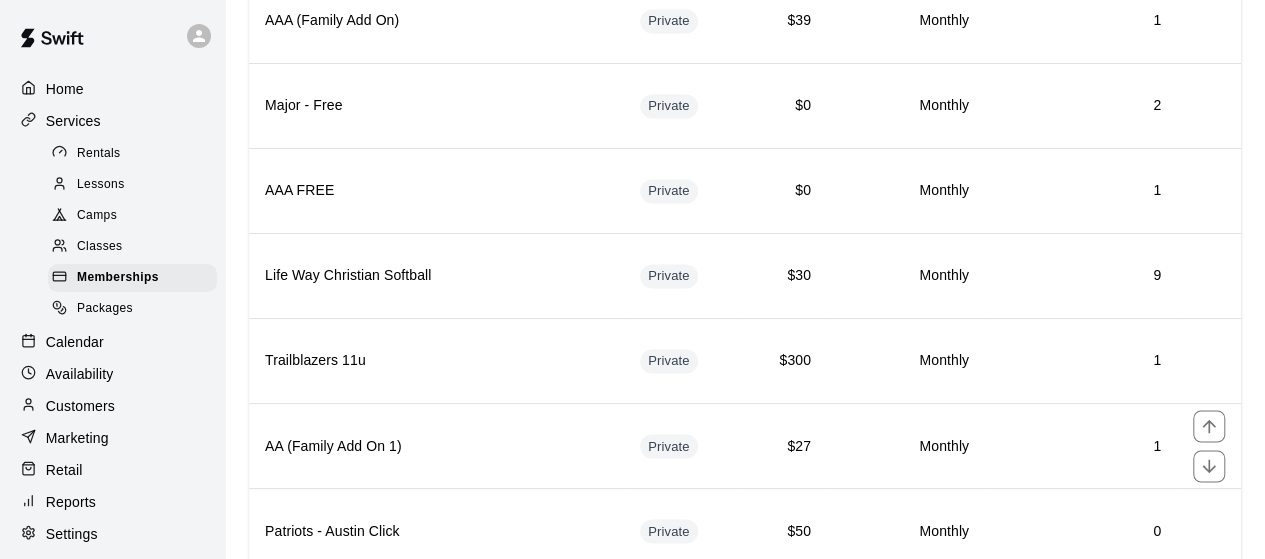 scroll, scrollTop: 1496, scrollLeft: 0, axis: vertical 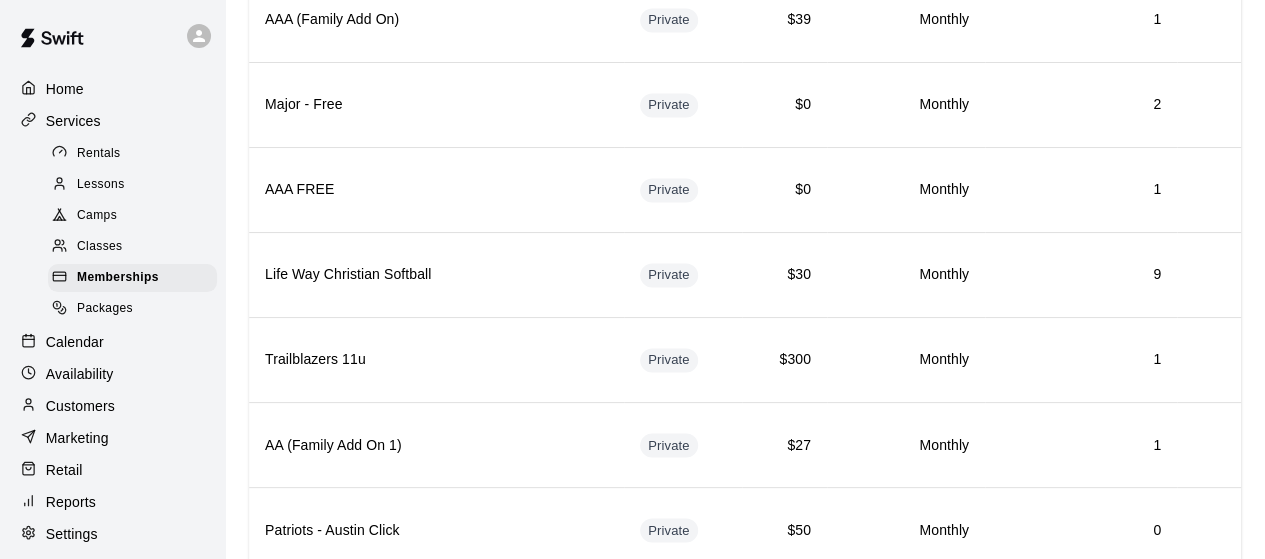 click on "Customers" at bounding box center (80, 406) 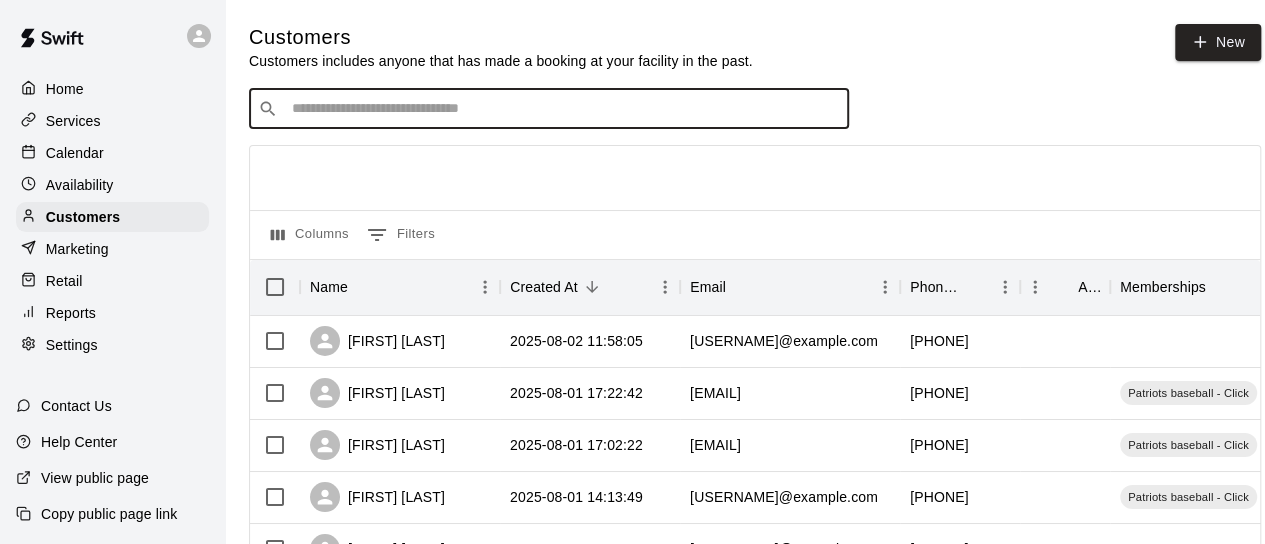 click at bounding box center (563, 109) 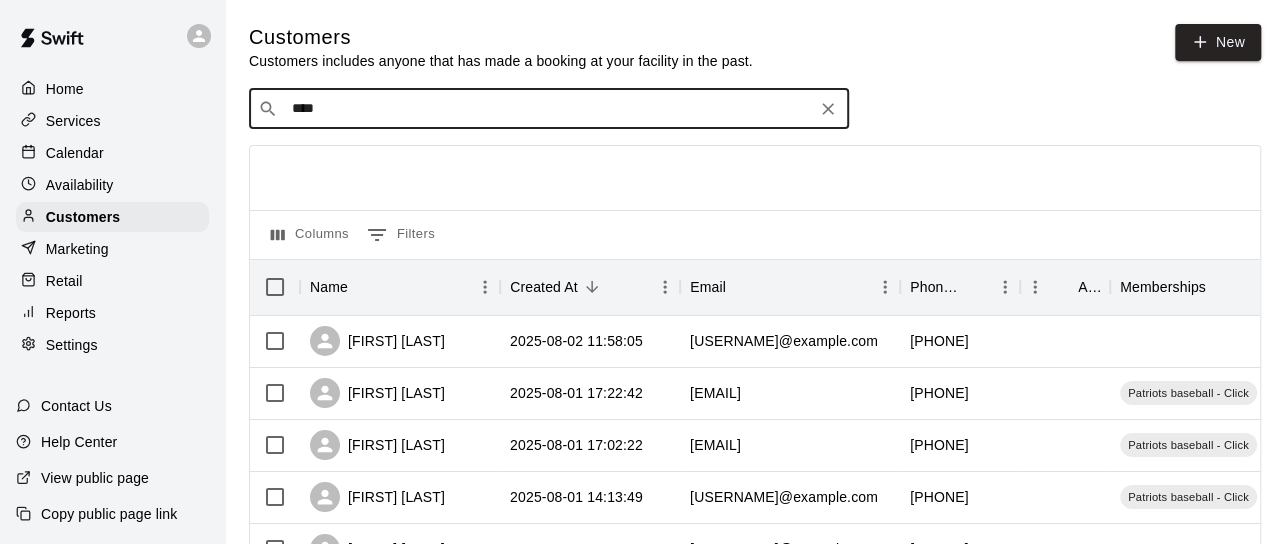 type on "*****" 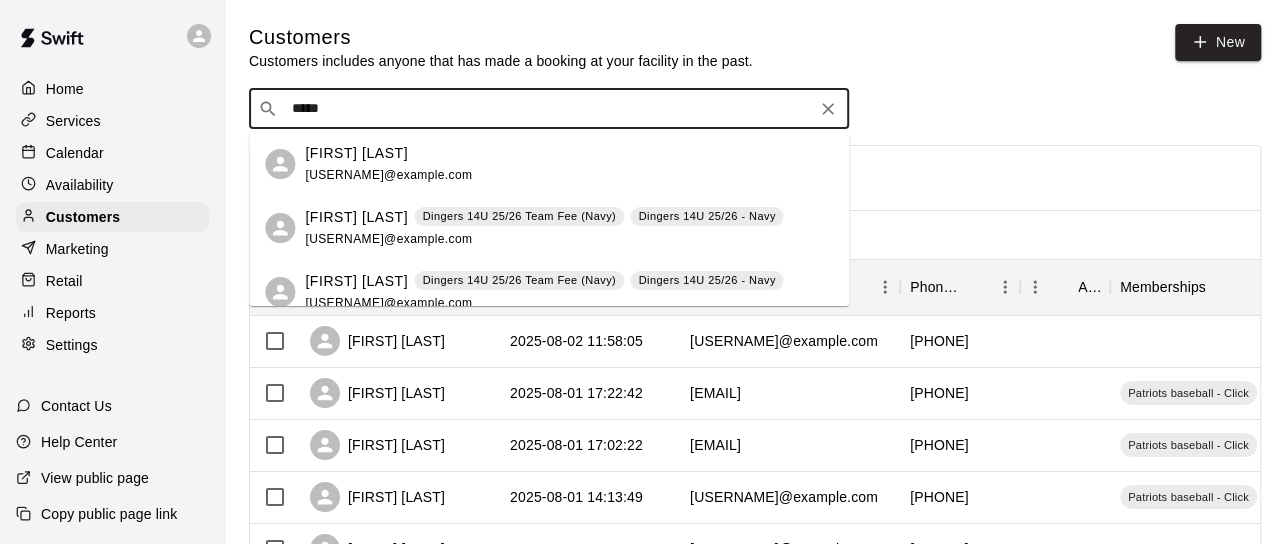 click on "bmathis@lwcsar.com" at bounding box center (388, 239) 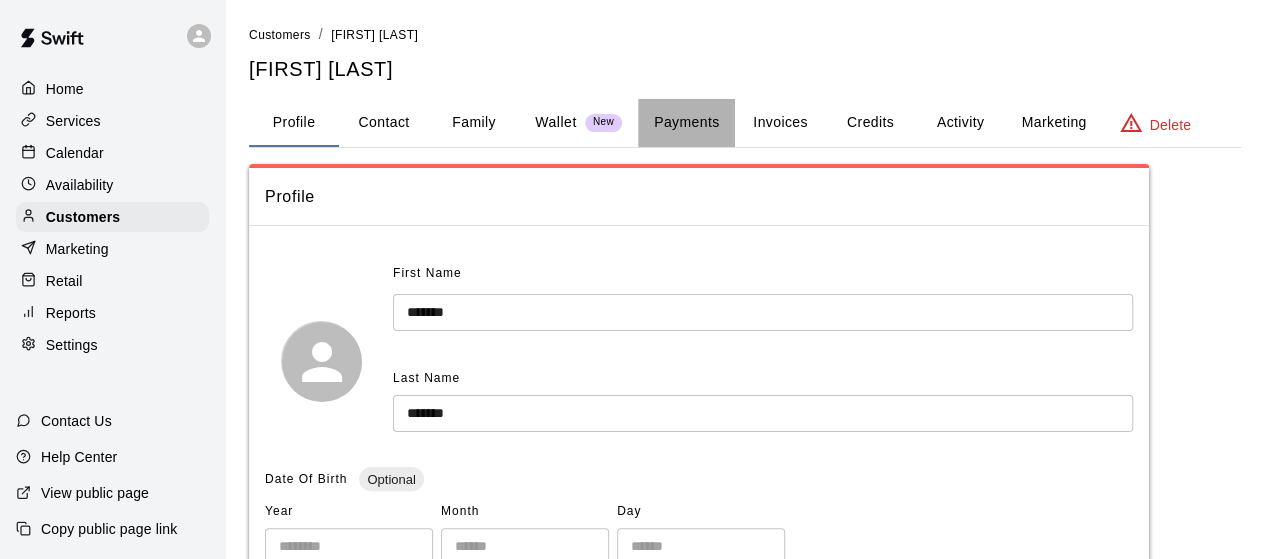 click on "Payments" at bounding box center (686, 123) 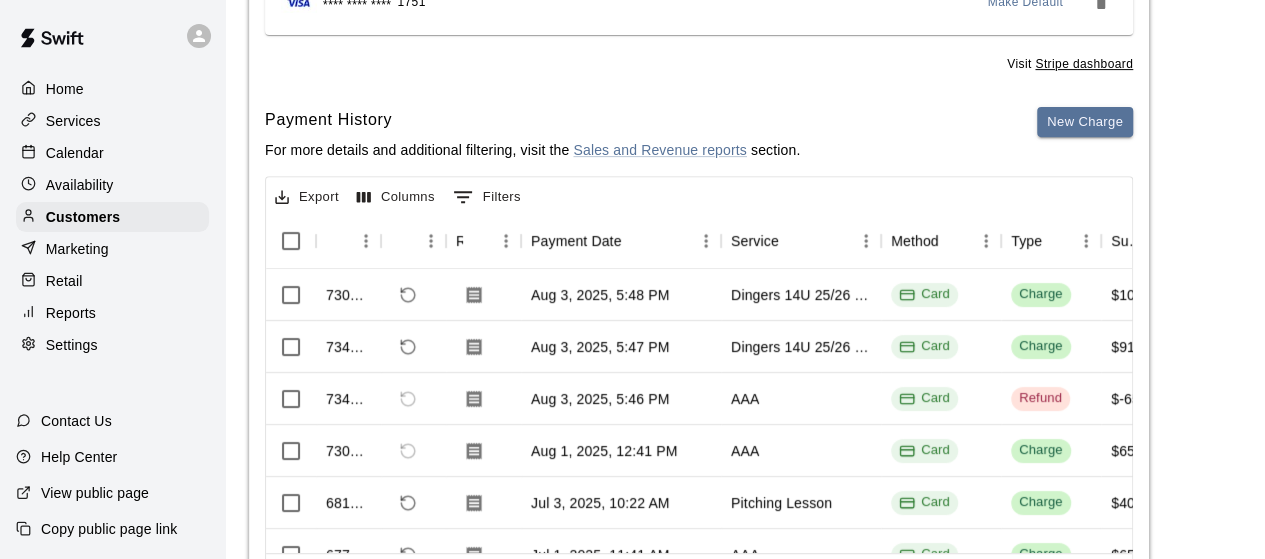 scroll, scrollTop: 340, scrollLeft: 0, axis: vertical 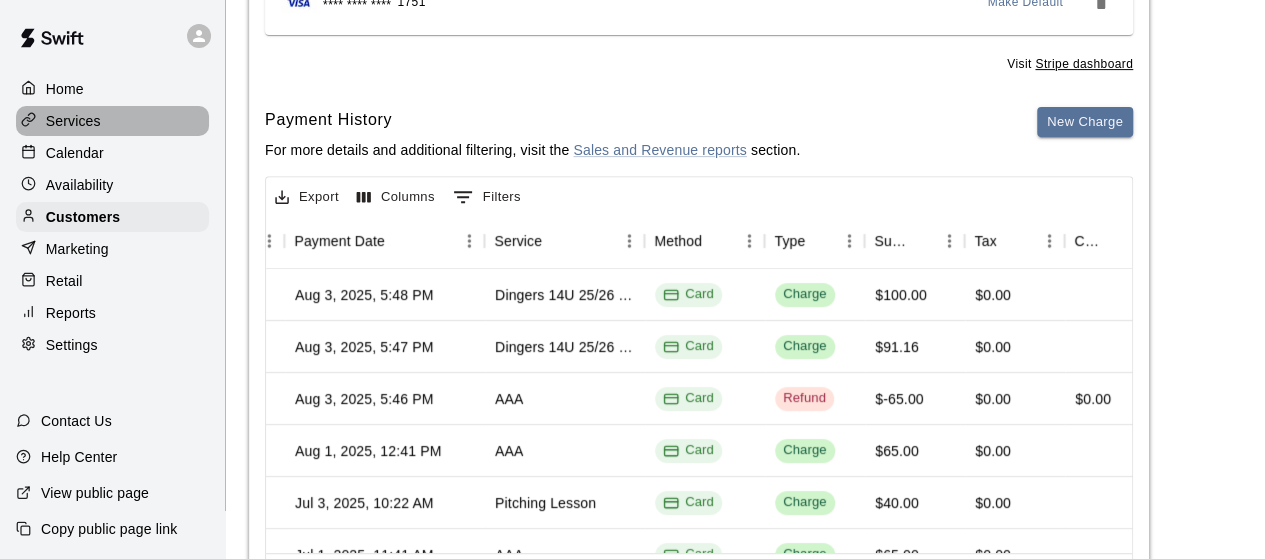 click at bounding box center [33, 121] 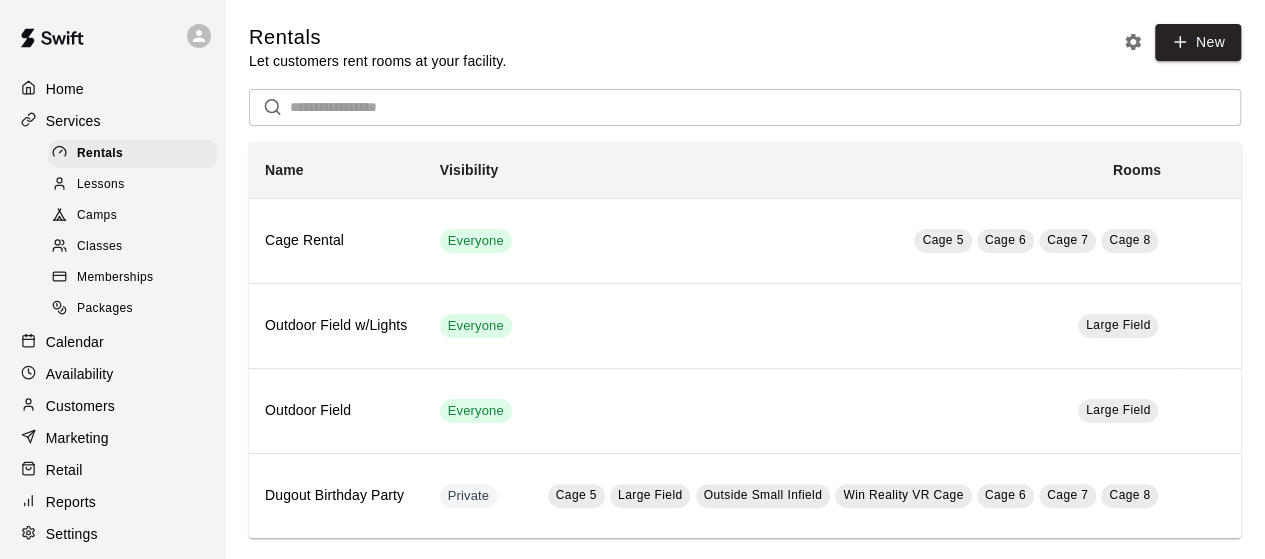 click on "Memberships" at bounding box center [115, 278] 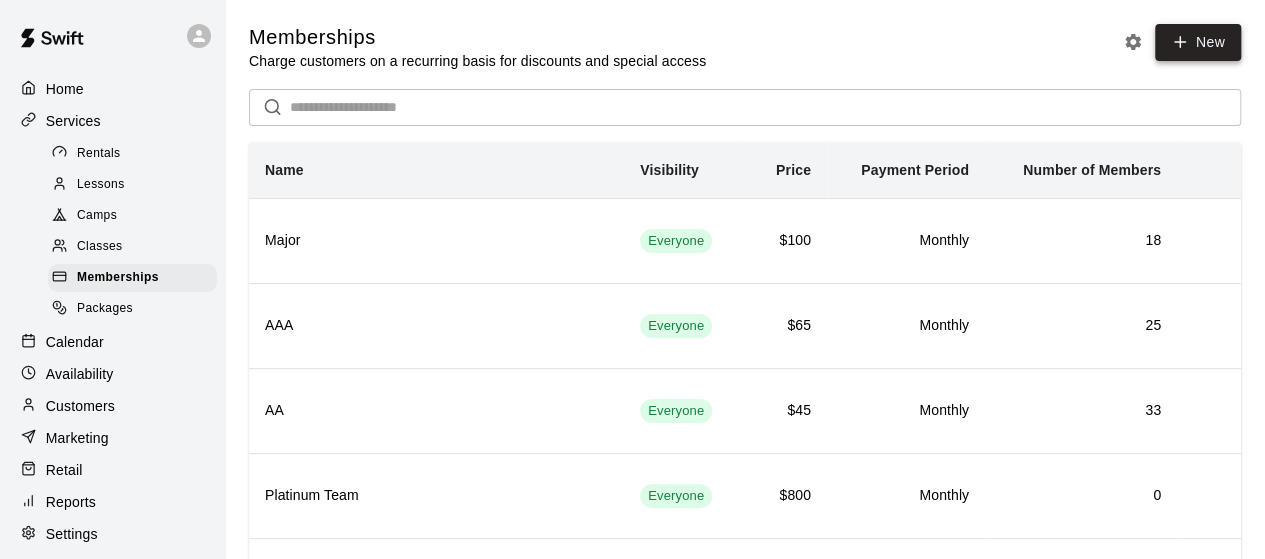 click on "New" at bounding box center (1198, 42) 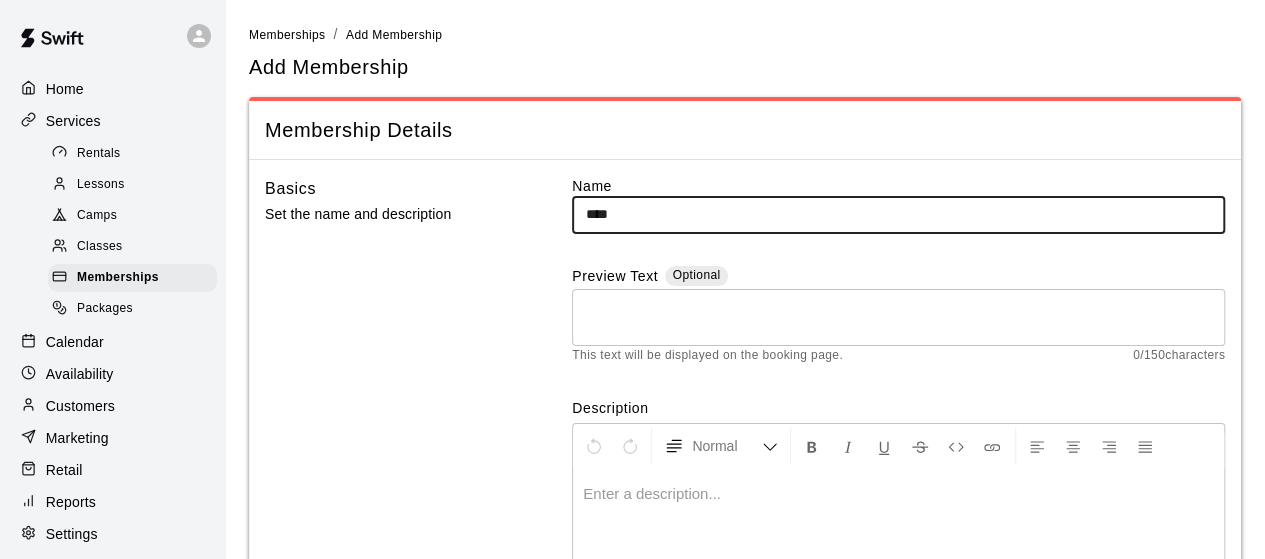 type on "****" 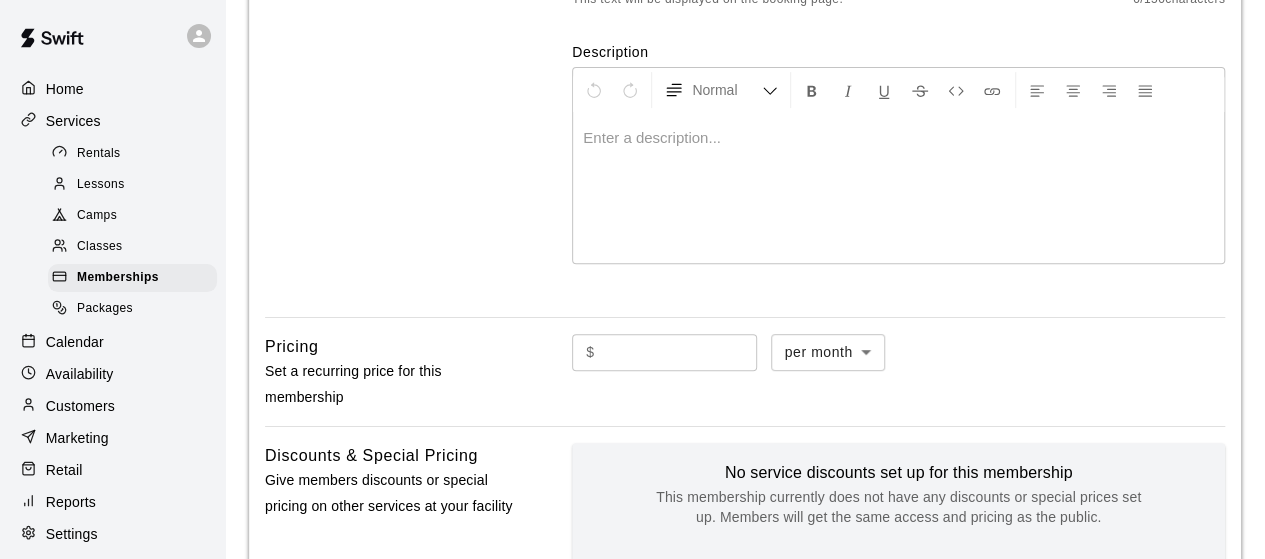 scroll, scrollTop: 373, scrollLeft: 0, axis: vertical 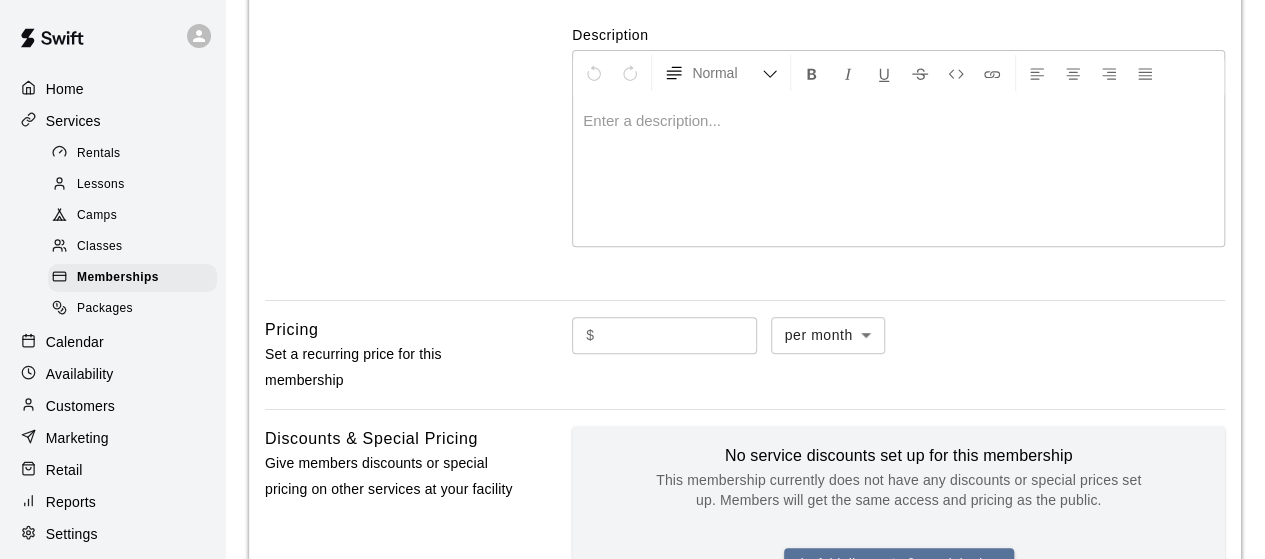 click at bounding box center (680, 335) 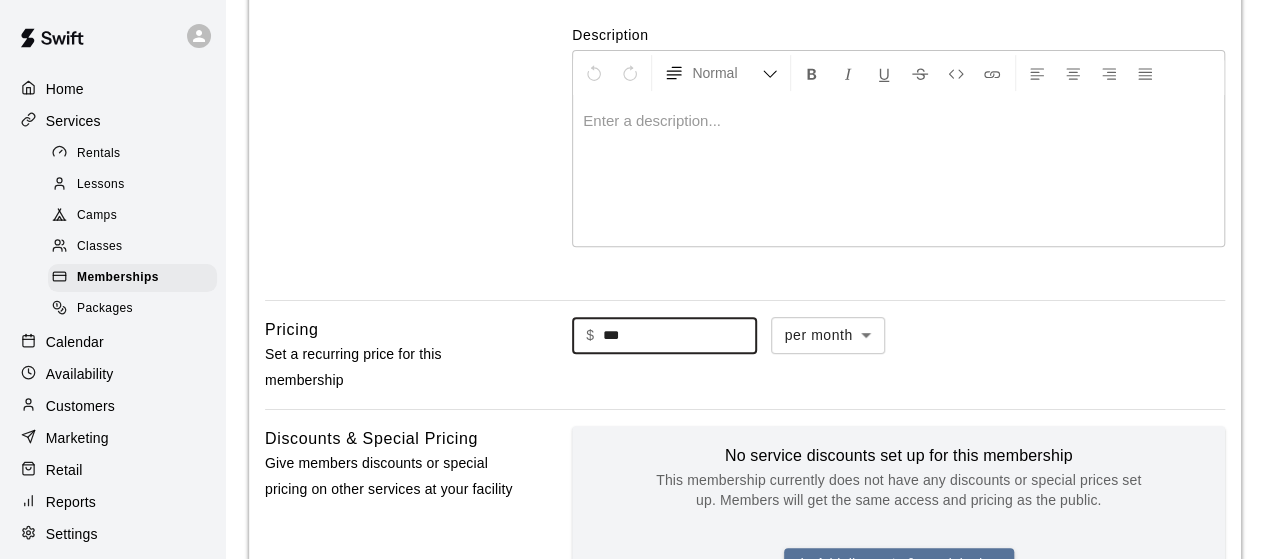 type on "***" 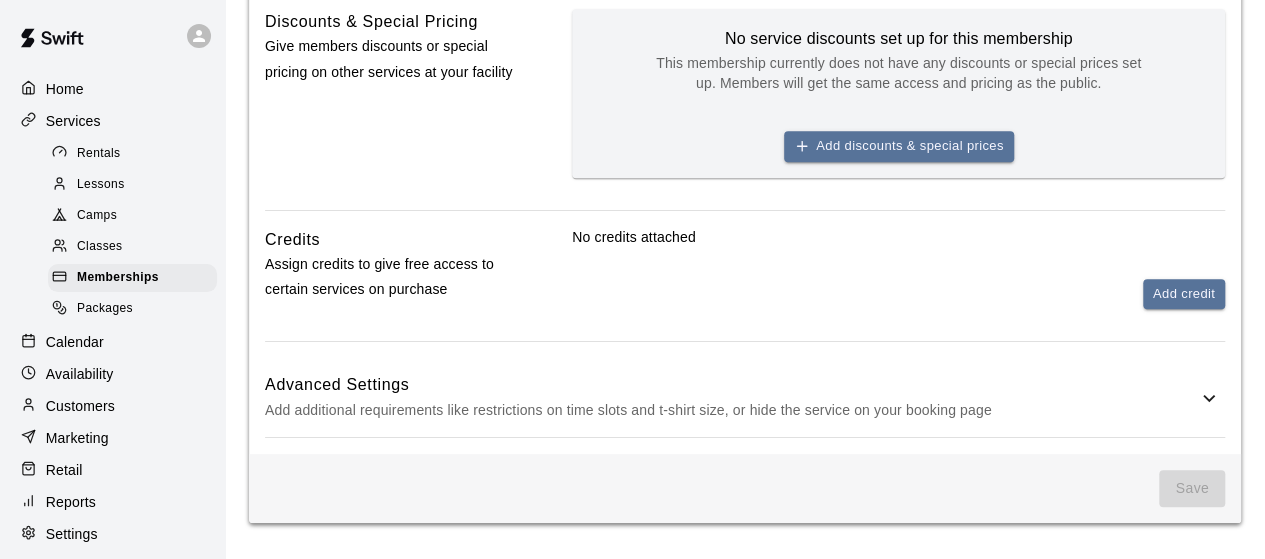 scroll, scrollTop: 790, scrollLeft: 0, axis: vertical 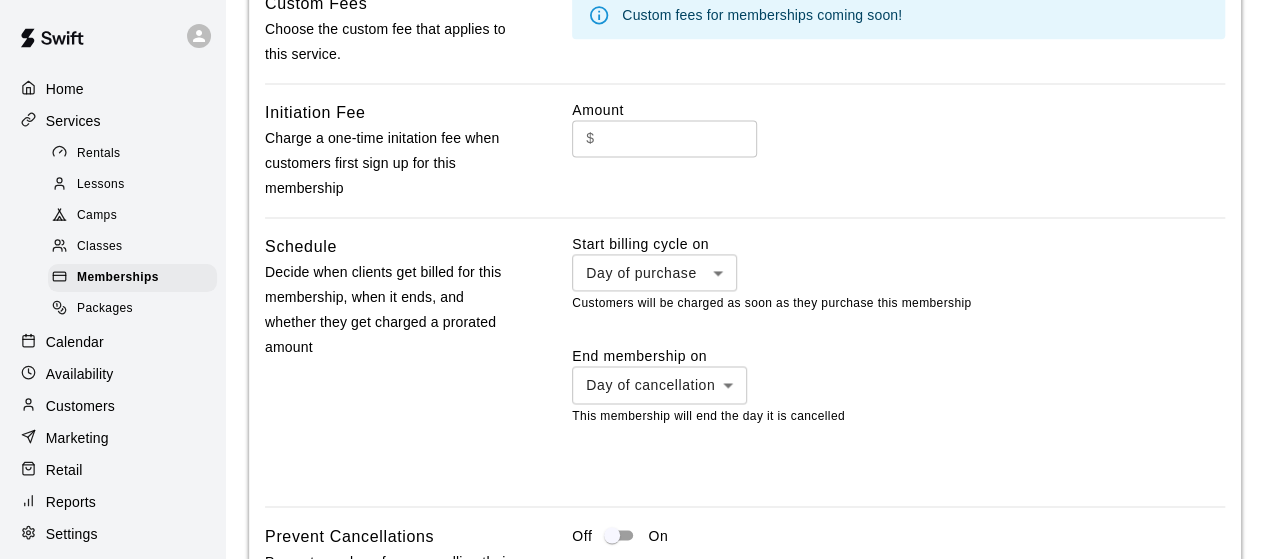 click on "Home Services Rentals Lessons Camps Classes Memberships Packages Calendar Availability Customers Marketing Retail Reports Settings Contact Us Help Center View public page Copy public page link Memberships / Add Membership Add Membership Membership Details Basics Set the name and description Name **** ​ Preview Text Optional * ​ This text will be displayed on the booking page. 0  /  150  characters Description Normal Enter a description... Pricing Set a recurring price for this membership $ *** ​ per month ******* ​ Discounts & Special Pricing Give members discounts or special pricing on other services at your facility No service discounts set up for this membership This membership currently does not have any discounts or special prices set up. Members will get the same access and pricing as the public.  Add discounts & special prices Credits Assign credits to give free access to certain services on purchase No credits attached Add credit Advanced Settings Tax Rates Collect tax Custom Fees Amount $ ​" at bounding box center (632, -244) 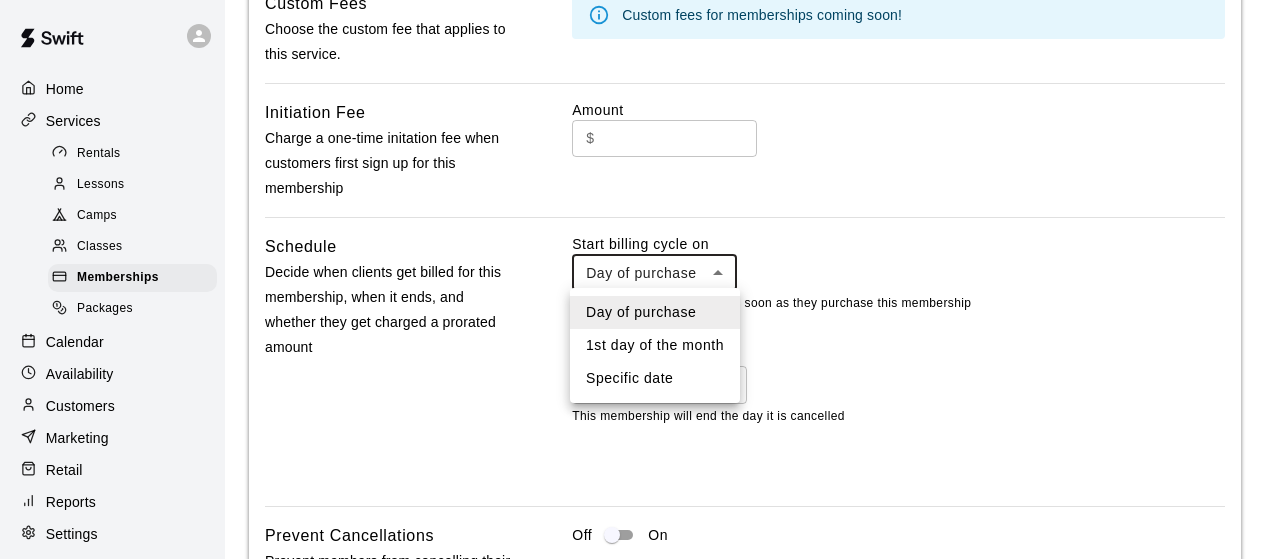 click on "1st day of the   month" at bounding box center [655, 345] 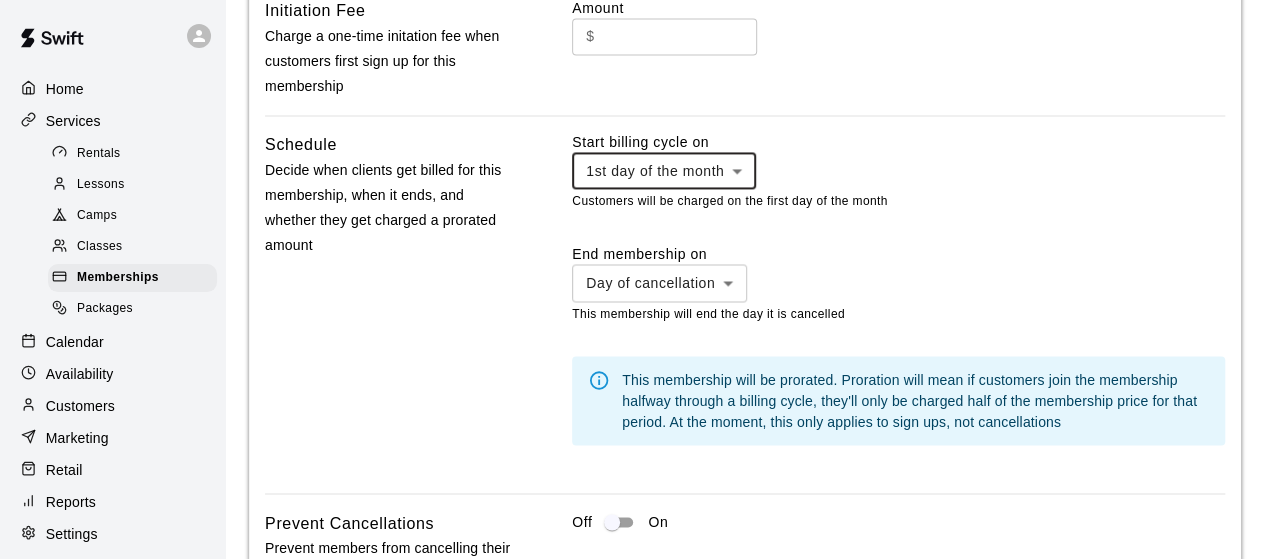 scroll, scrollTop: 1502, scrollLeft: 0, axis: vertical 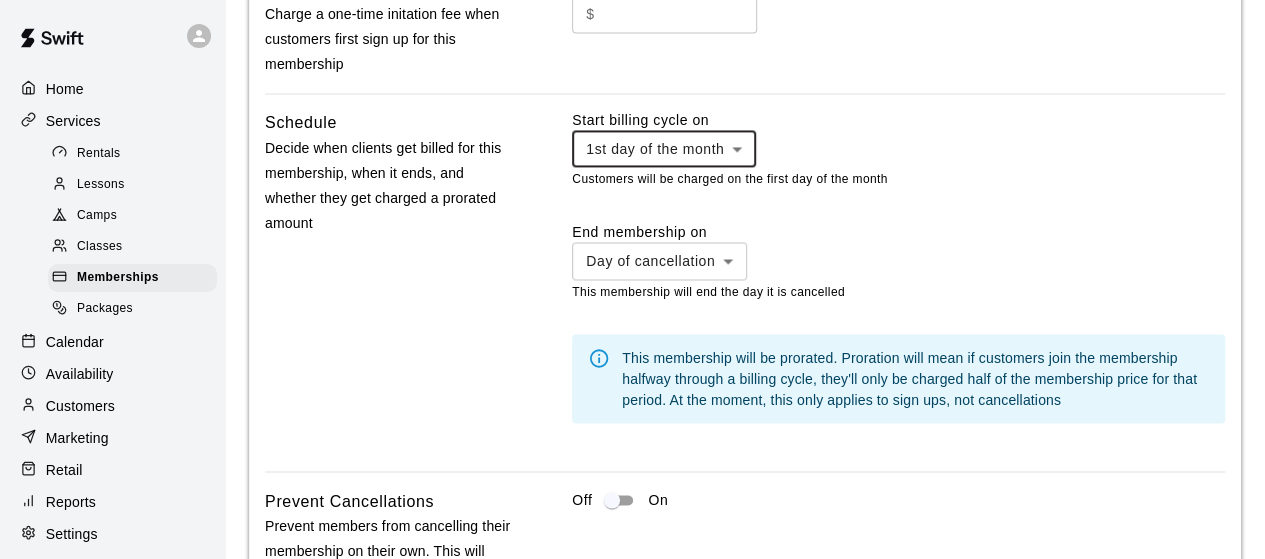 click on "Home Services Rentals Lessons Camps Classes Memberships Packages Calendar Availability Customers Marketing Retail Reports Settings Contact Us Help Center View public page Copy public page link Memberships / Add Membership Add Membership Membership Details Basics Set the name and description Name **** ​ Preview Text Optional * ​ This text will be displayed on the booking page. 0  /  150  characters Description Normal Enter a description... Pricing Set a recurring price for this membership $ *** ​ per month ******* ​ Discounts & Special Pricing Give members discounts or special pricing on other services at your facility No service discounts set up for this membership This membership currently does not have any discounts or special prices set up. Members will get the same access and pricing as the public.  Add discounts & special prices Credits Assign credits to give free access to certain services on purchase No credits attached Add credit Advanced Settings Tax Rates Collect tax Custom Fees Amount $ ​" at bounding box center (632, -324) 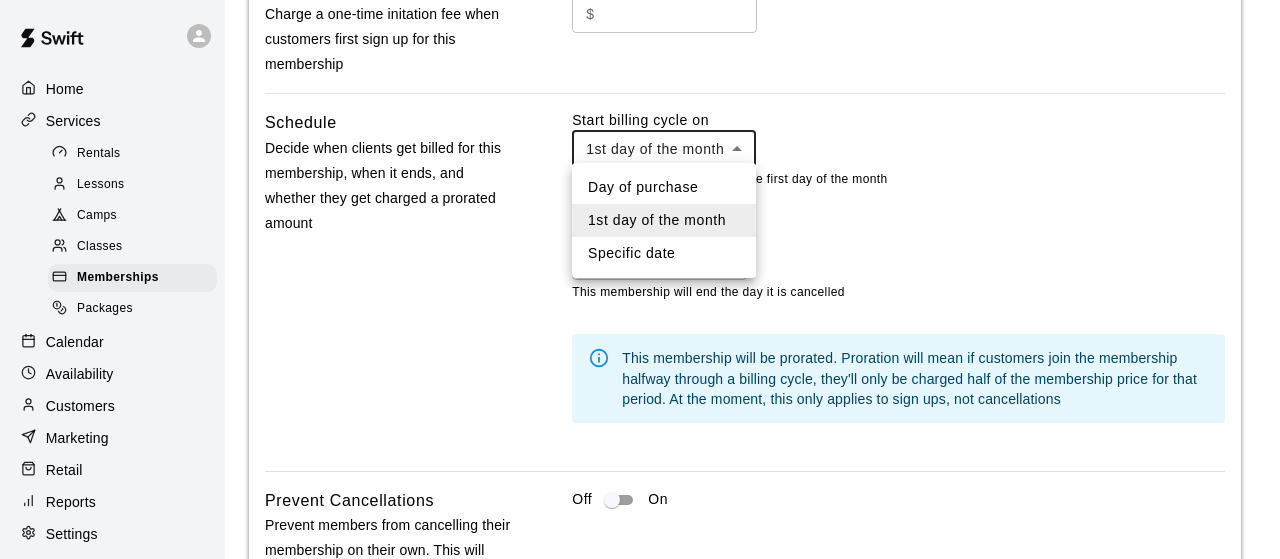 click on "Day of purchase" at bounding box center [664, 187] 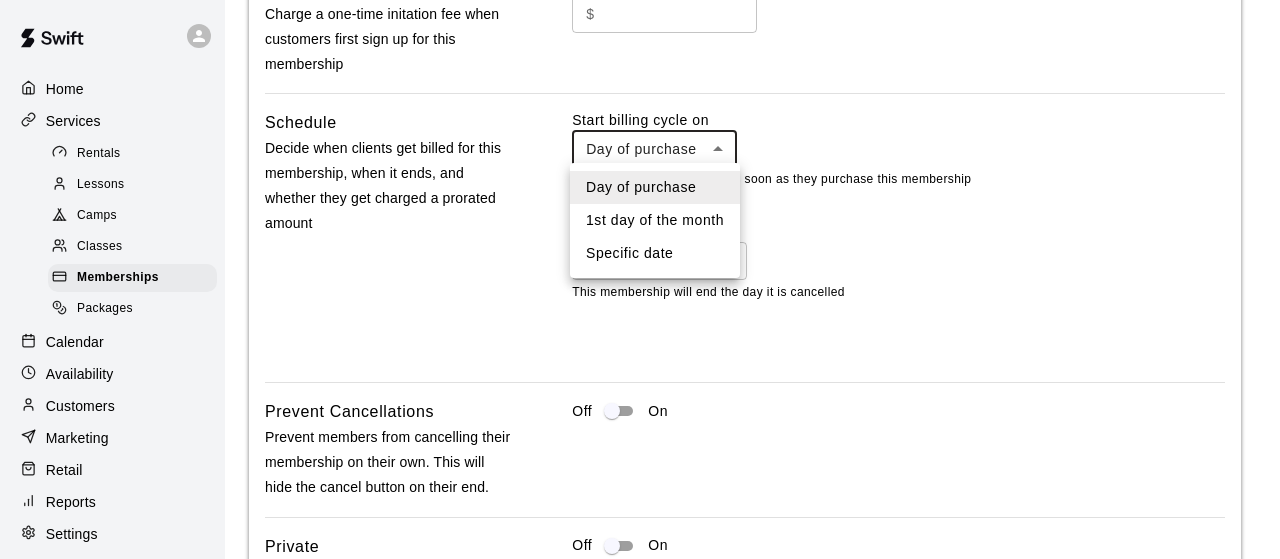 click on "Home Services Rentals Lessons Camps Classes Memberships Packages Calendar Availability Customers Marketing Retail Reports Settings Contact Us Help Center View public page Copy public page link Memberships / Add Membership Add Membership Membership Details Basics Set the name and description Name **** ​ Preview Text Optional * ​ This text will be displayed on the booking page. 0  /  150  characters Description Normal Enter a description... Pricing Set a recurring price for this membership $ *** ​ per month ******* ​ Discounts & Special Pricing Give members discounts or special pricing on other services at your facility No service discounts set up for this membership This membership currently does not have any discounts or special prices set up. Members will get the same access and pricing as the public.  Add discounts & special prices Credits Assign credits to give free access to certain services on purchase No credits attached Add credit Advanced Settings Tax Rates Collect tax Custom Fees Amount $ ​" at bounding box center [640, -368] 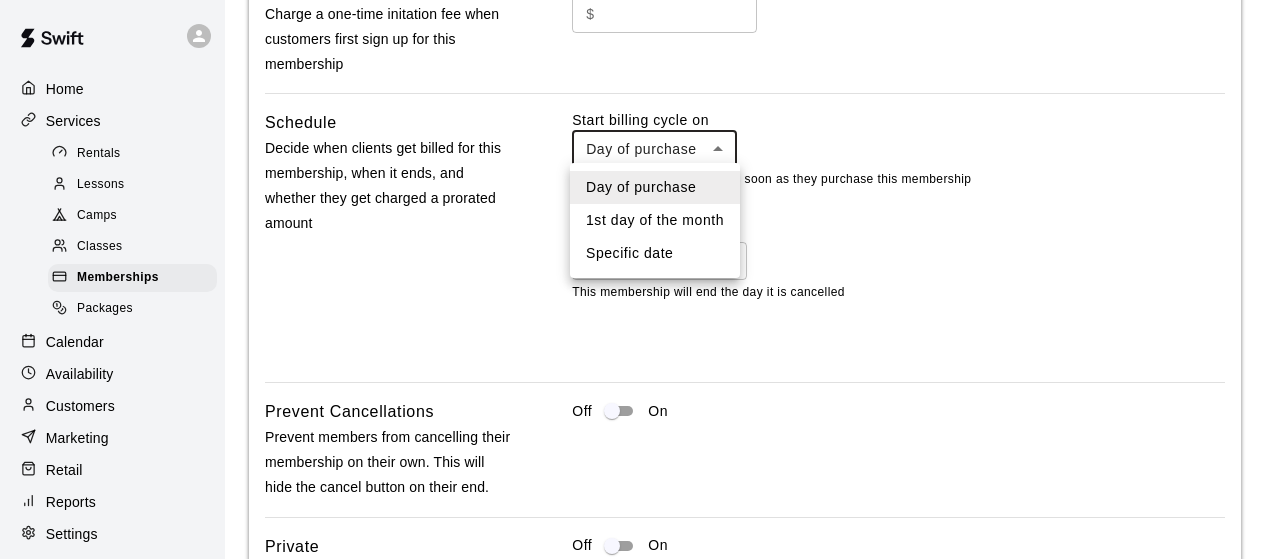 click at bounding box center (640, 279) 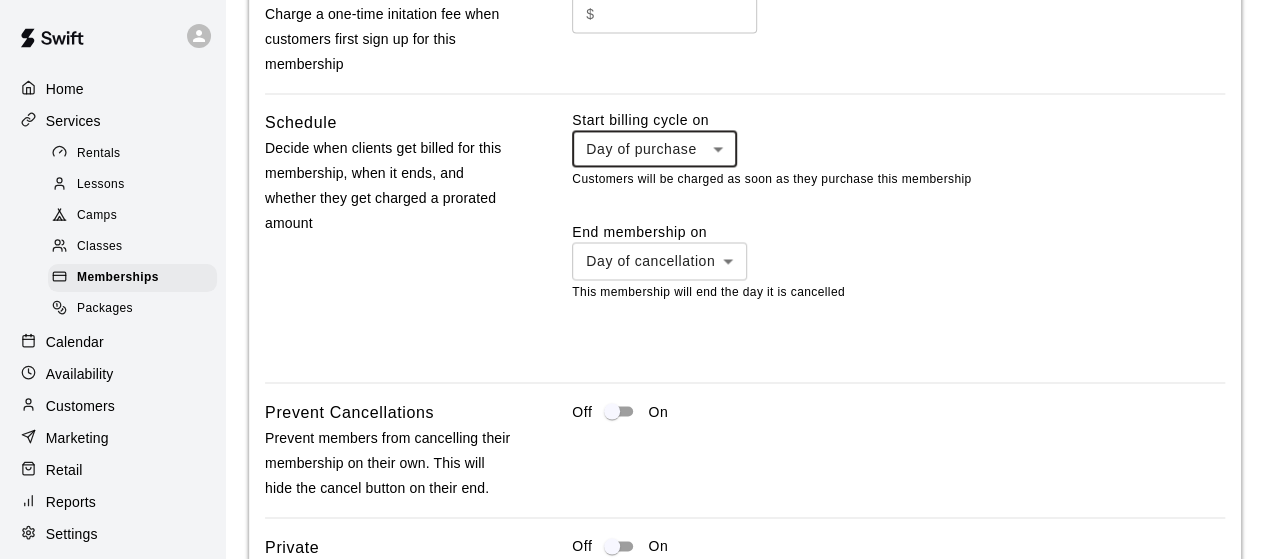 click on "Schedule Decide when clients get billed for this membership, when it ends, and whether they get charged a prorated amount" at bounding box center (390, 238) 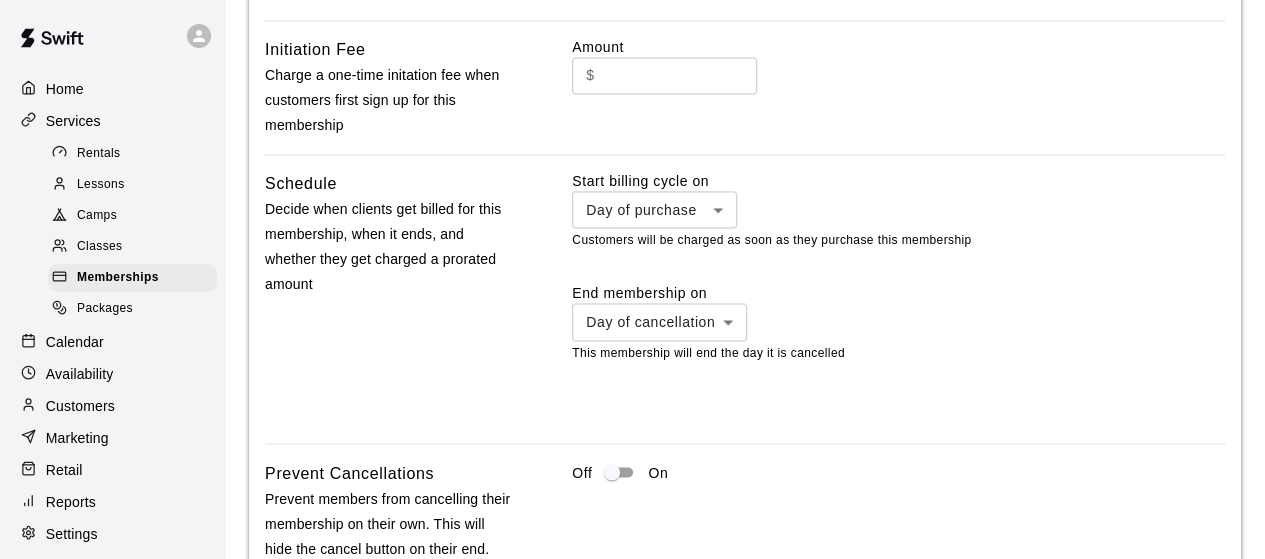 scroll, scrollTop: 1452, scrollLeft: 0, axis: vertical 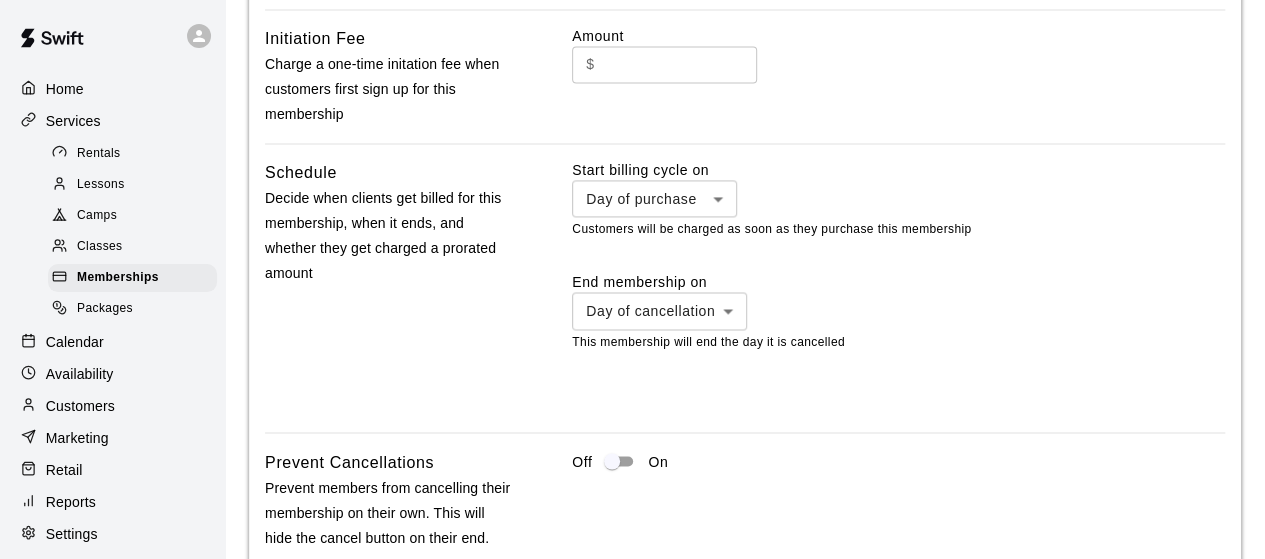 click on "**********" at bounding box center (898, 200) 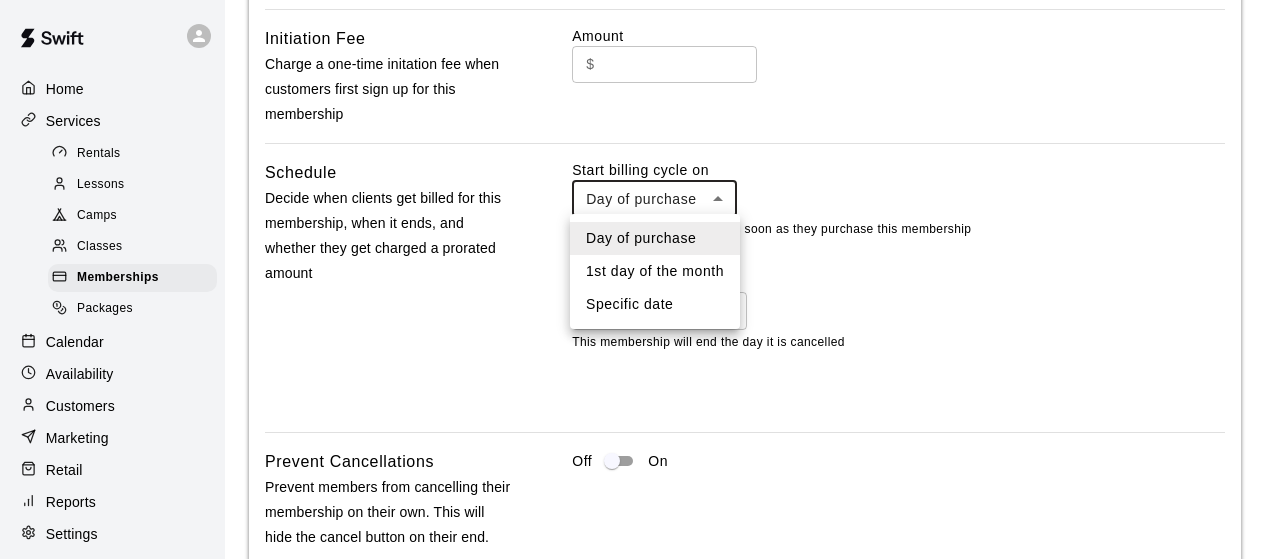 click on "1st day of the   month" at bounding box center (655, 271) 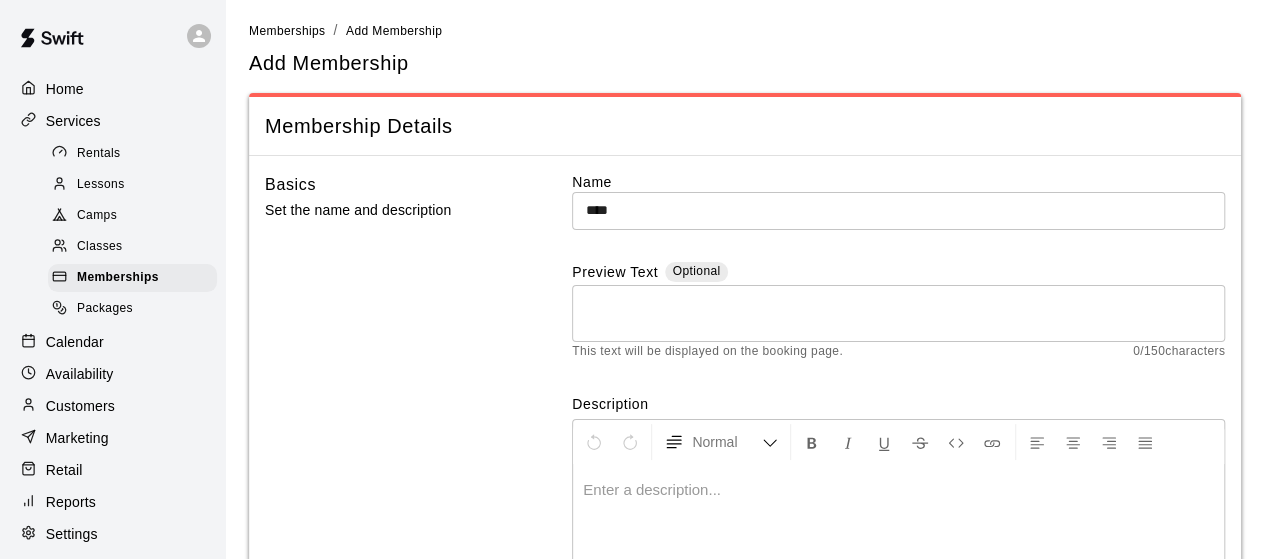 scroll, scrollTop: 0, scrollLeft: 0, axis: both 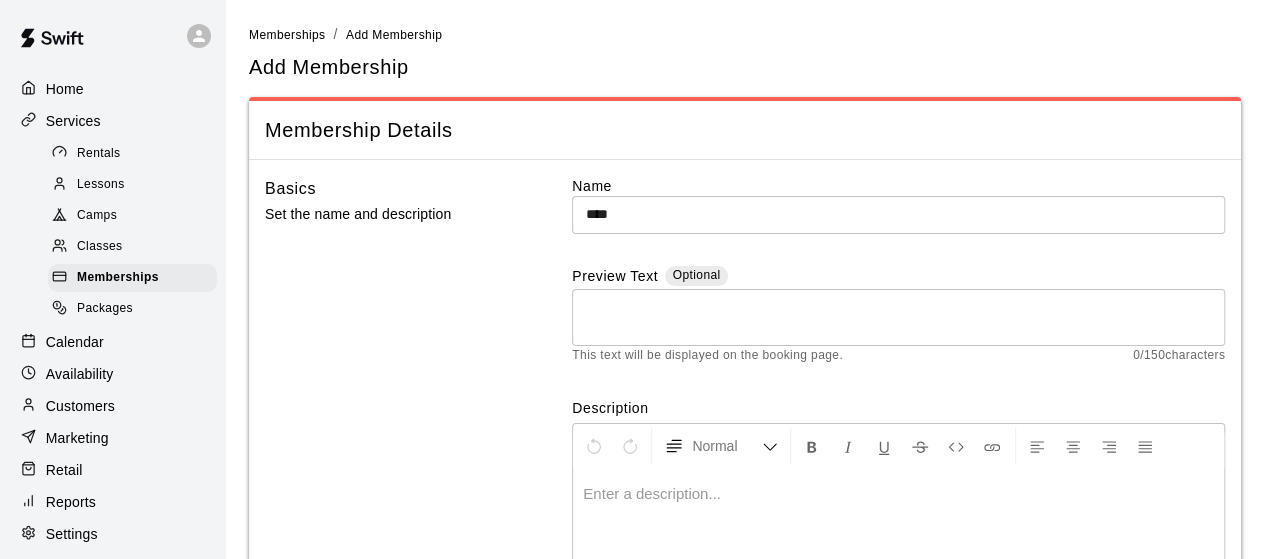 click on "Classes" at bounding box center (99, 247) 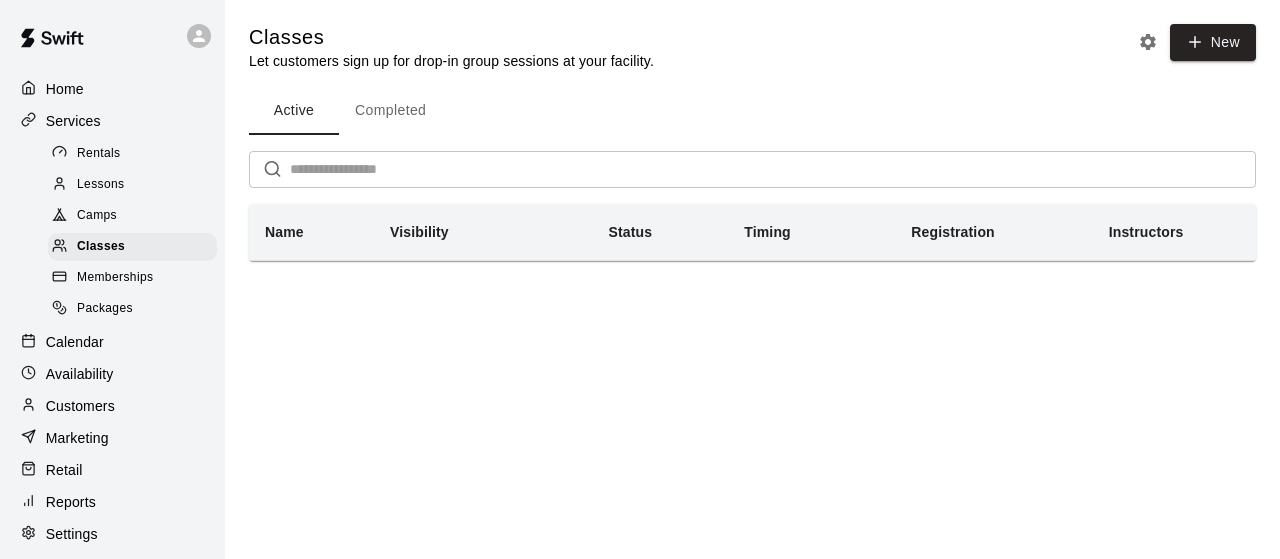 click on "Memberships" at bounding box center [115, 278] 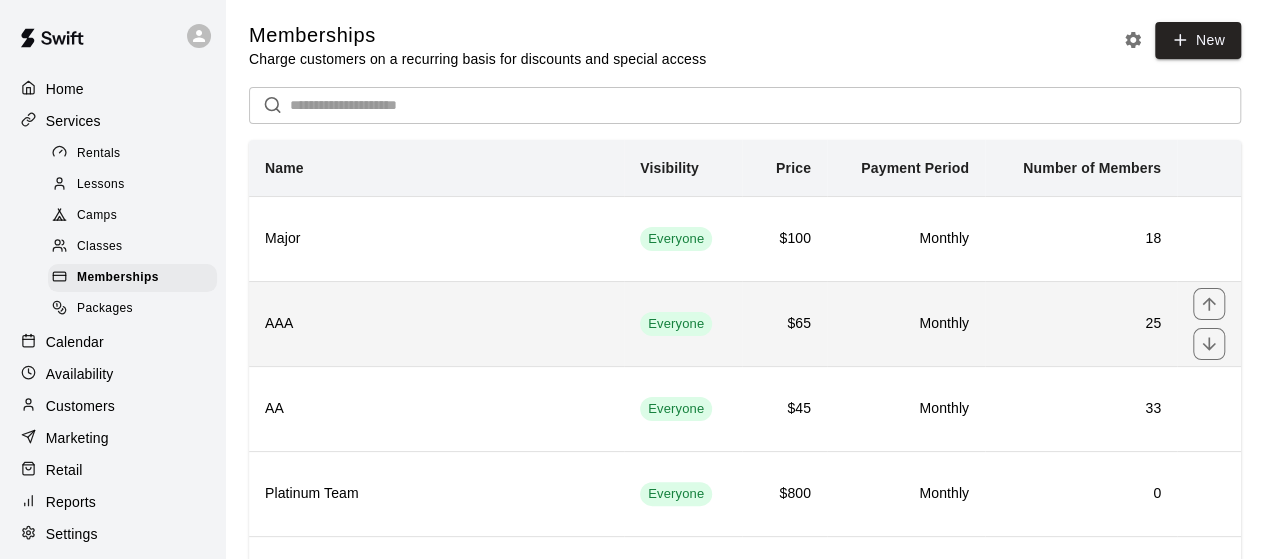 scroll, scrollTop: 4, scrollLeft: 0, axis: vertical 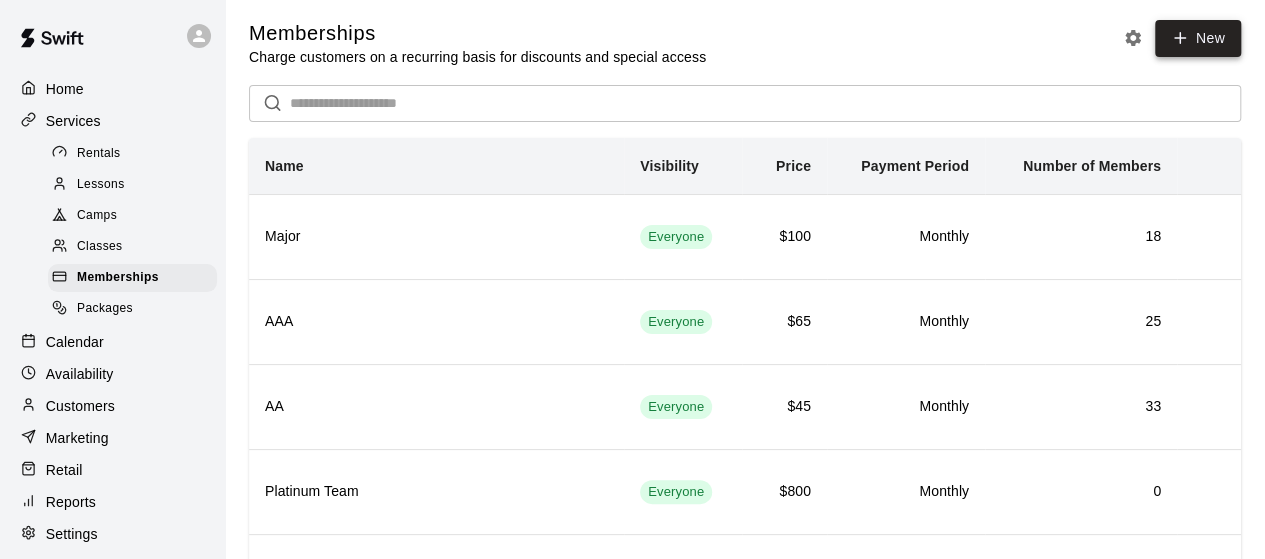 click on "New" at bounding box center (1198, 38) 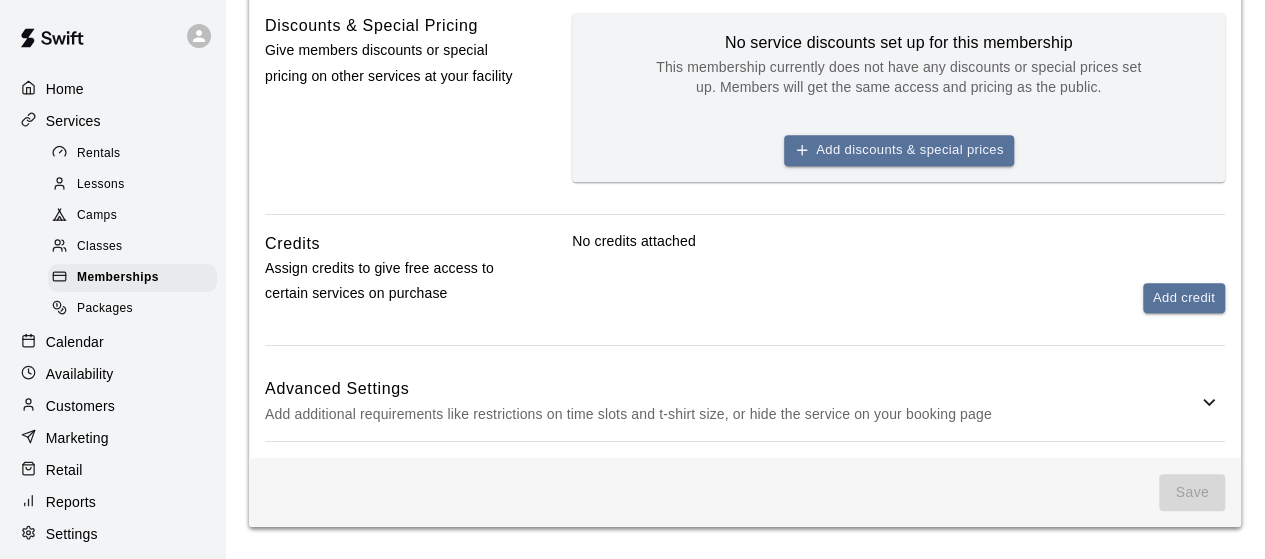 scroll, scrollTop: 790, scrollLeft: 0, axis: vertical 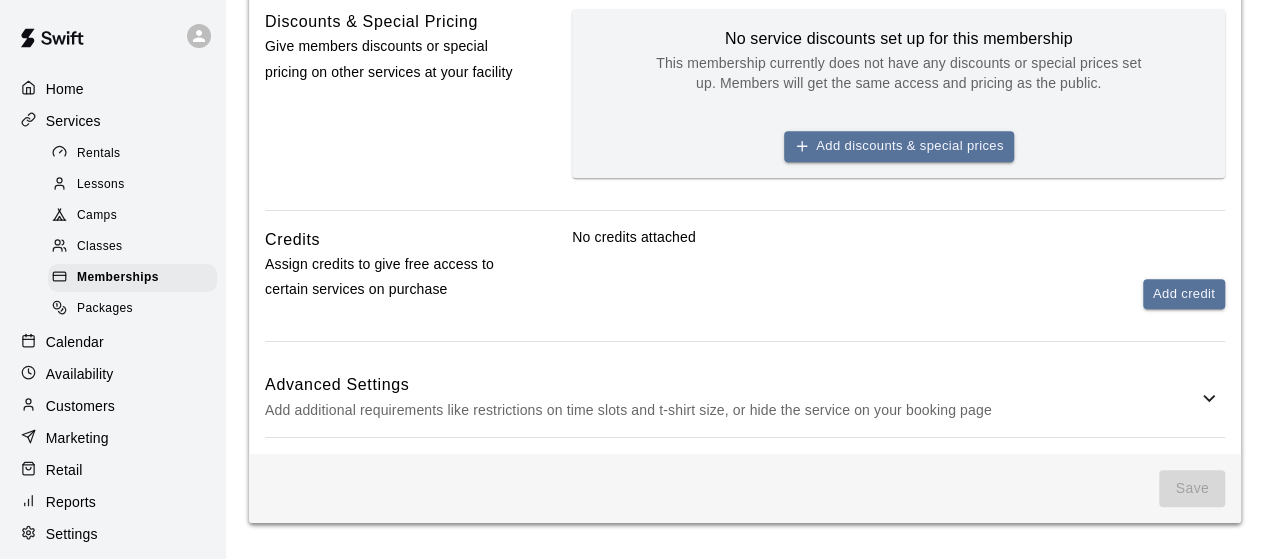 click on "Add additional requirements like restrictions on time slots and t-shirt size, or hide the service on your booking page" at bounding box center (731, 410) 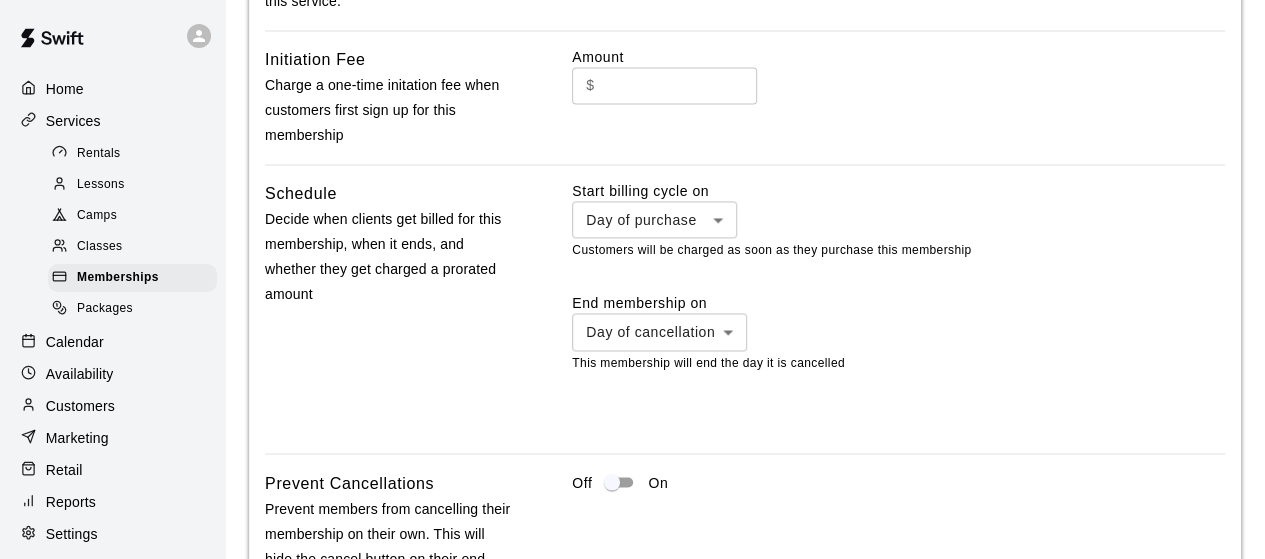 scroll, scrollTop: 1430, scrollLeft: 0, axis: vertical 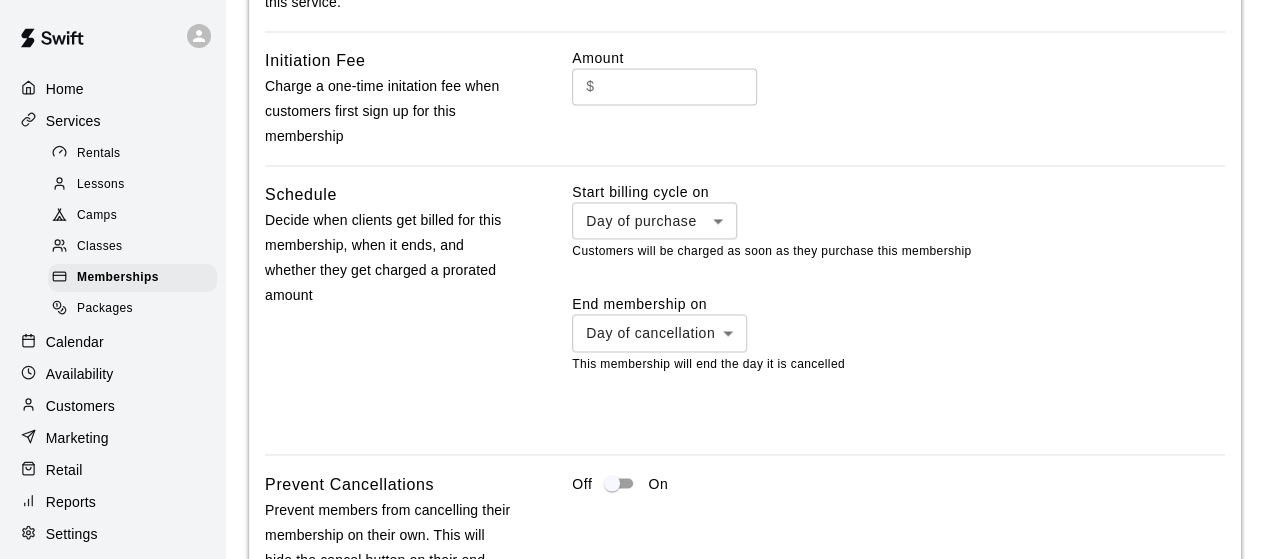 click on "Home Services Rentals Lessons Camps Classes Memberships Packages Calendar Availability Customers Marketing Retail Reports Settings Contact Us Help Center View public page Copy public page link Memberships / Add Membership Add Membership Membership Details Basics Set the name and description Name ​ Preview Text Optional * ​ This text will be displayed on the booking page. 0  /  150  characters Description Normal Enter a description... Pricing Set a recurring price for this membership $ ​ per month ******* ​ Discounts & Special Pricing Give members discounts or special pricing on other services at your facility No service discounts set up for this membership This membership currently does not have any discounts or special prices set up. Members will get the same access and pricing as the public.  Add discounts & special prices Credits Assign credits to give free access to certain services on purchase No credits attached Add credit Advanced Settings Tax Rates Collect tax Custom Fees Initiation Fee Amount" at bounding box center [632, -296] 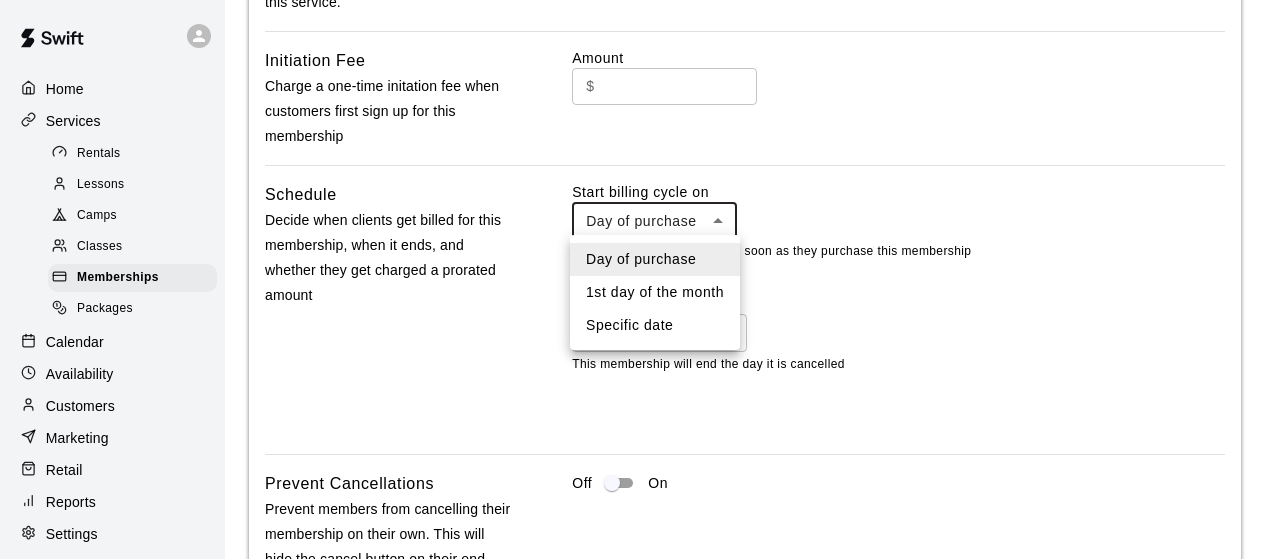 click on "1st day of the   month" at bounding box center [655, 292] 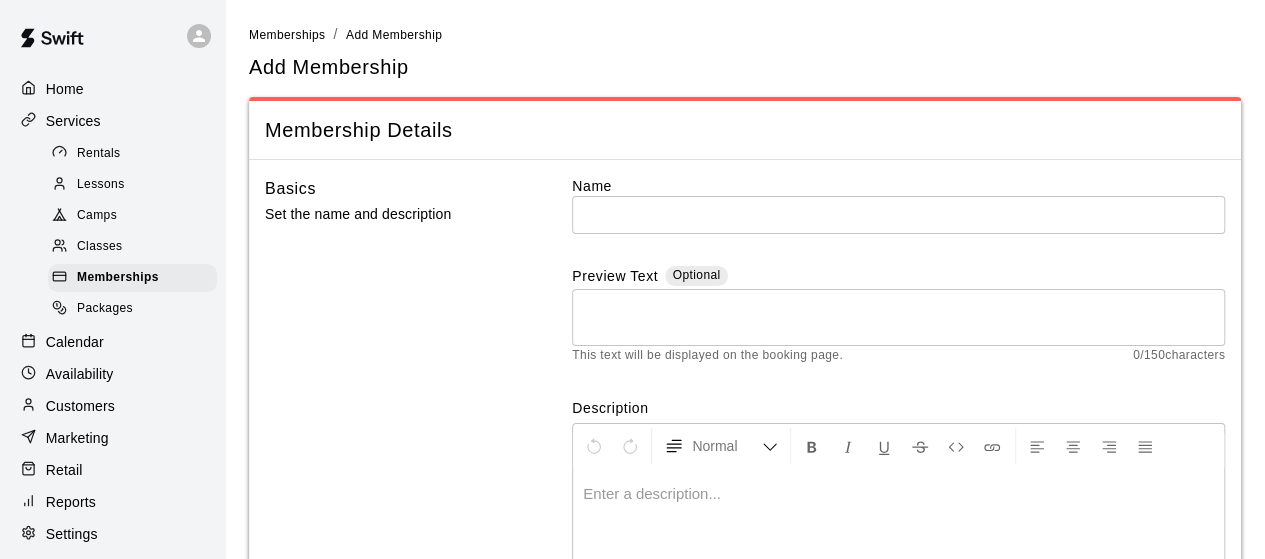 scroll, scrollTop: 0, scrollLeft: 0, axis: both 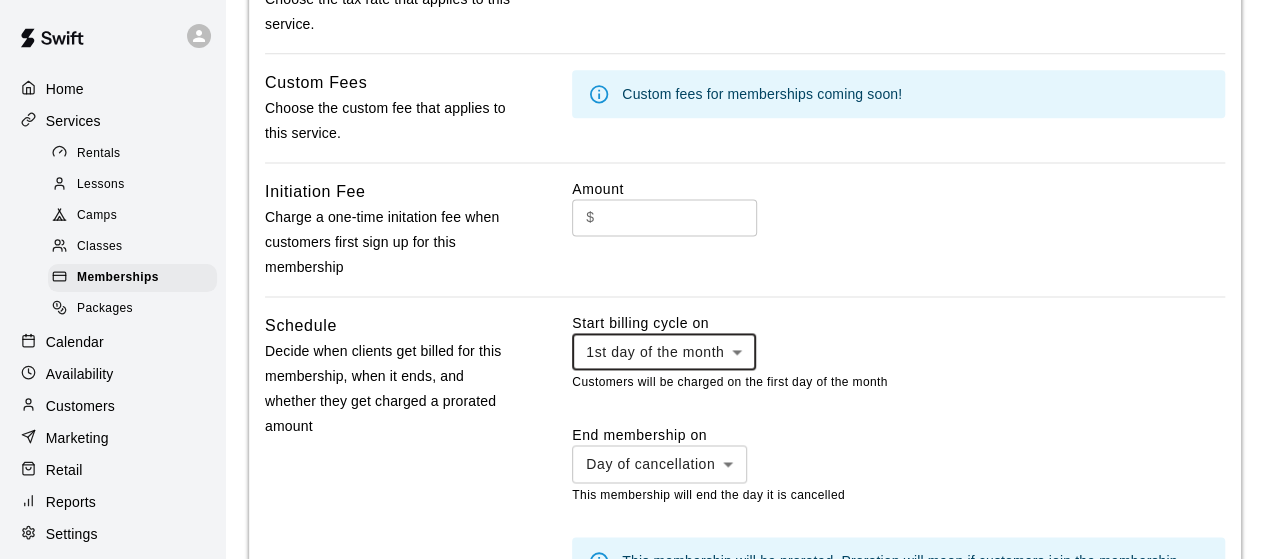 click on "Home Services Rentals Lessons Camps Classes Memberships Packages Calendar Availability Customers Marketing Retail Reports Settings Contact Us Help Center View public page Copy public page link Memberships / Add Membership Add Membership Membership Details Basics Set the name and description Name ​ Preview Text Optional * ​ This text will be displayed on the booking page. 0  /  150  characters Description Normal Enter a description... Pricing Set a recurring price for this membership $ ​ per month ******* ​ Discounts & Special Pricing Give members discounts or special pricing on other services at your facility No service discounts set up for this membership This membership currently does not have any discounts or special prices set up. Members will get the same access and pricing as the public.  Add discounts & special prices Credits Assign credits to give free access to certain services on purchase No credits attached Add credit Advanced Settings Tax Rates Collect tax Custom Fees Initiation Fee Amount" at bounding box center [632, -121] 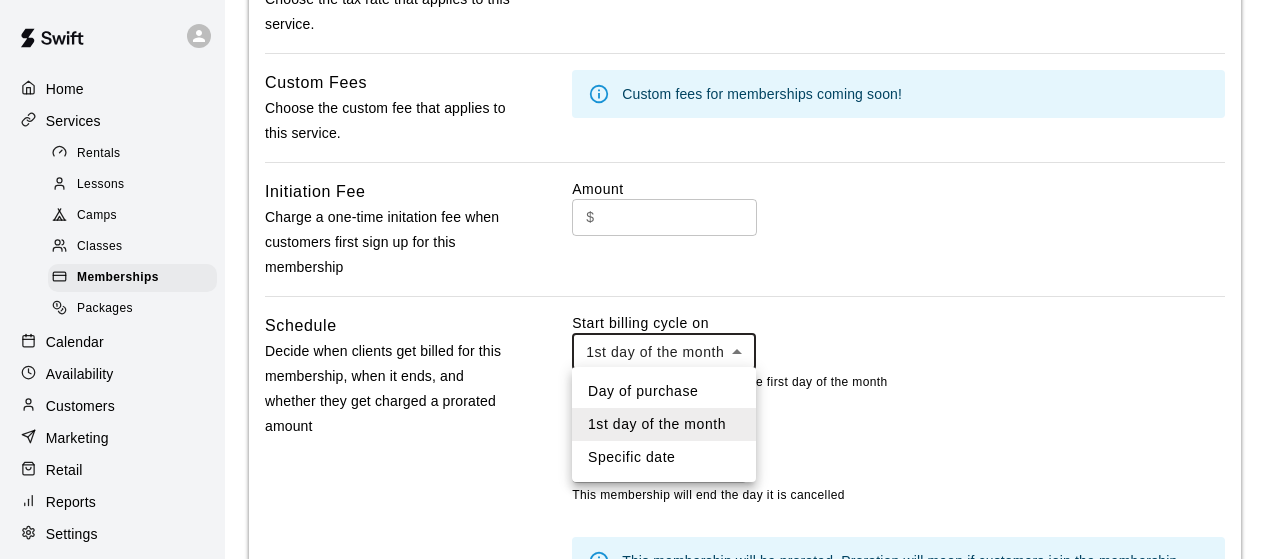 click at bounding box center (640, 279) 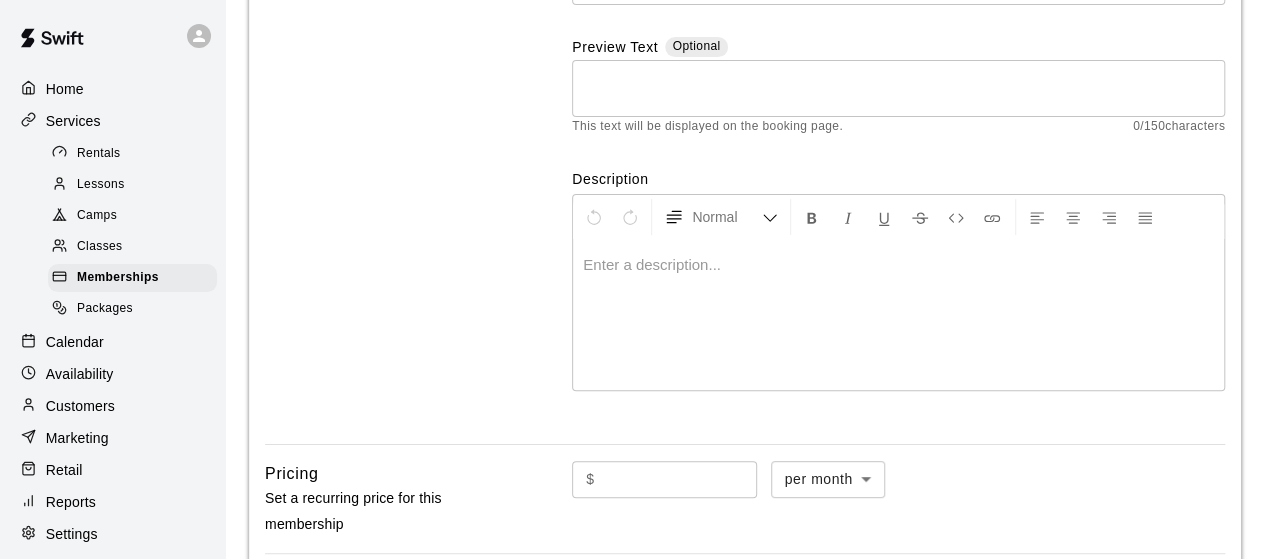 scroll, scrollTop: 0, scrollLeft: 0, axis: both 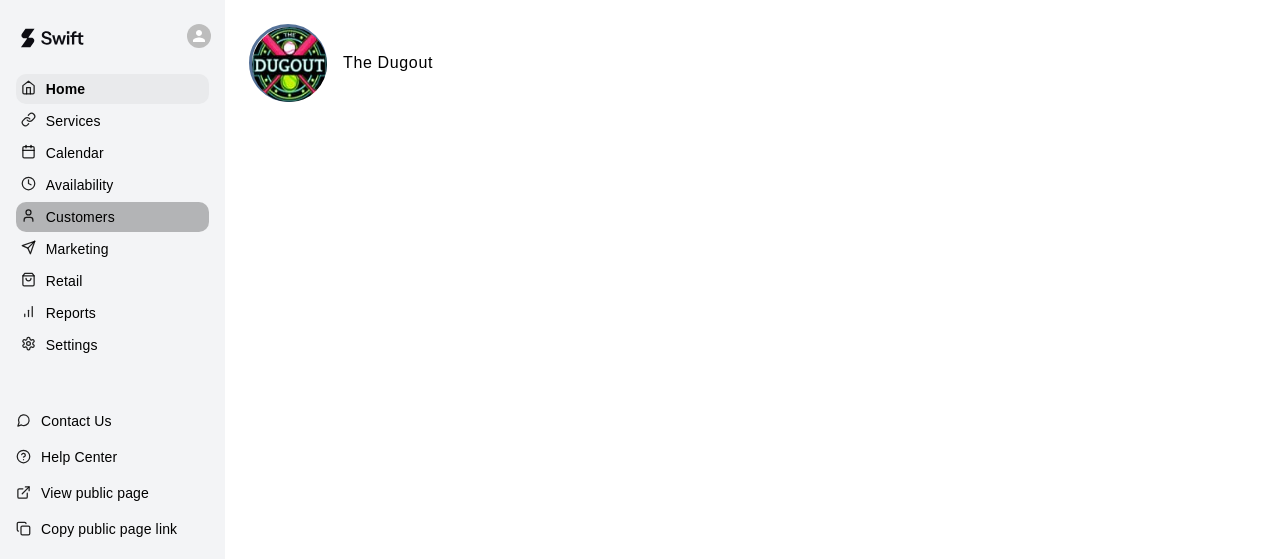 click on "Customers" at bounding box center (80, 217) 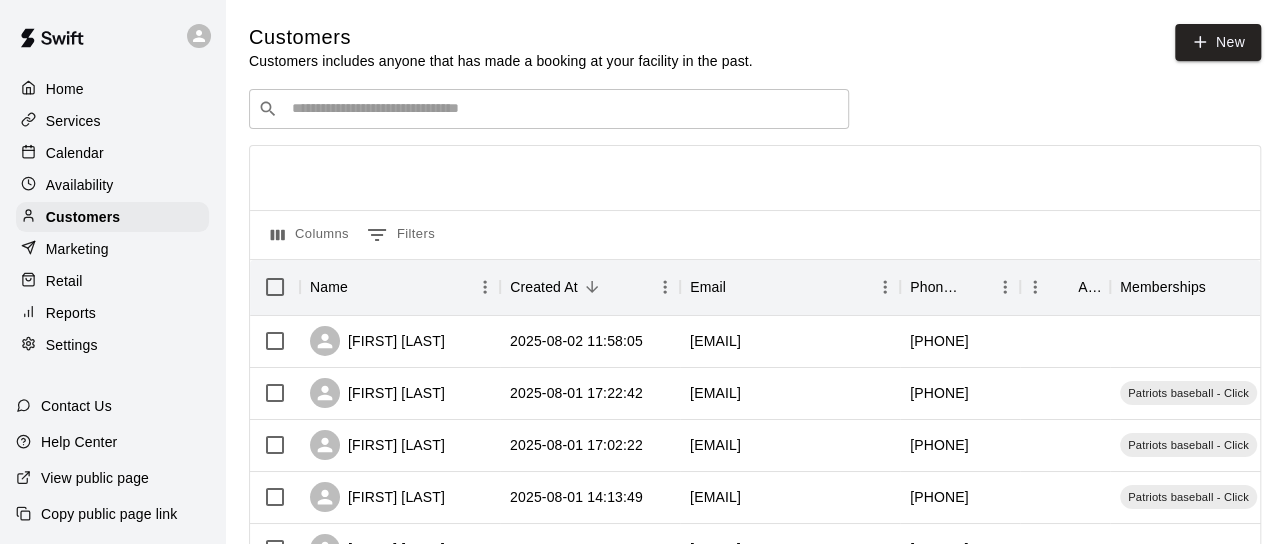 click on "​ ​" at bounding box center [549, 109] 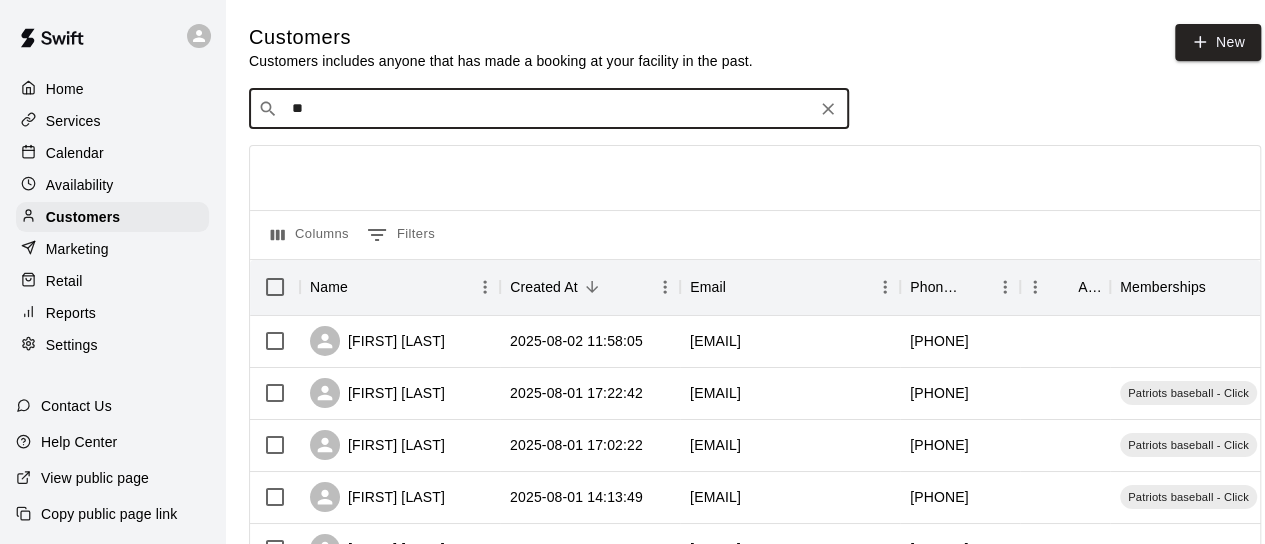 type on "***" 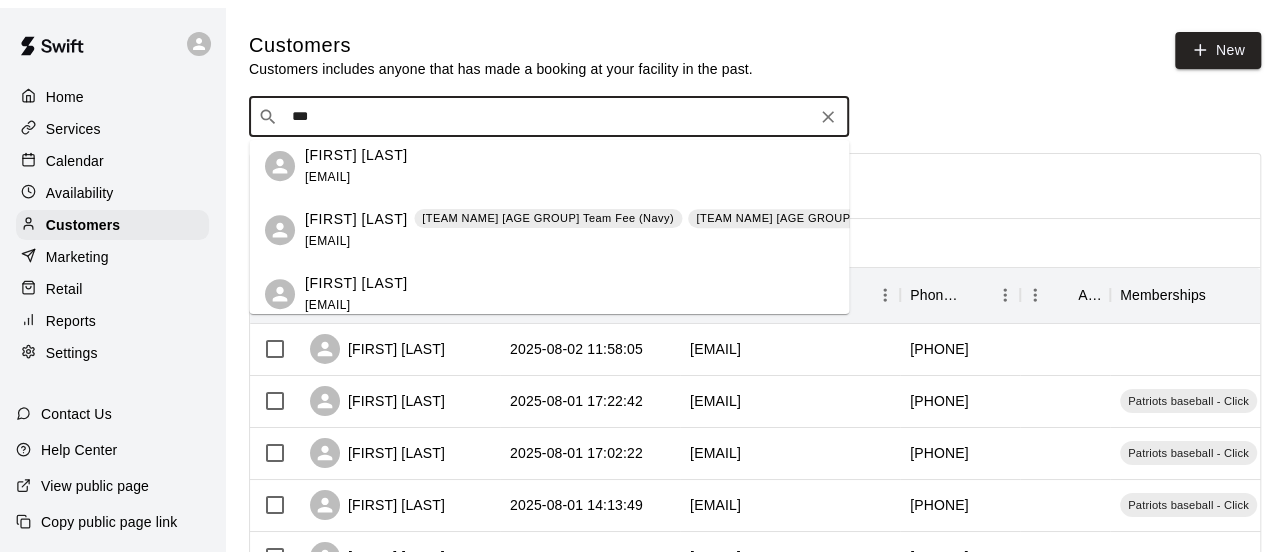 scroll, scrollTop: 455, scrollLeft: 0, axis: vertical 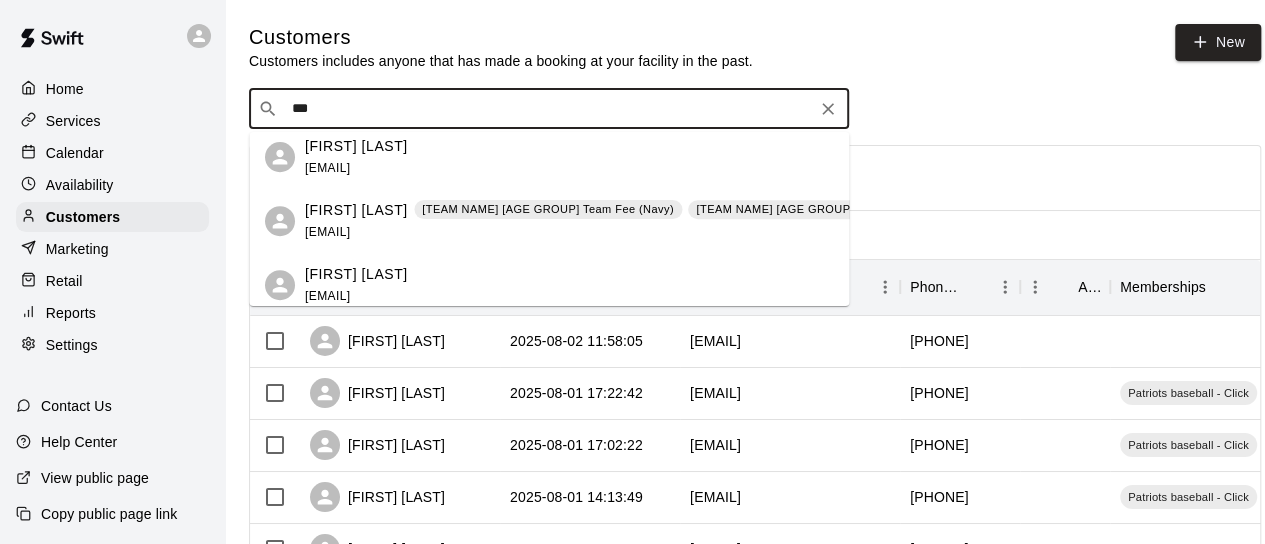 click on "Melanie Cummings Dingers 14U 25/26 Team Fee (Navy)  Dingers 14U 25/26 - Navy" at bounding box center (602, 210) 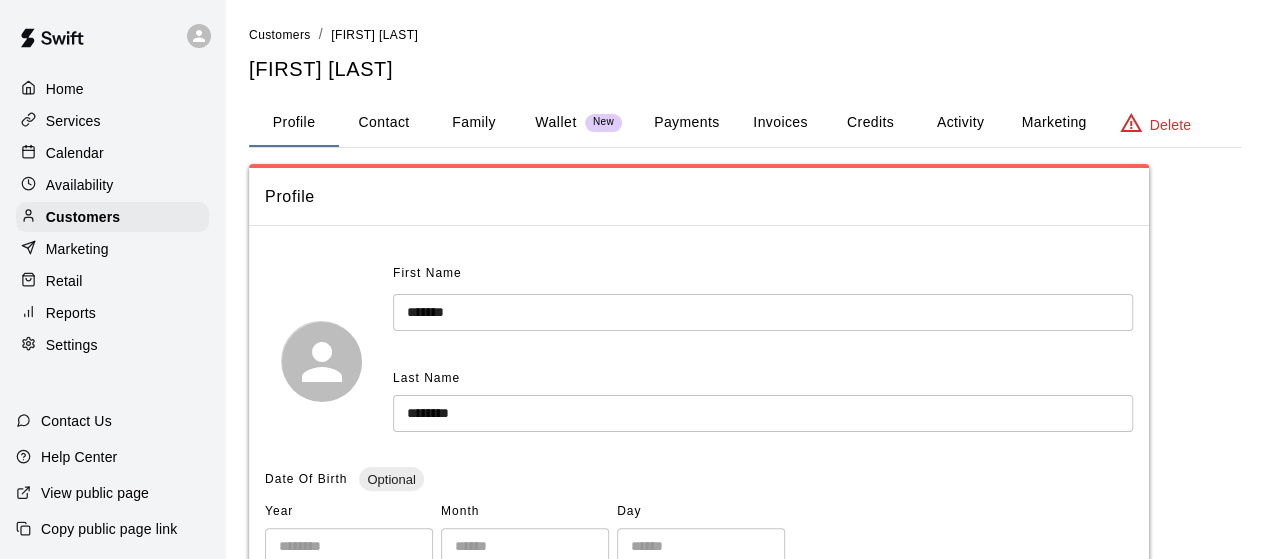 click on "Activity" at bounding box center [960, 123] 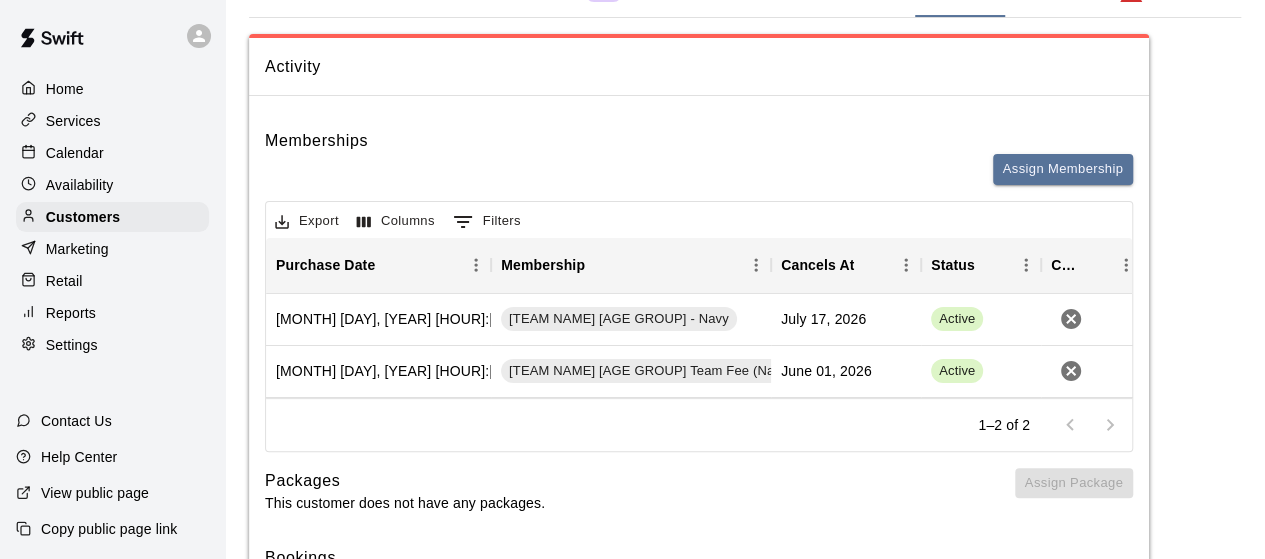 scroll, scrollTop: 130, scrollLeft: 0, axis: vertical 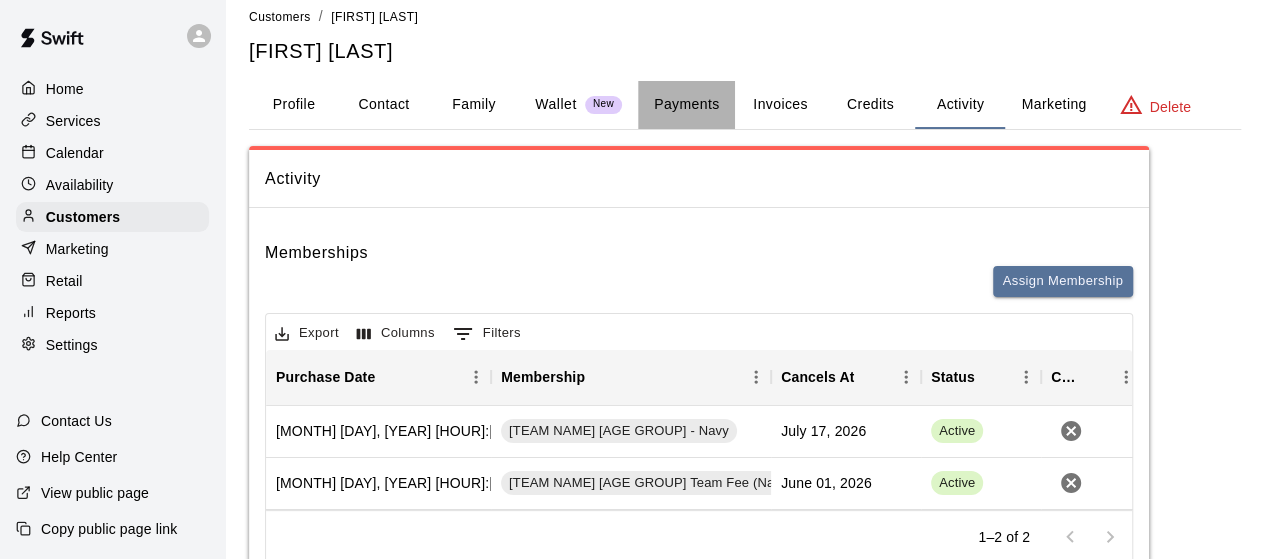 click on "Payments" at bounding box center [686, 105] 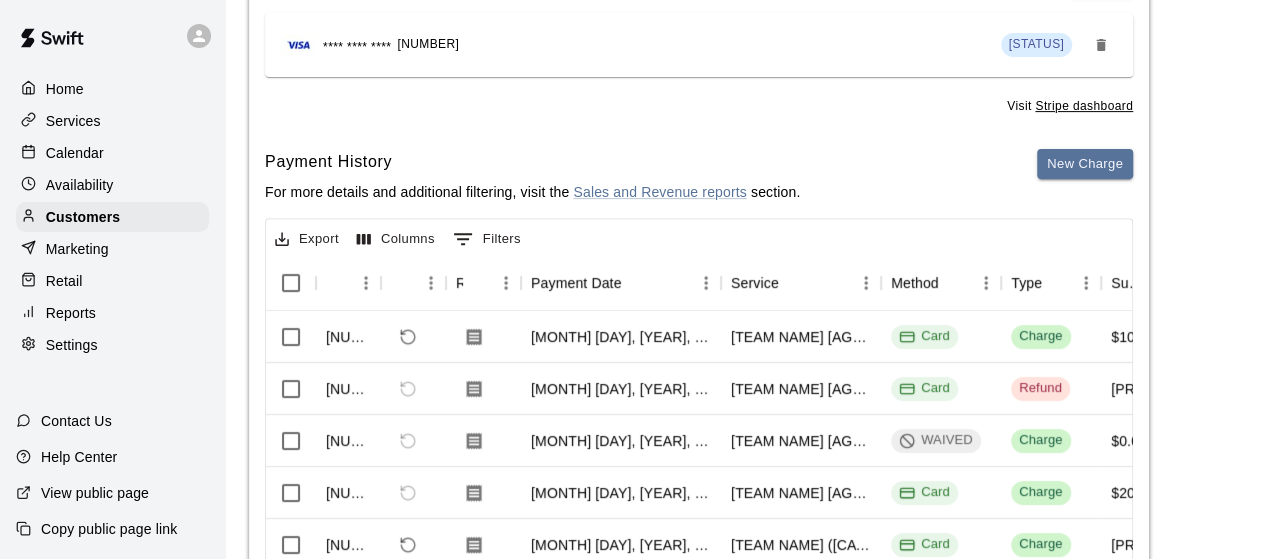 scroll, scrollTop: 300, scrollLeft: 0, axis: vertical 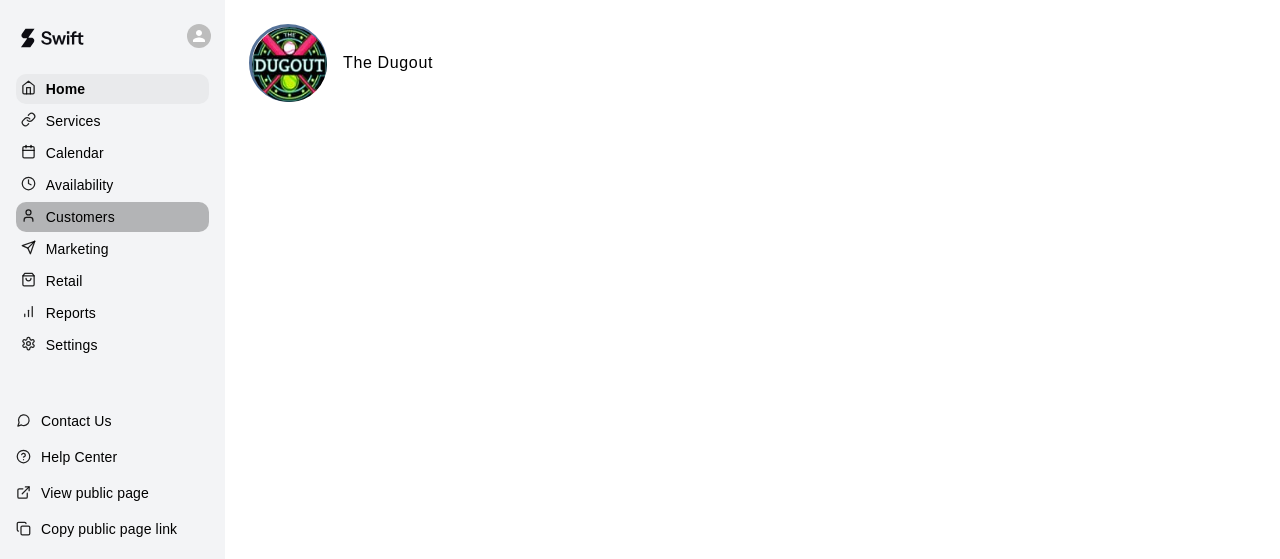 click on "Customers" at bounding box center [80, 217] 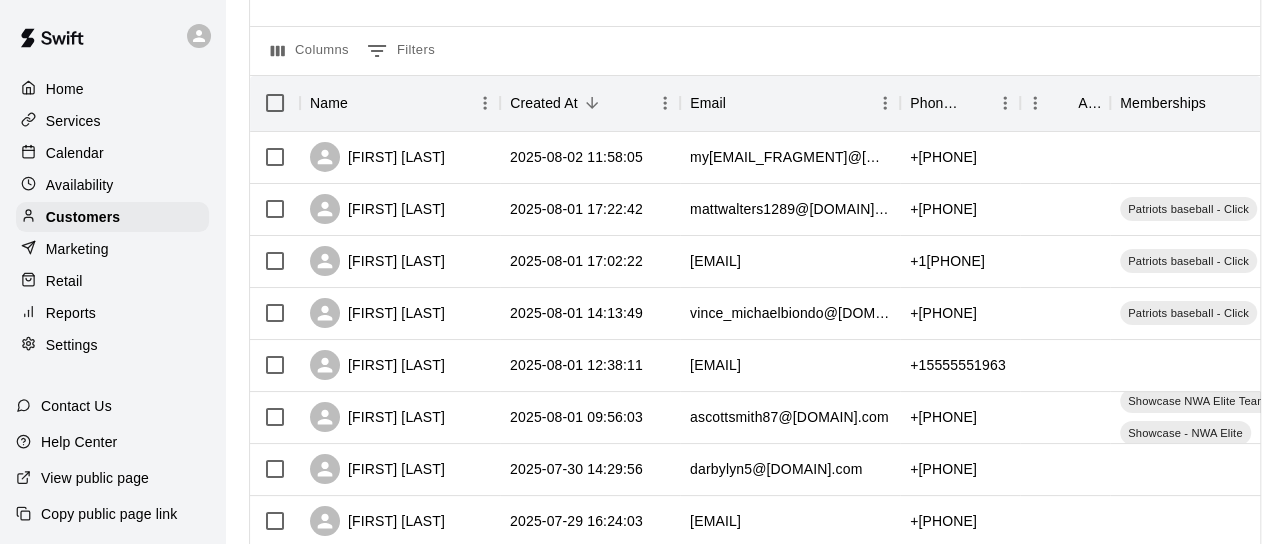 scroll, scrollTop: 186, scrollLeft: 0, axis: vertical 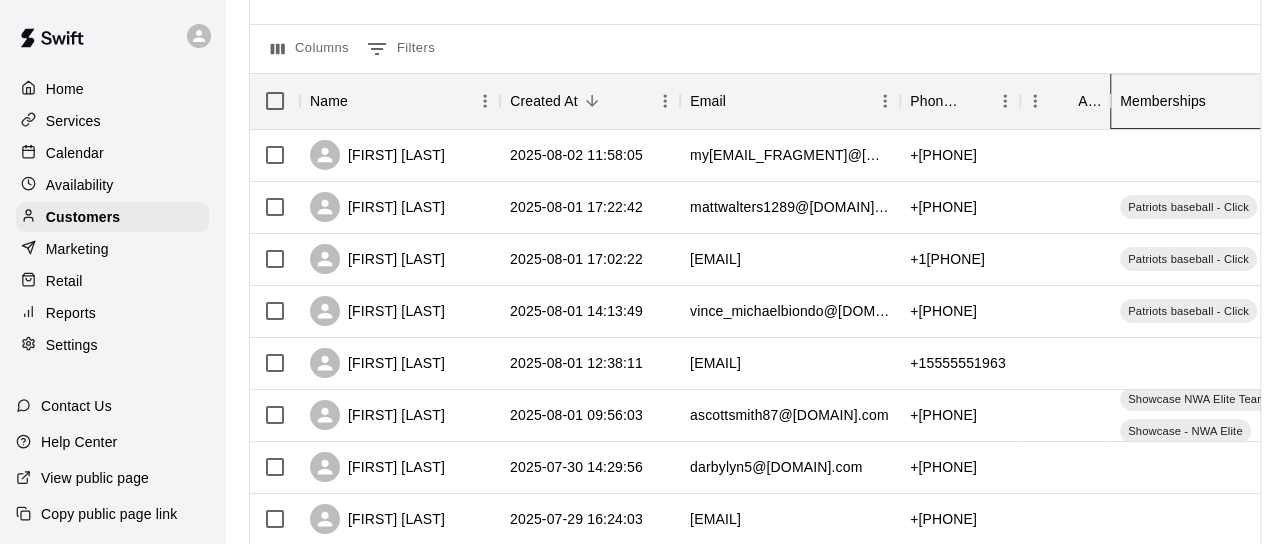 click on "Memberships" at bounding box center [1163, 101] 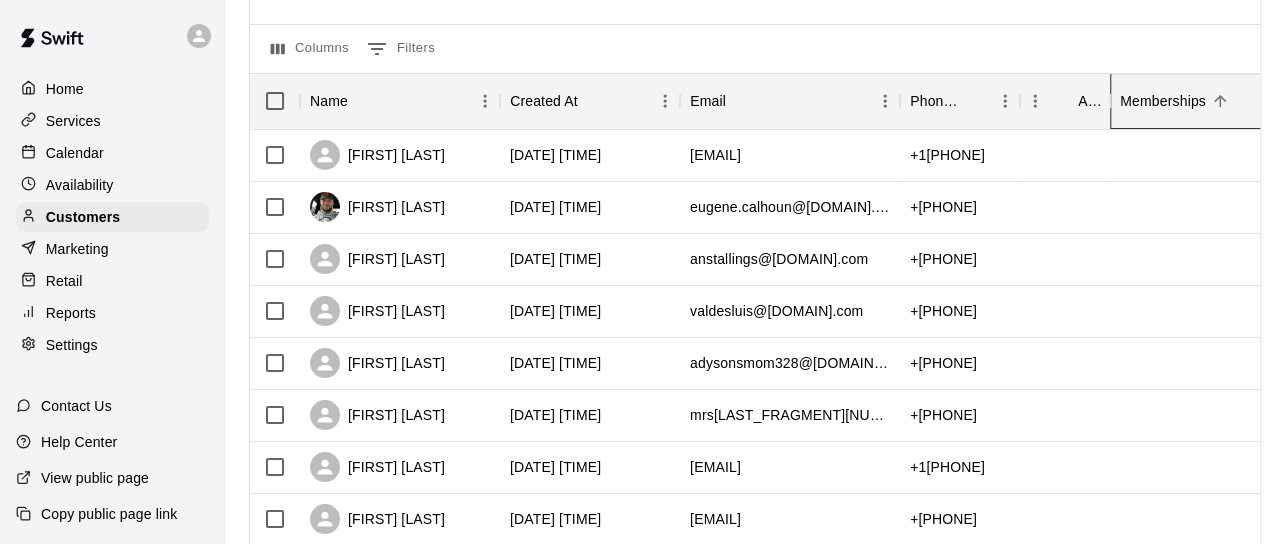 click on "Memberships" at bounding box center [1163, 101] 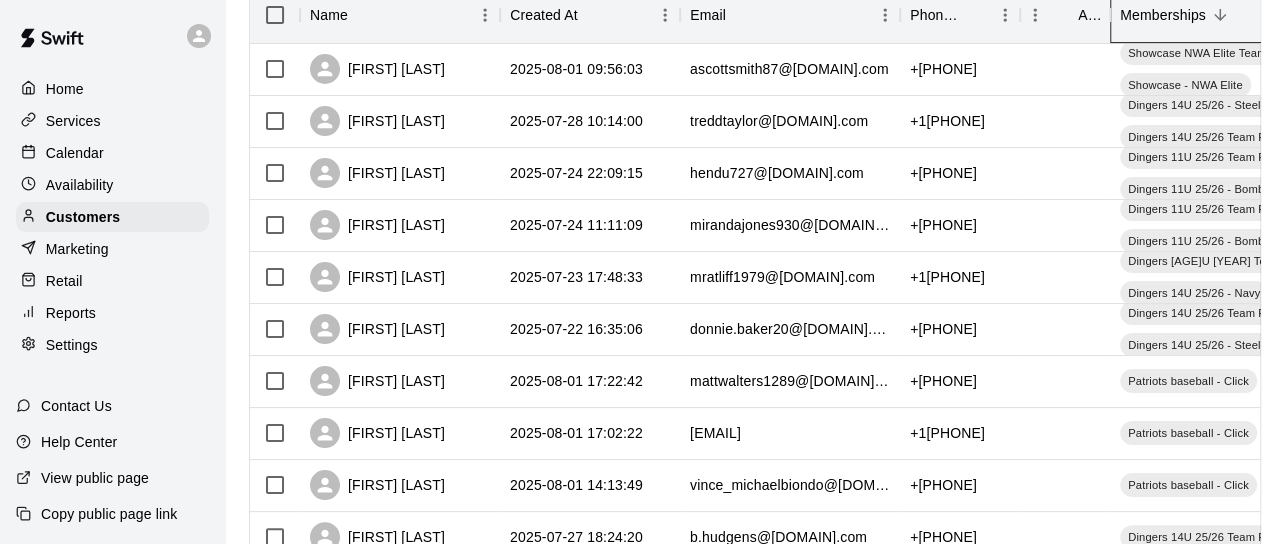 scroll, scrollTop: 273, scrollLeft: 0, axis: vertical 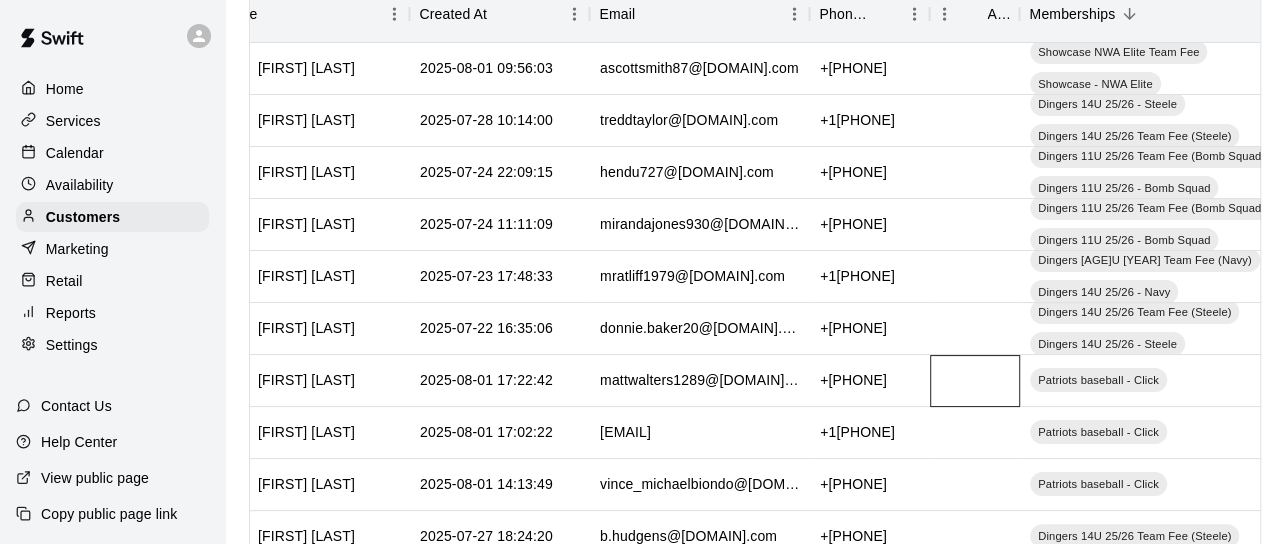 click at bounding box center (975, 381) 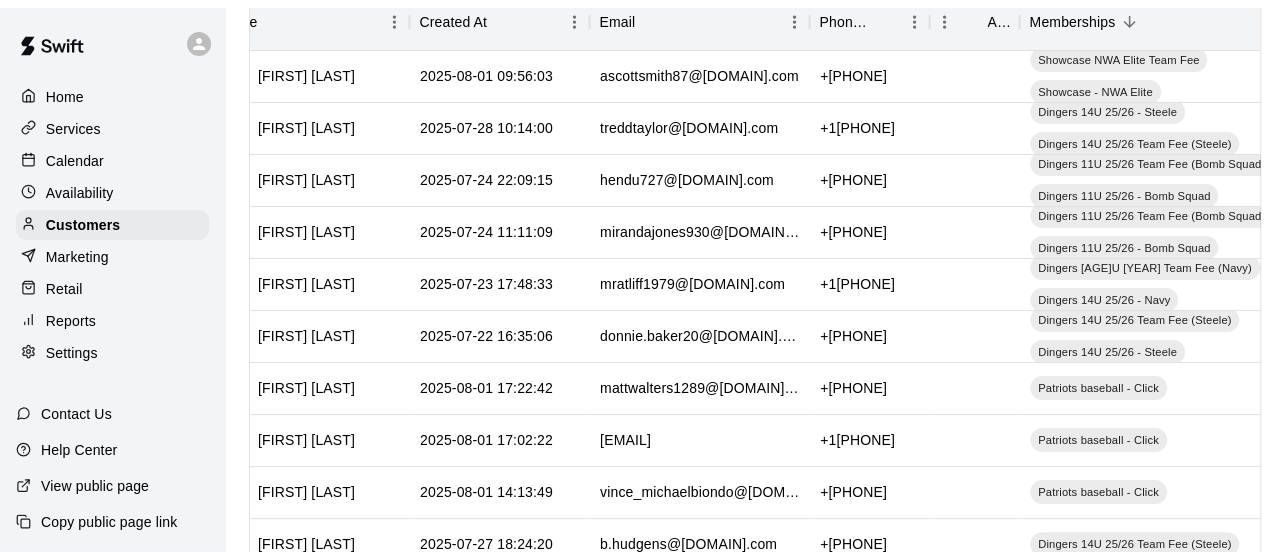 scroll, scrollTop: 0, scrollLeft: 0, axis: both 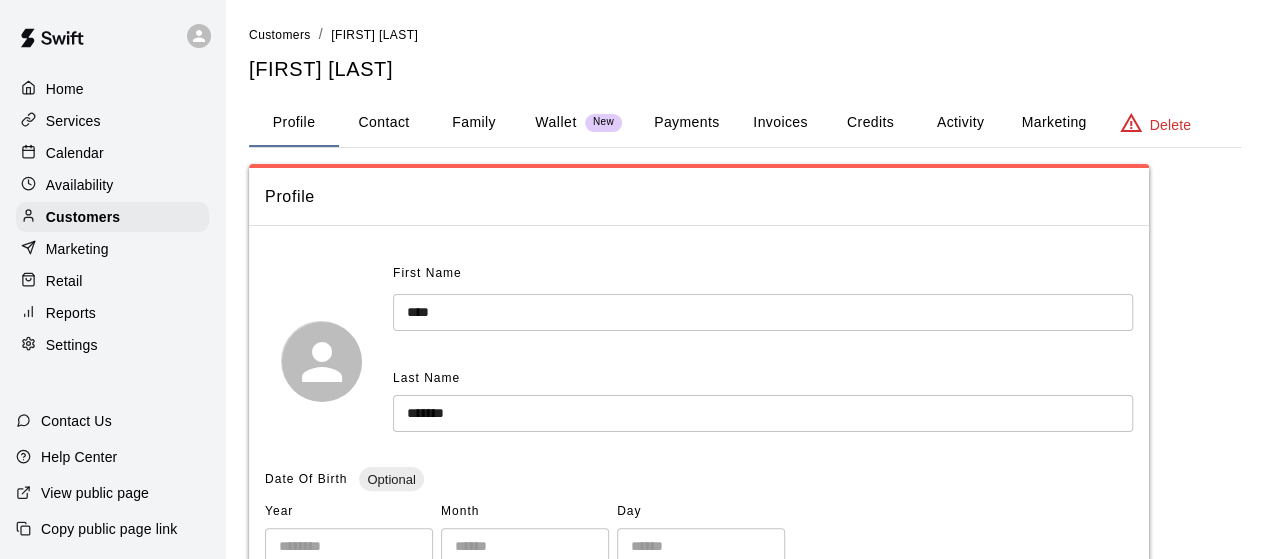 click on "Payments" at bounding box center [686, 123] 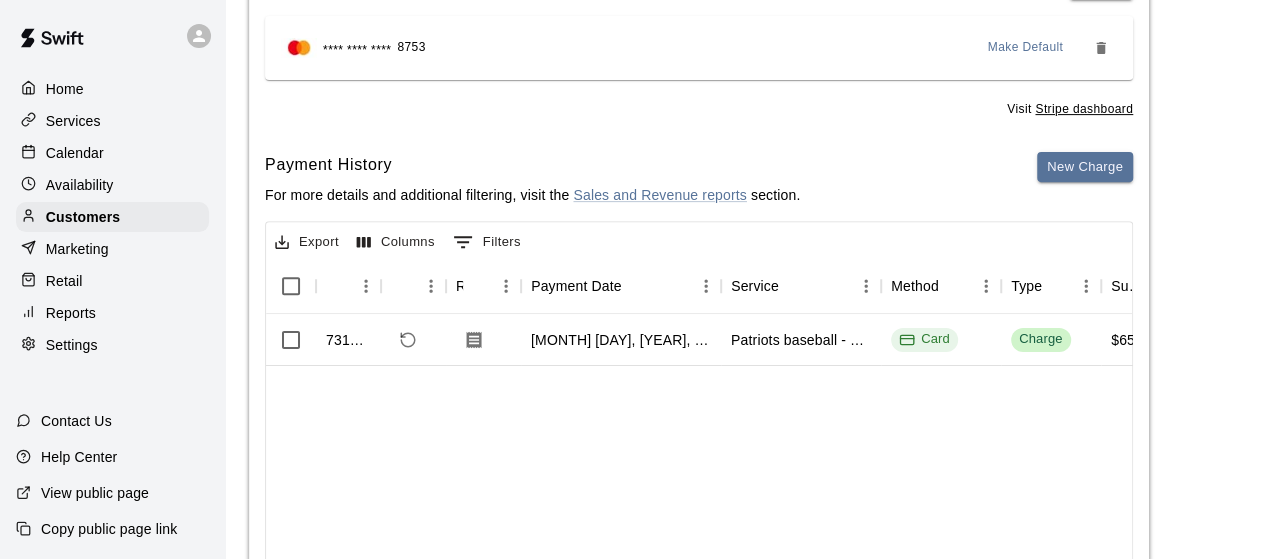 scroll, scrollTop: 314, scrollLeft: 0, axis: vertical 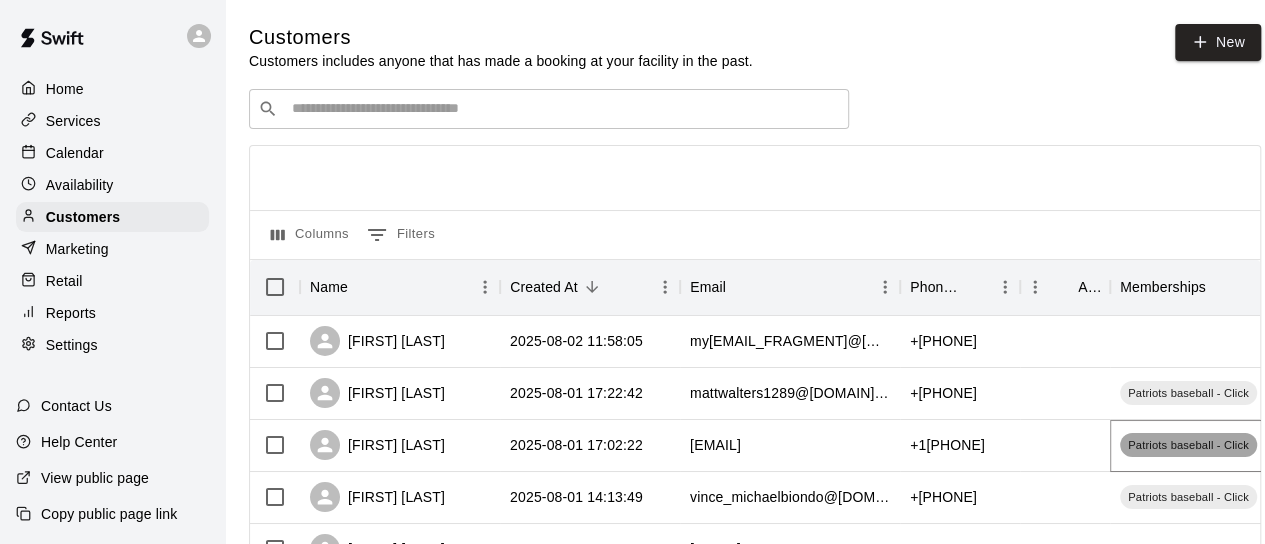 click on "Patriots baseball - Click" at bounding box center (1188, 445) 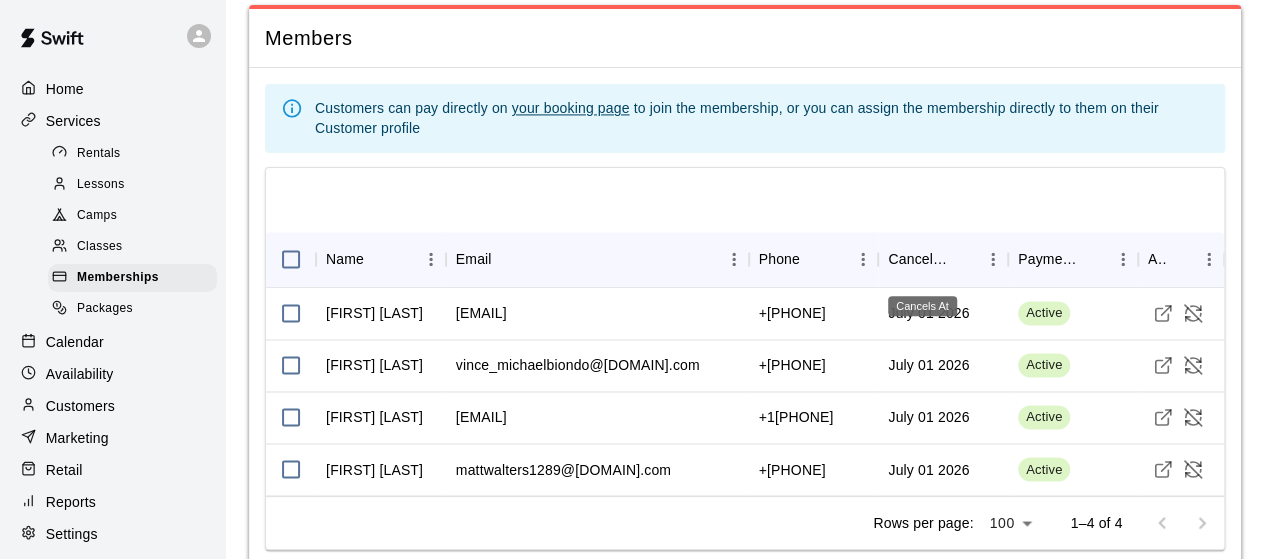 scroll, scrollTop: 1458, scrollLeft: 0, axis: vertical 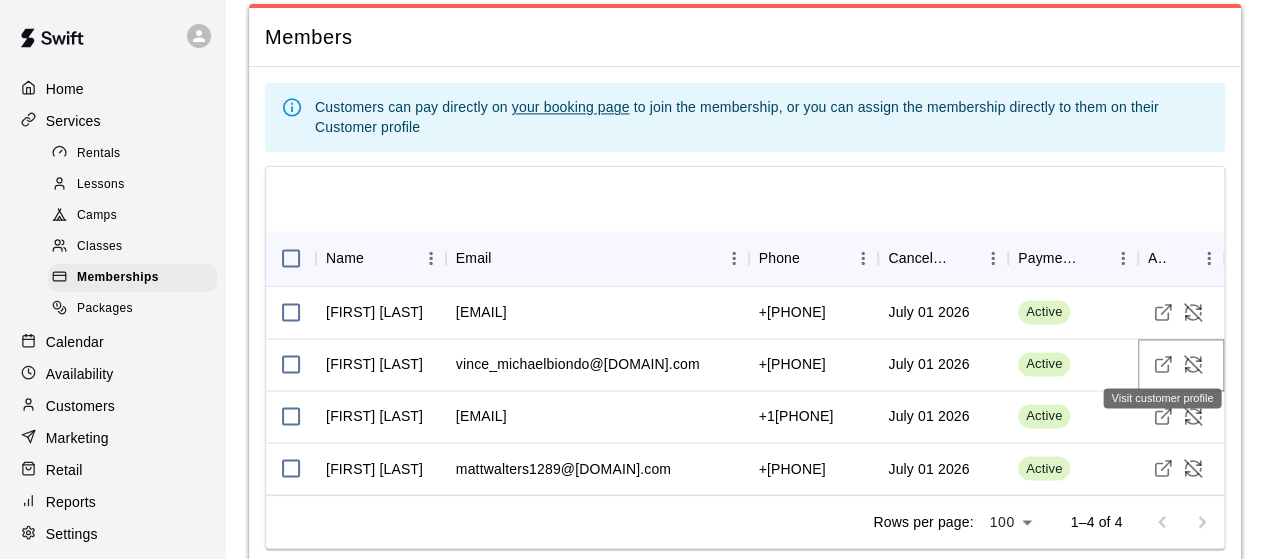 click 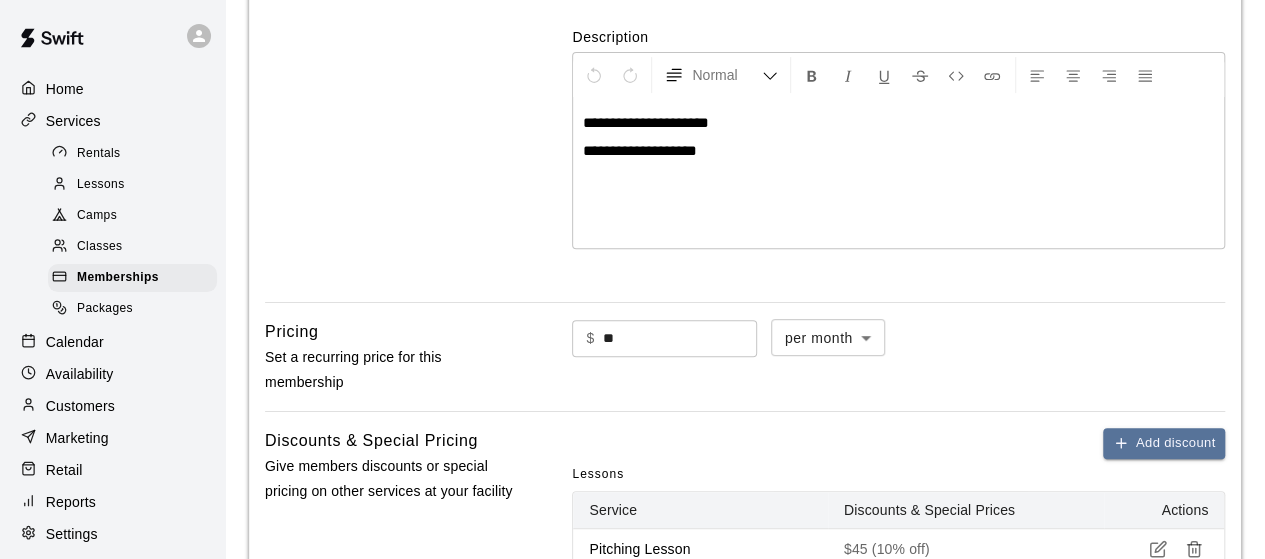 scroll, scrollTop: 375, scrollLeft: 0, axis: vertical 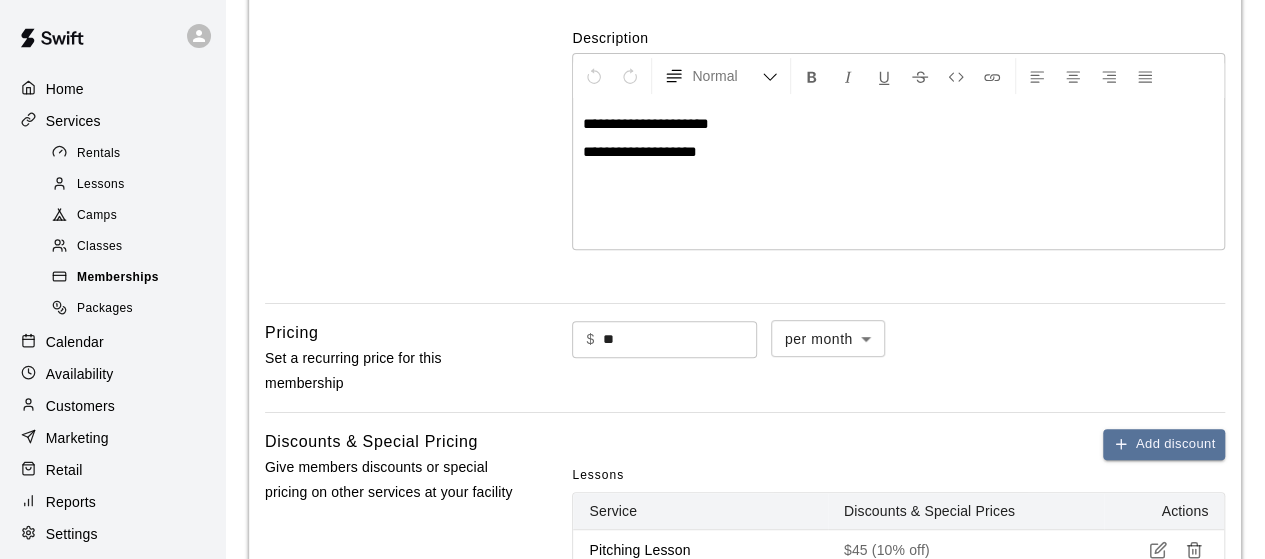 click on "Memberships" at bounding box center [118, 278] 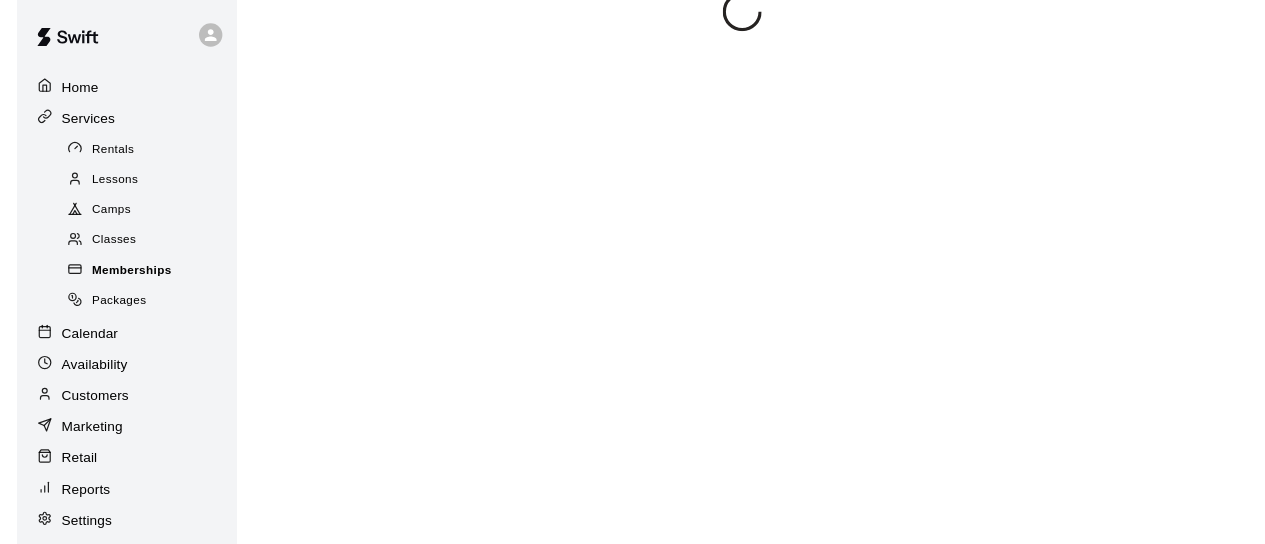 scroll, scrollTop: 0, scrollLeft: 0, axis: both 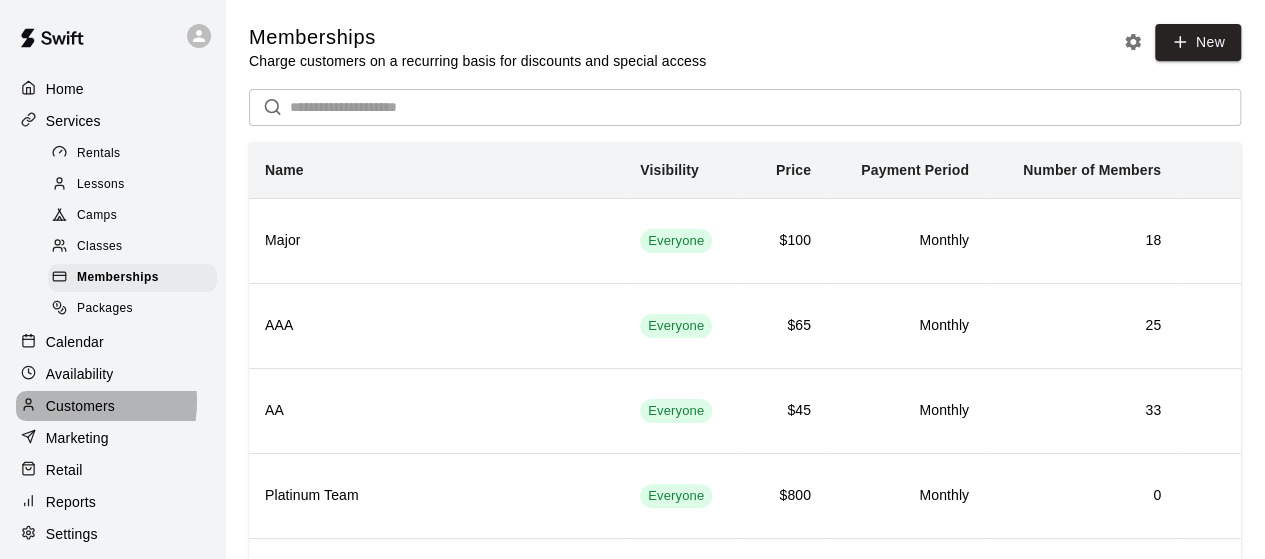 click on "Customers" at bounding box center [80, 406] 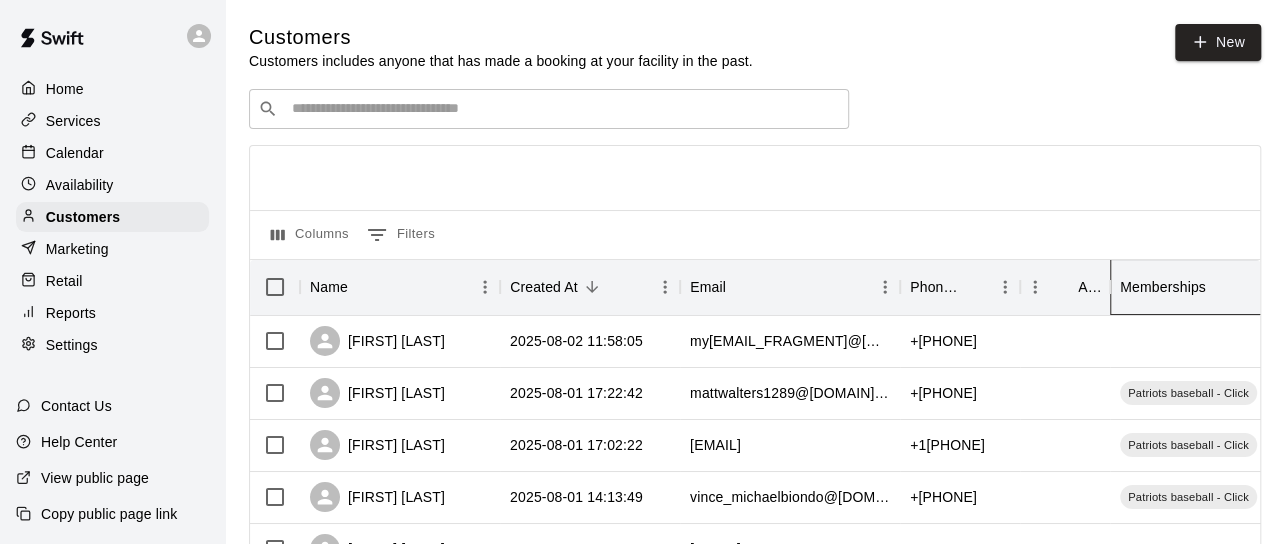 click on "Memberships" at bounding box center (1163, 287) 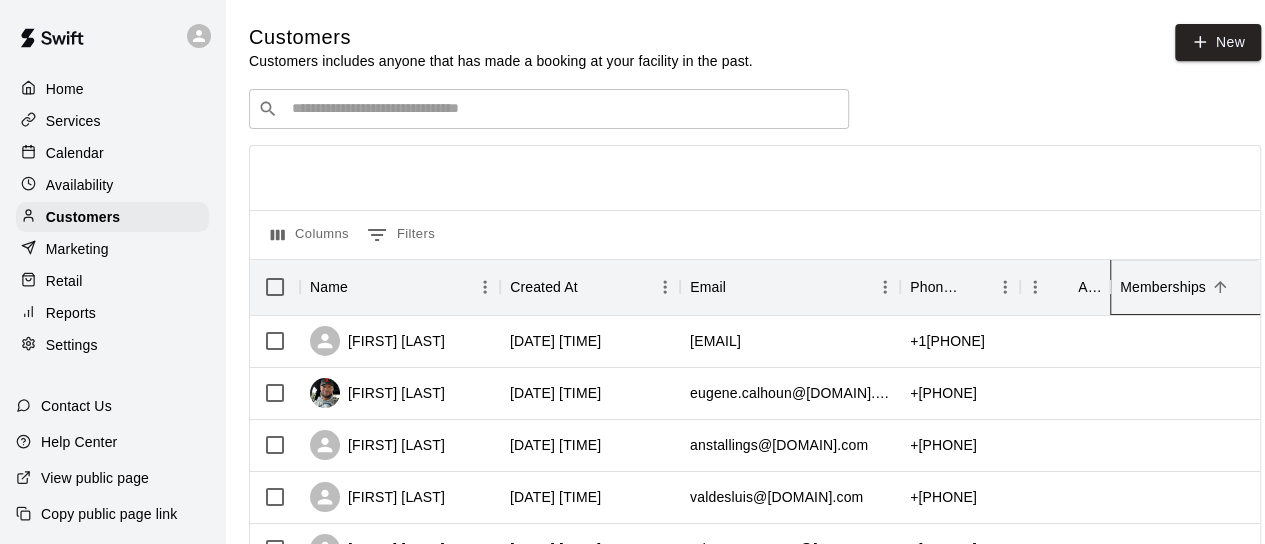 click on "Memberships" at bounding box center [1163, 287] 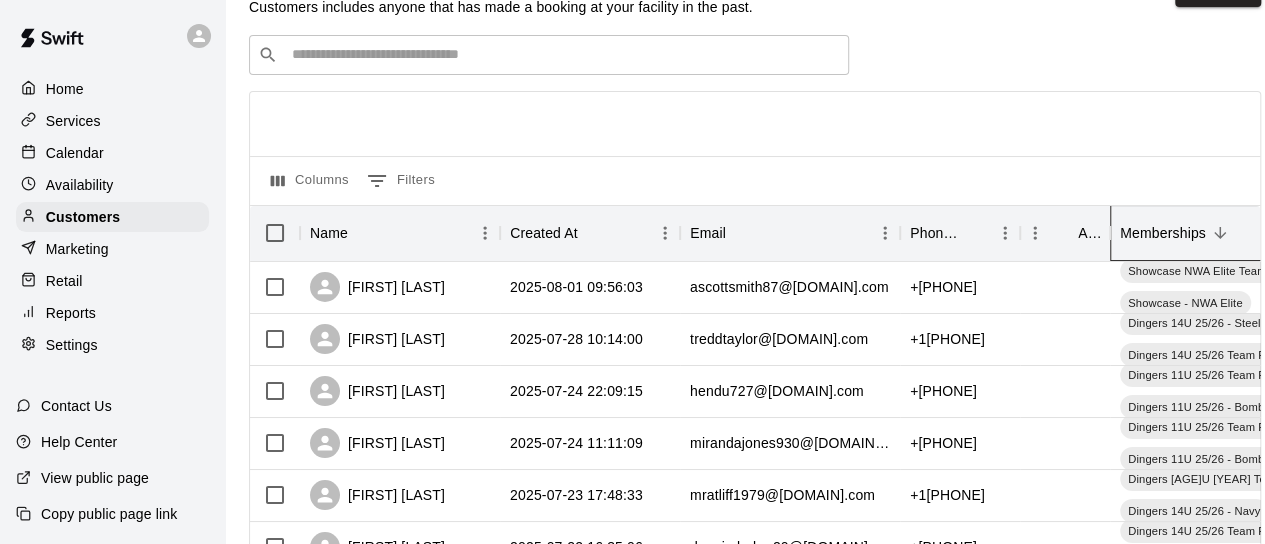 scroll, scrollTop: 0, scrollLeft: 0, axis: both 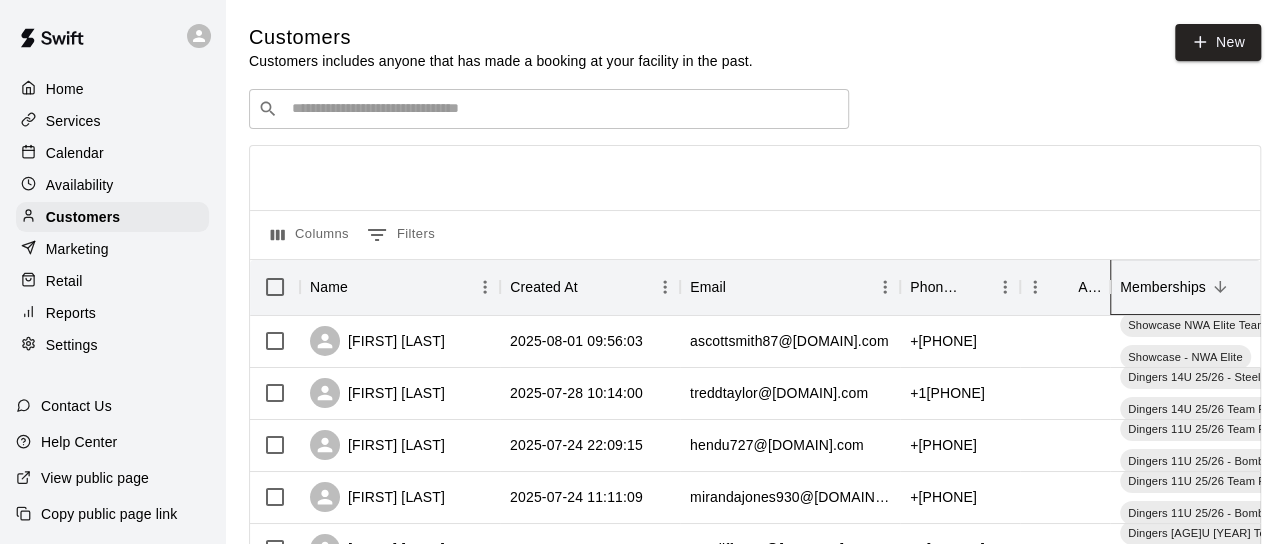 click on "Memberships" at bounding box center [1163, 287] 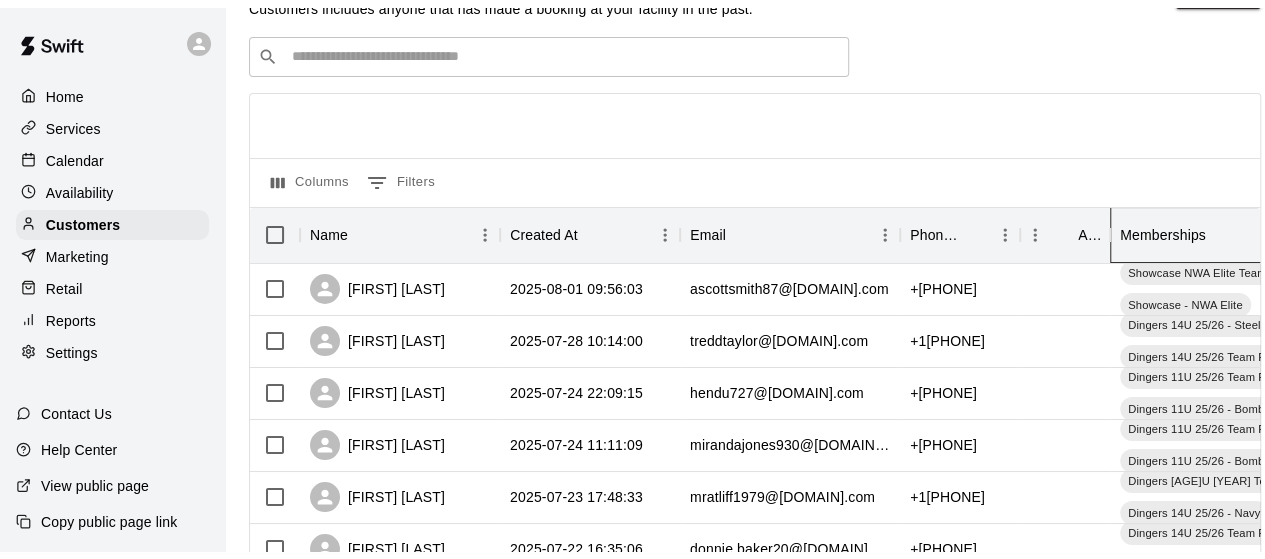 scroll, scrollTop: 0, scrollLeft: 0, axis: both 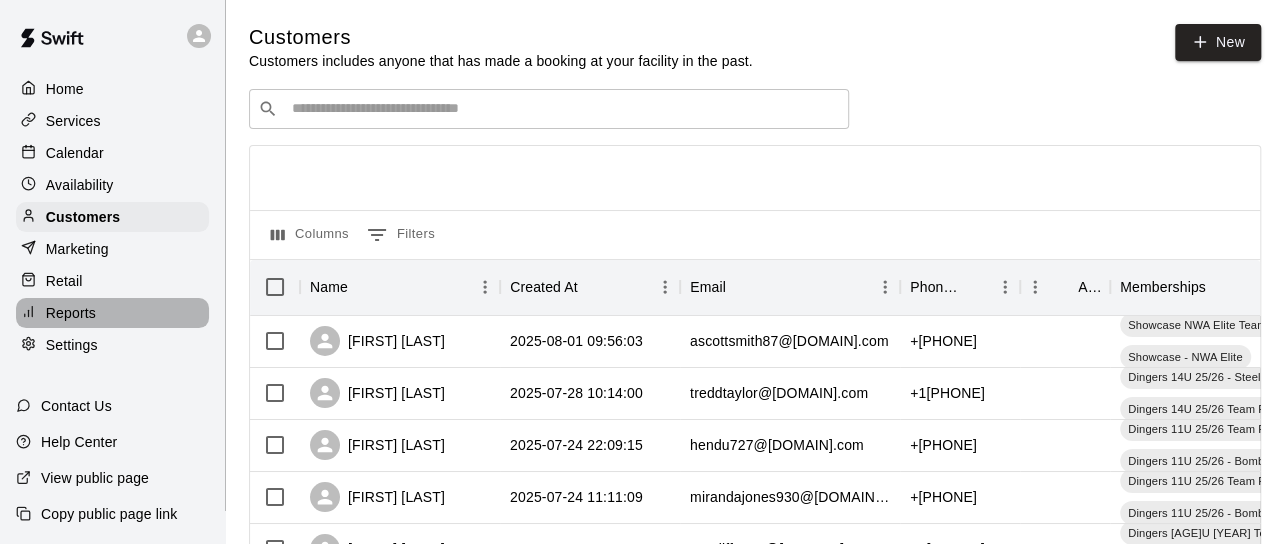 click on "Reports" at bounding box center (71, 313) 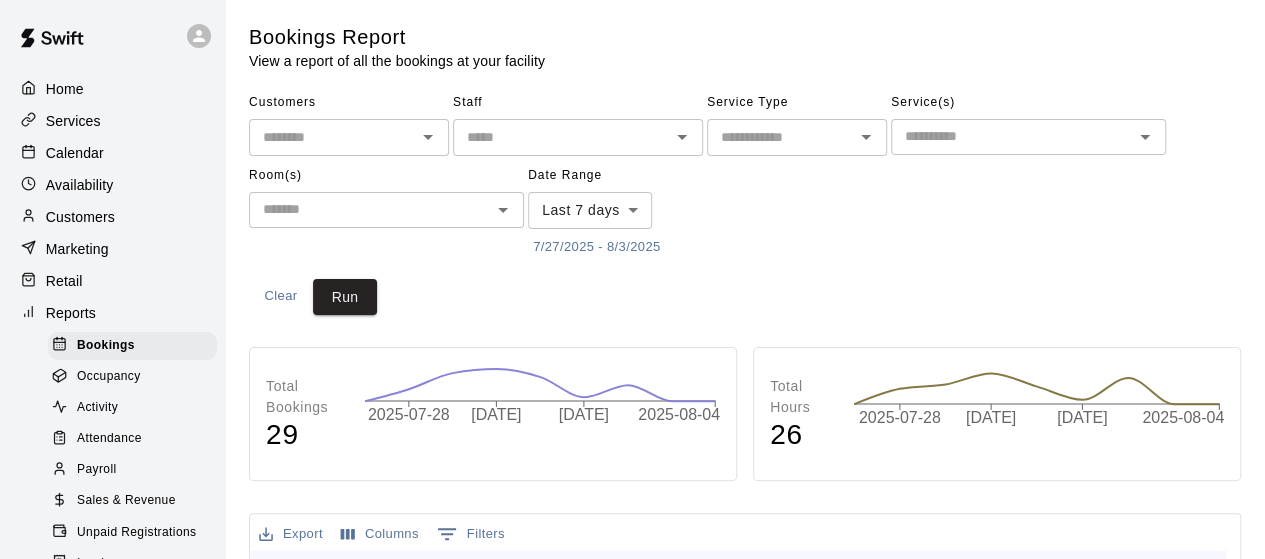 click at bounding box center [780, 137] 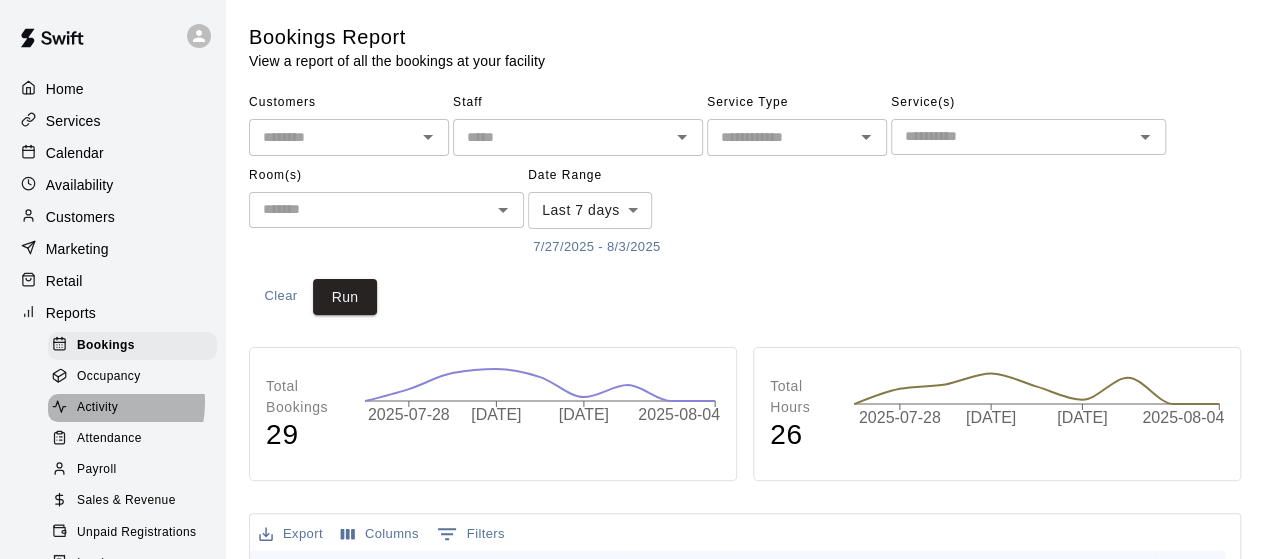 click on "Activity" at bounding box center (97, 408) 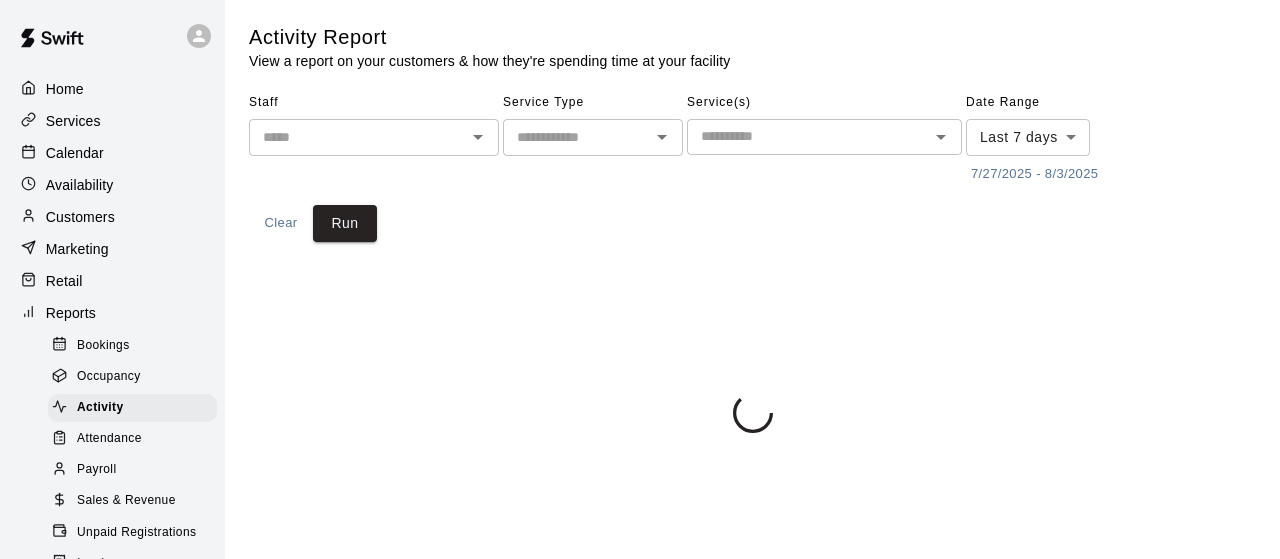 click at bounding box center [808, 136] 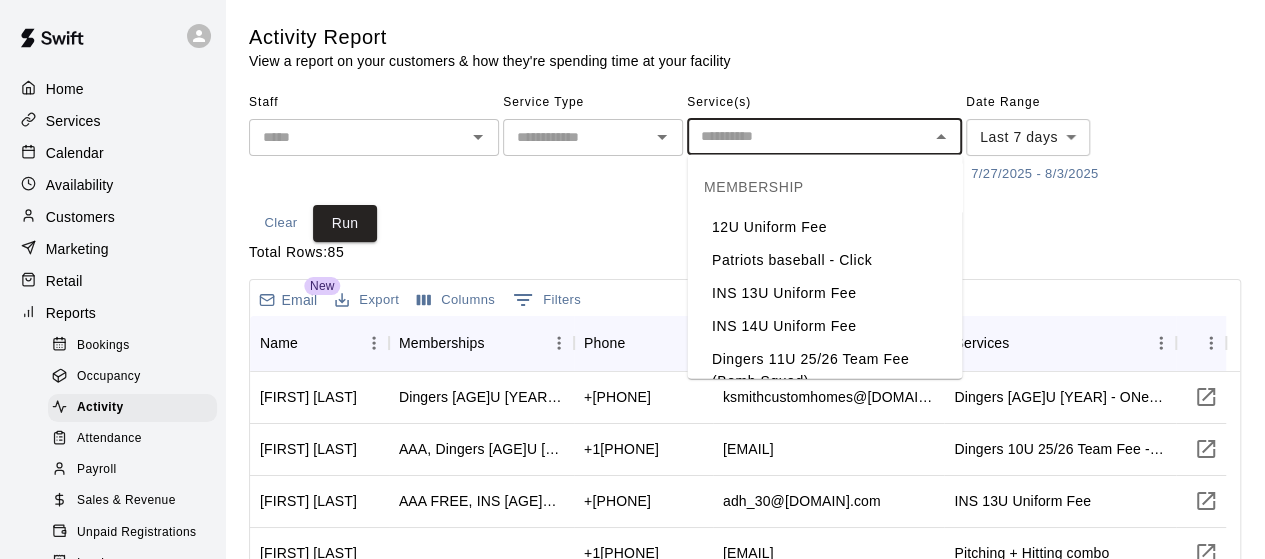 scroll, scrollTop: 1694, scrollLeft: 0, axis: vertical 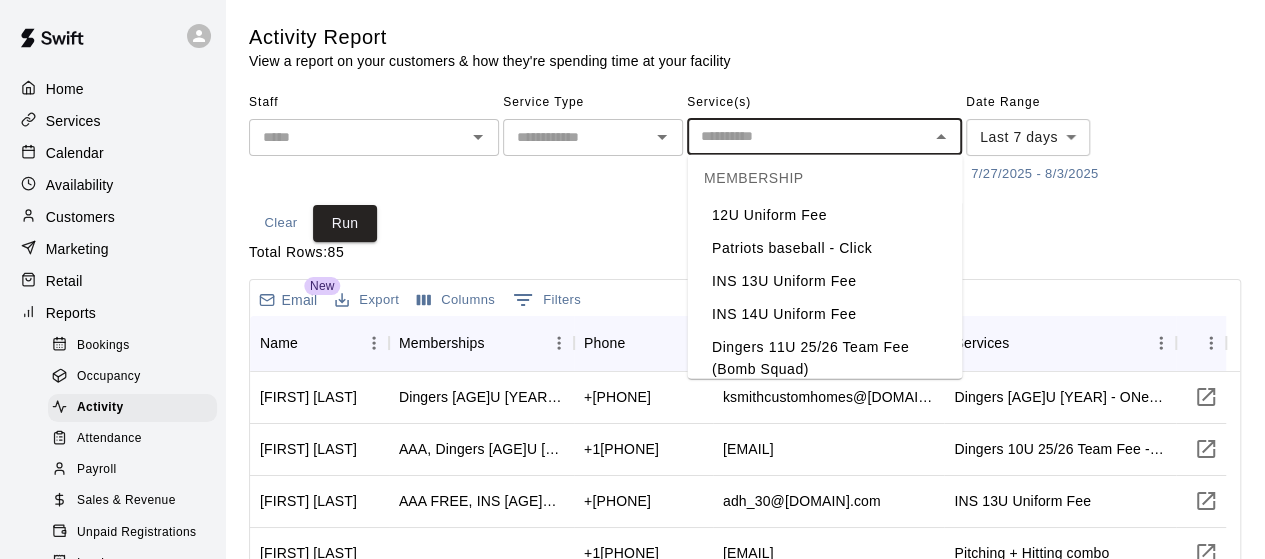 click on "MEMBERSHIP" at bounding box center (824, 179) 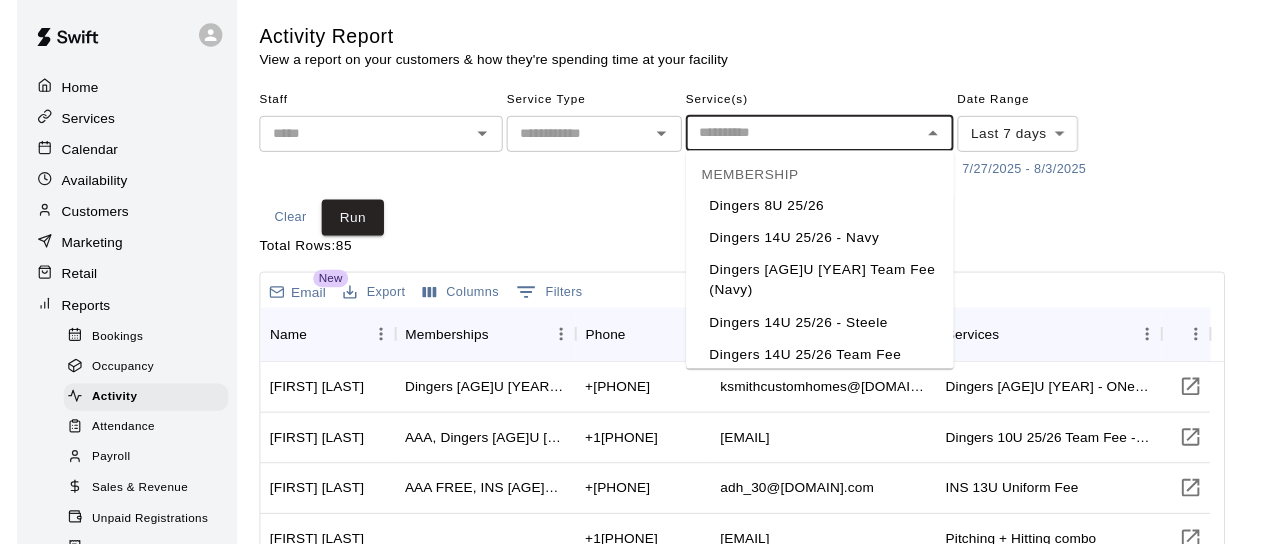 scroll, scrollTop: 2018, scrollLeft: 0, axis: vertical 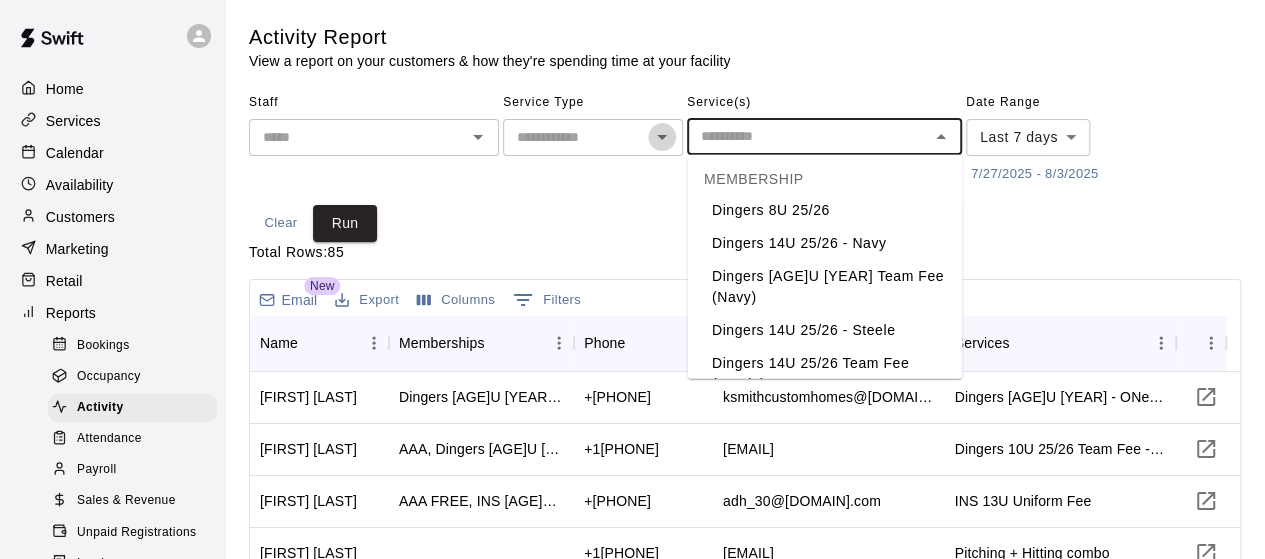 click 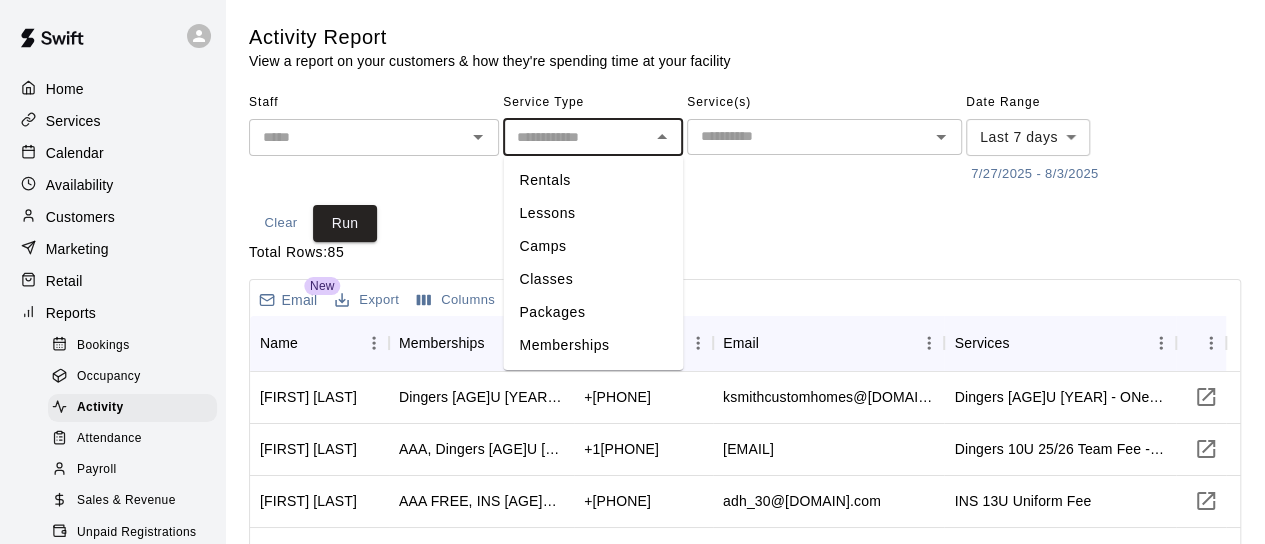 click on "Memberships" at bounding box center (593, 345) 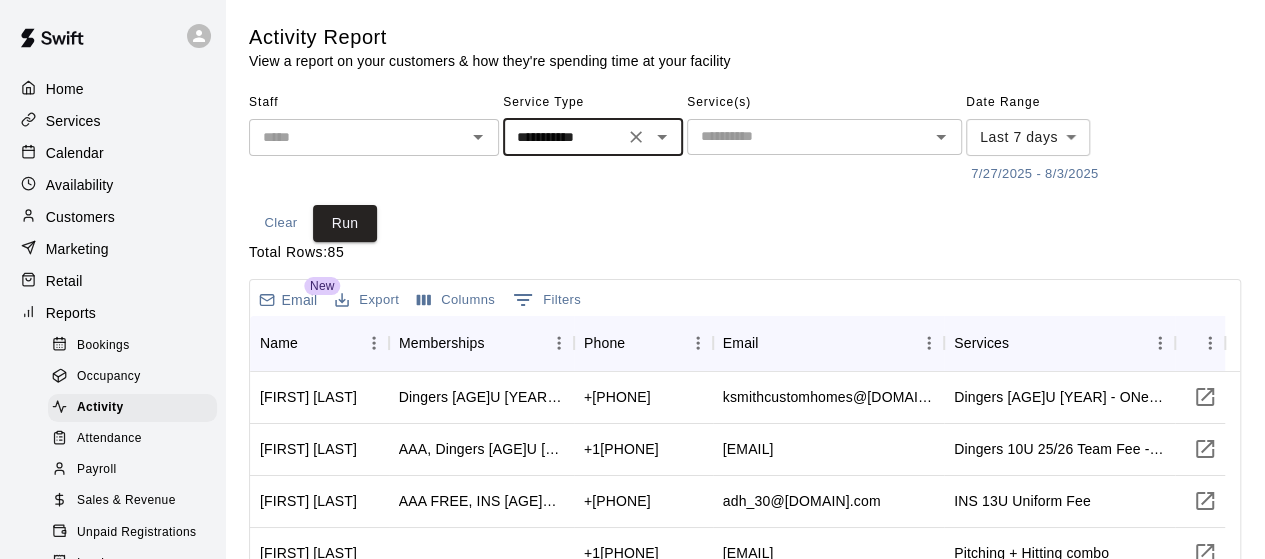 click on "**********" at bounding box center (632, 493) 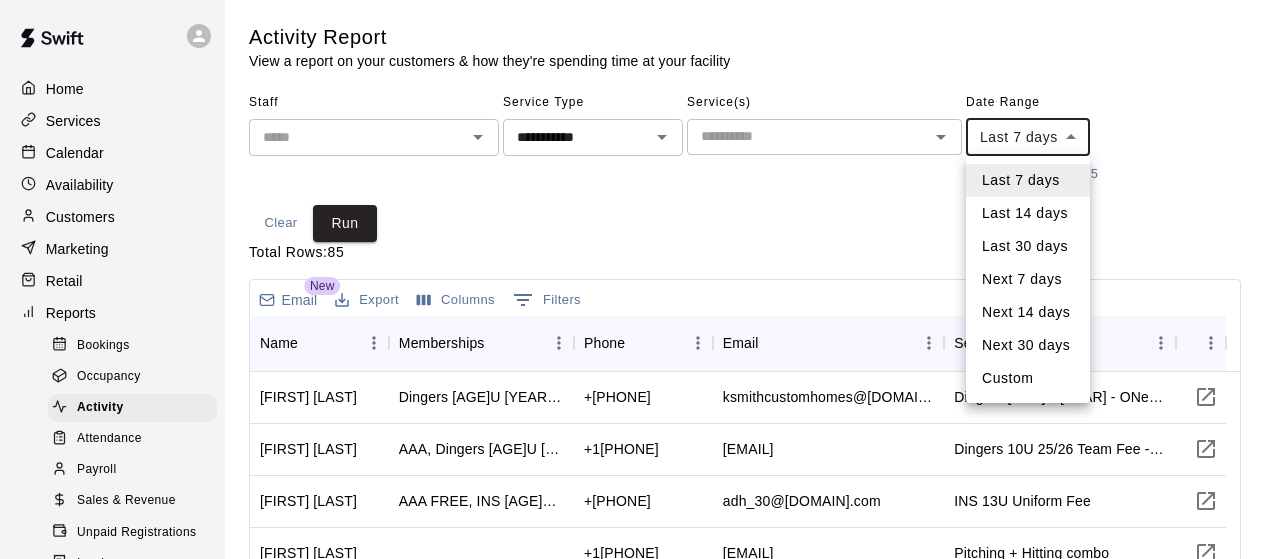 click on "Custom" at bounding box center (1028, 378) 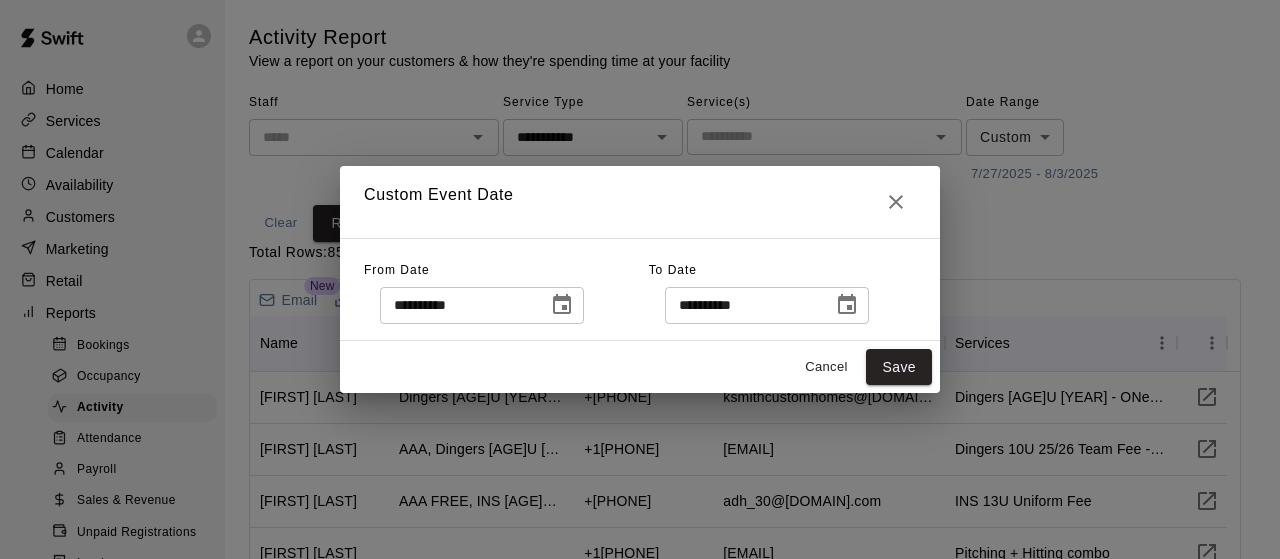 click 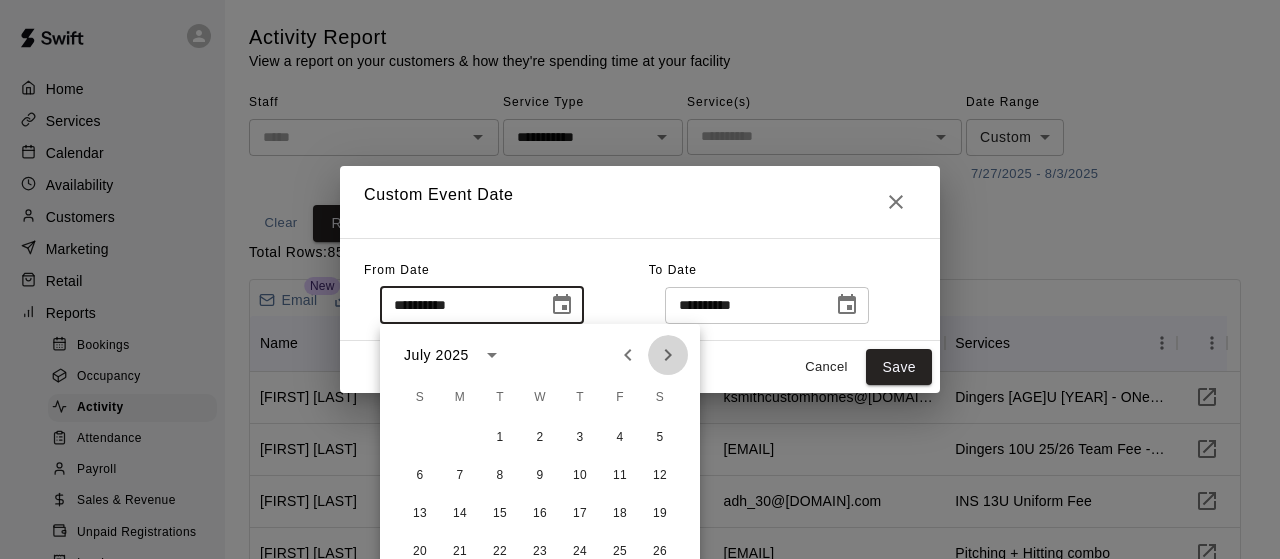 click 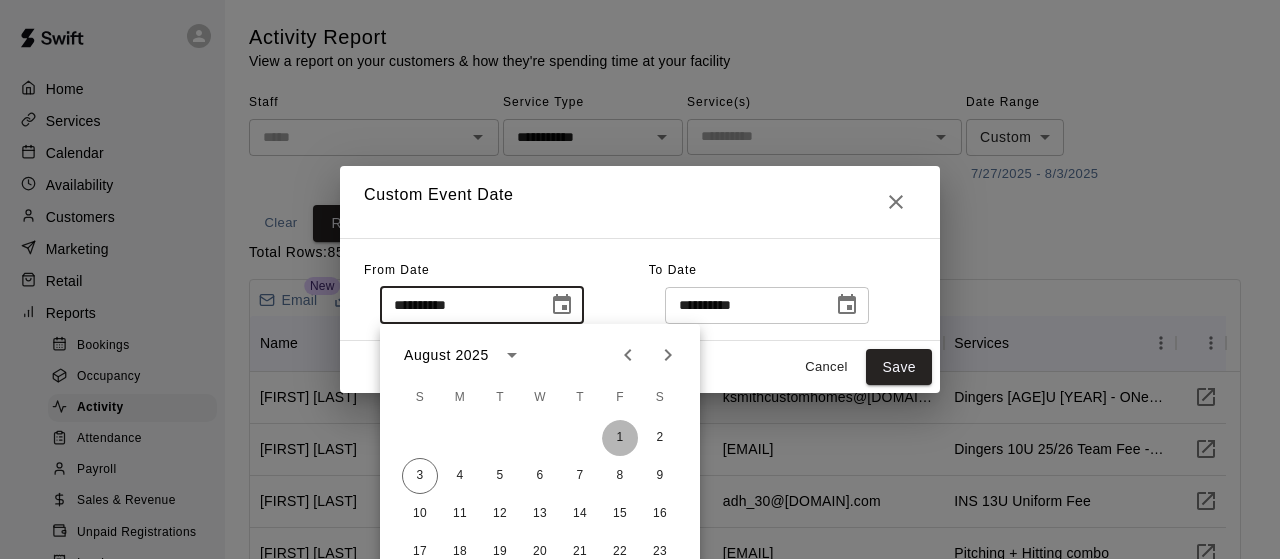 click on "1" at bounding box center (620, 438) 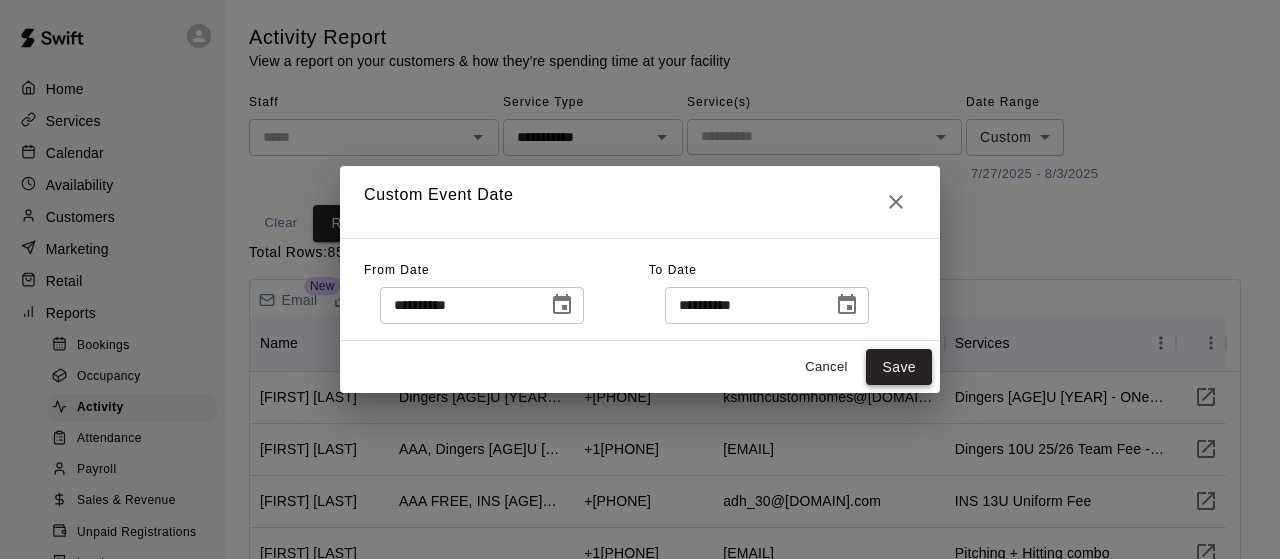 click on "Save" at bounding box center [899, 367] 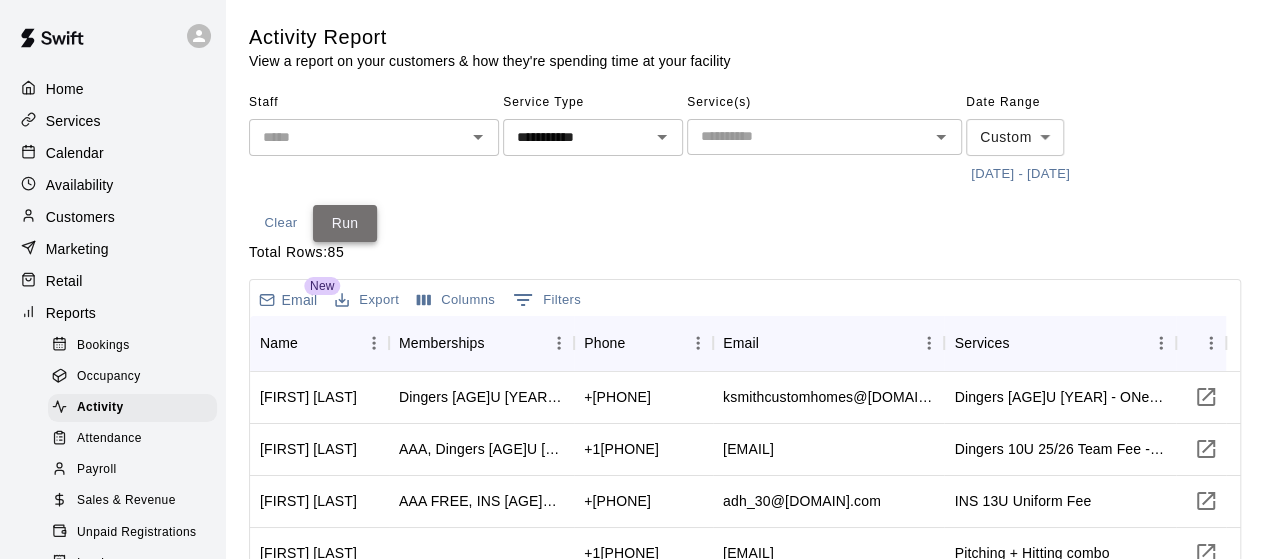 click on "Run" at bounding box center [345, 223] 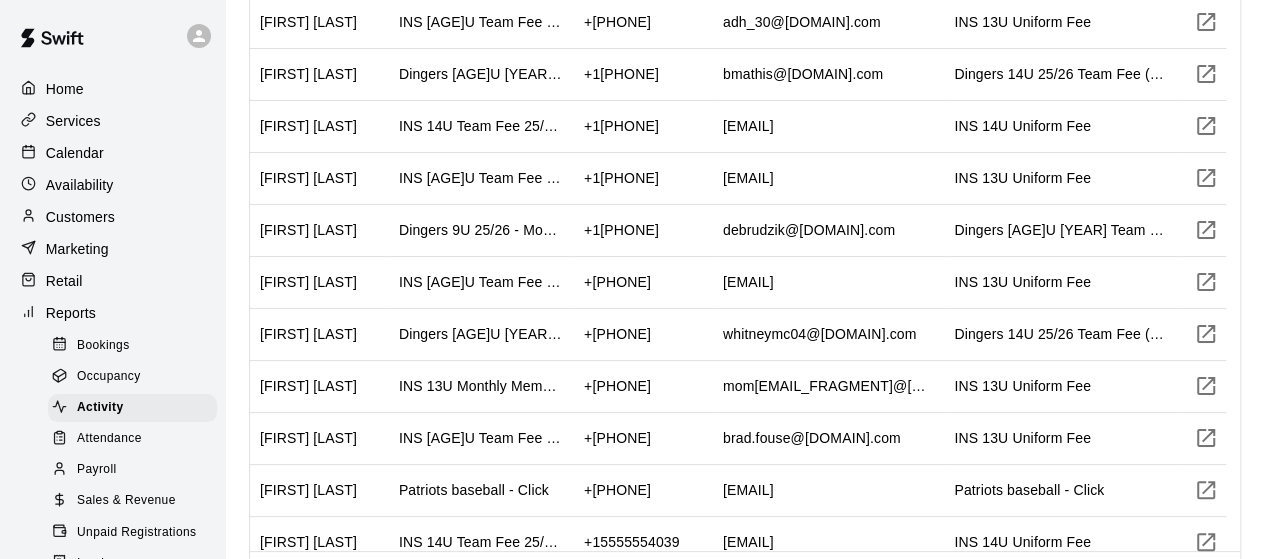 scroll, scrollTop: 376, scrollLeft: 0, axis: vertical 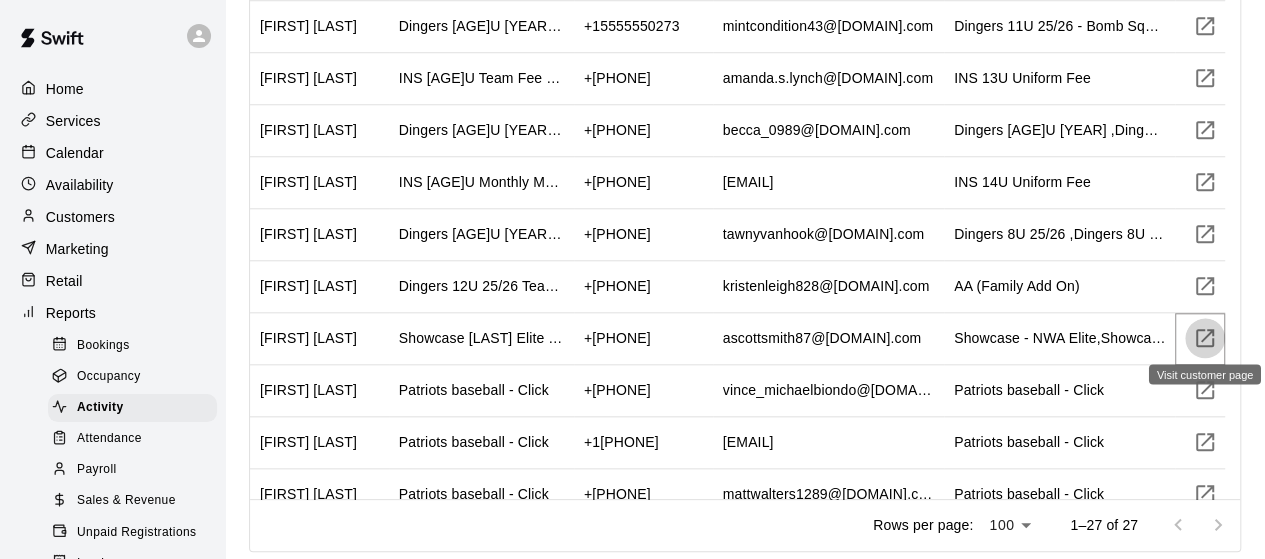 click 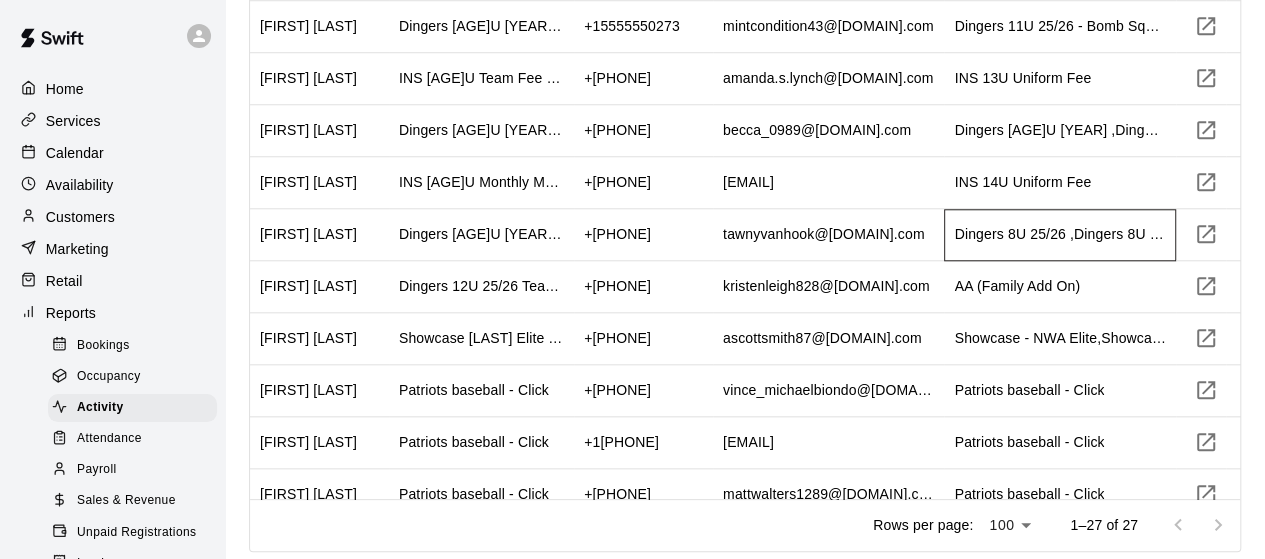 click on "Dingers 8U 25/26 ,Dingers 8U 25/26 Team Fee" at bounding box center (1059, 234) 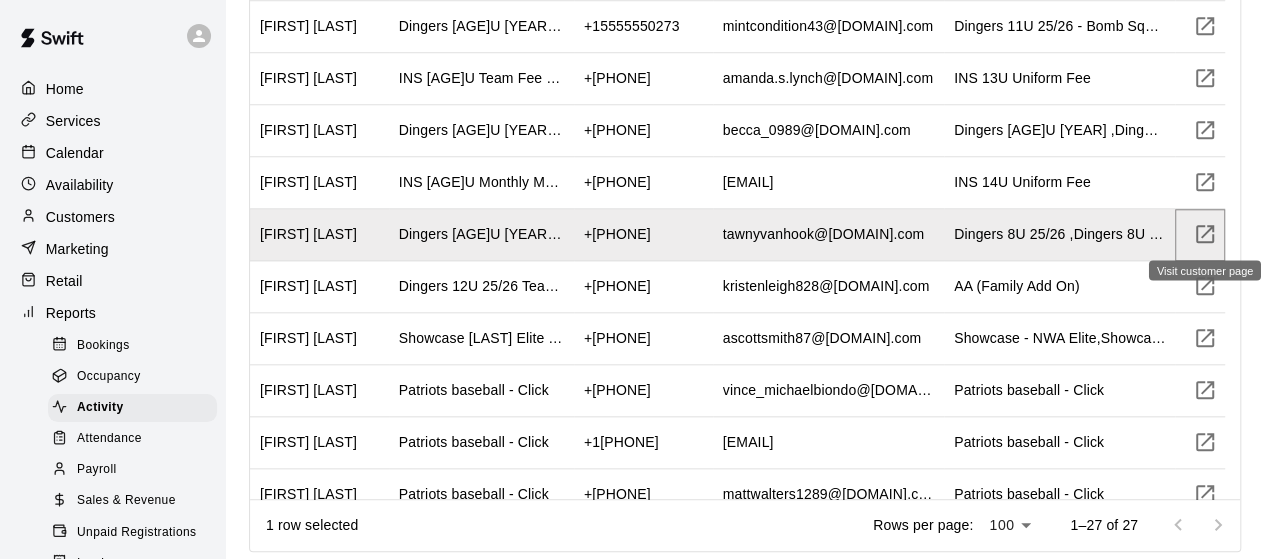 click 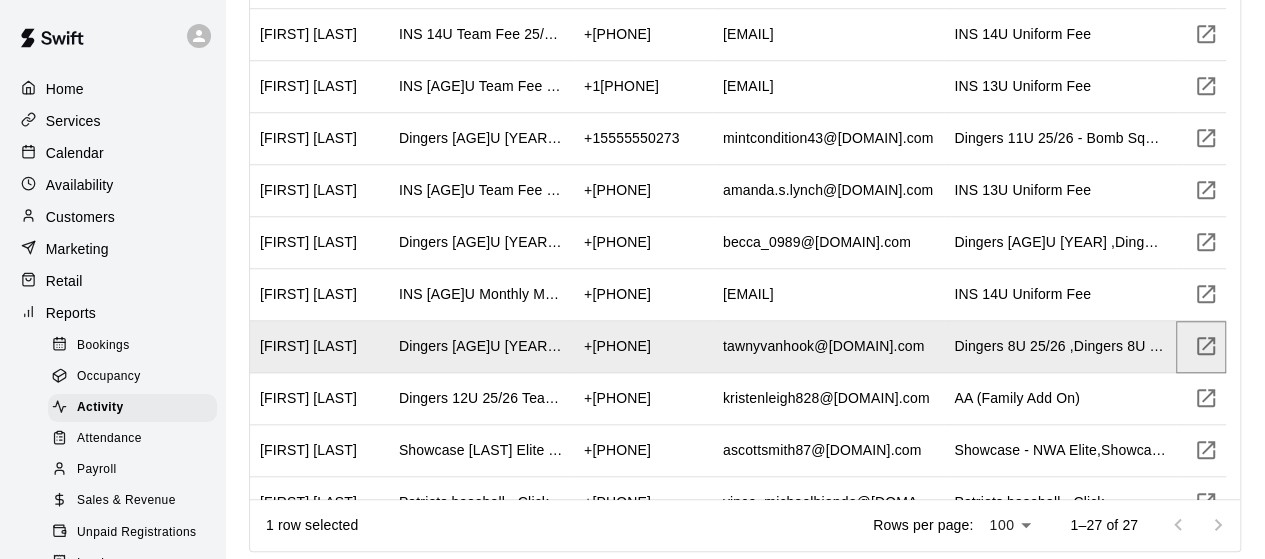scroll, scrollTop: 712, scrollLeft: 0, axis: vertical 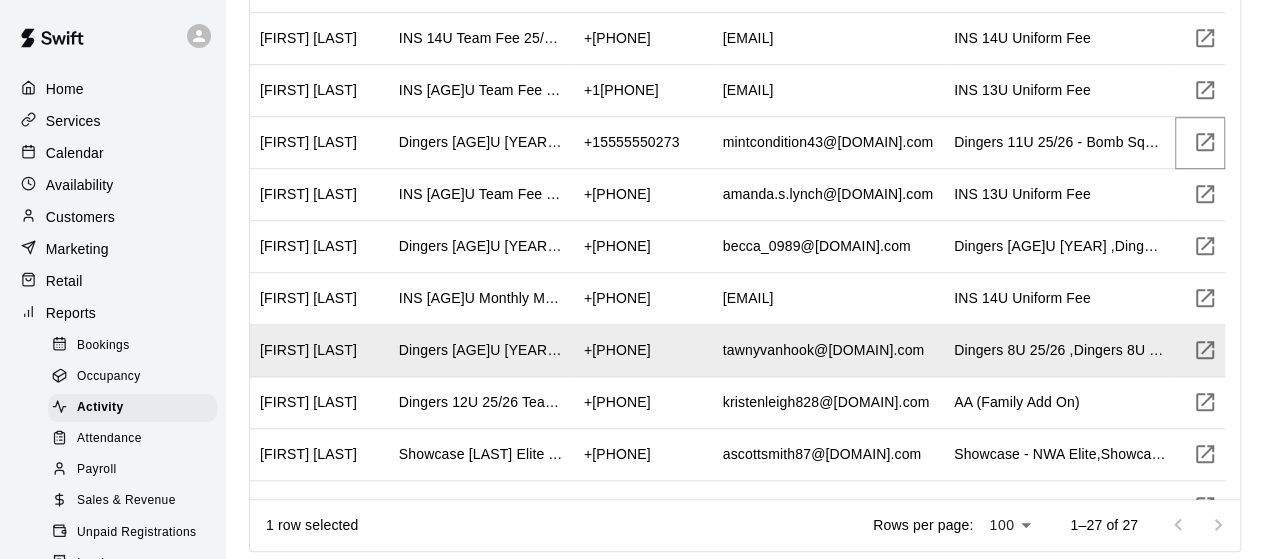 click 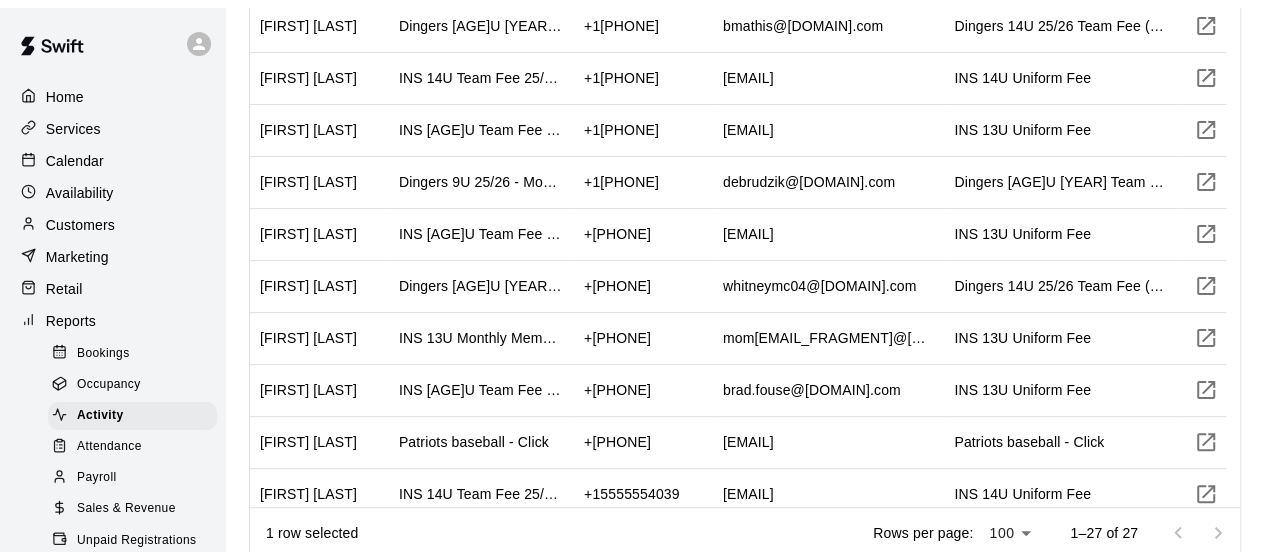 scroll, scrollTop: 0, scrollLeft: 0, axis: both 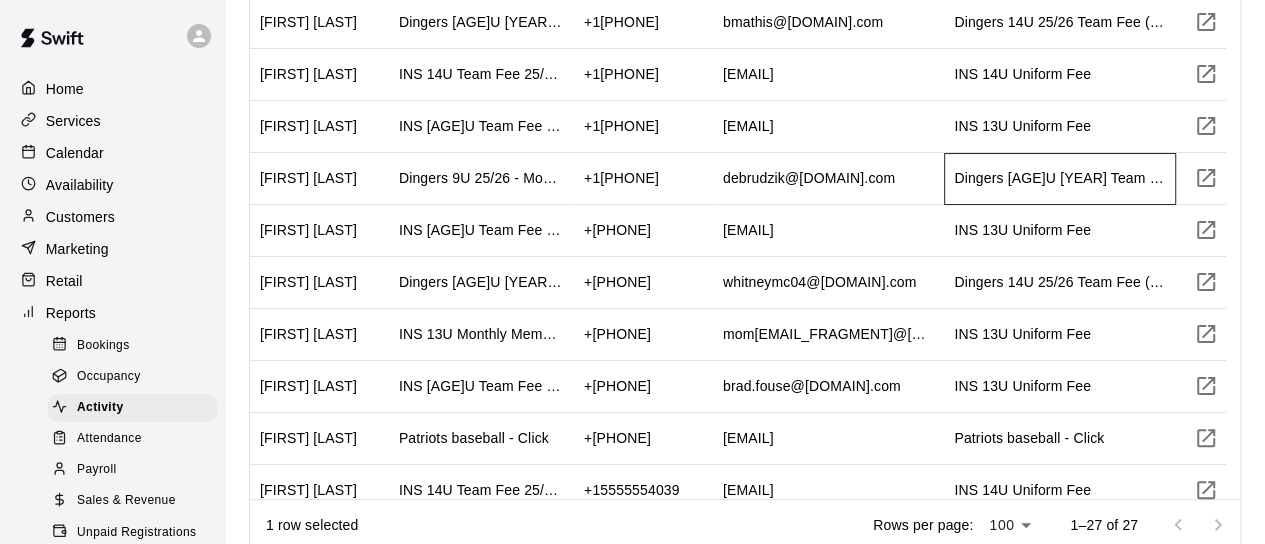 click on "Dingers 11U 25/26 Team Fee (Navy) ,Dingers 11U 25/26 - Navy" at bounding box center (1059, 178) 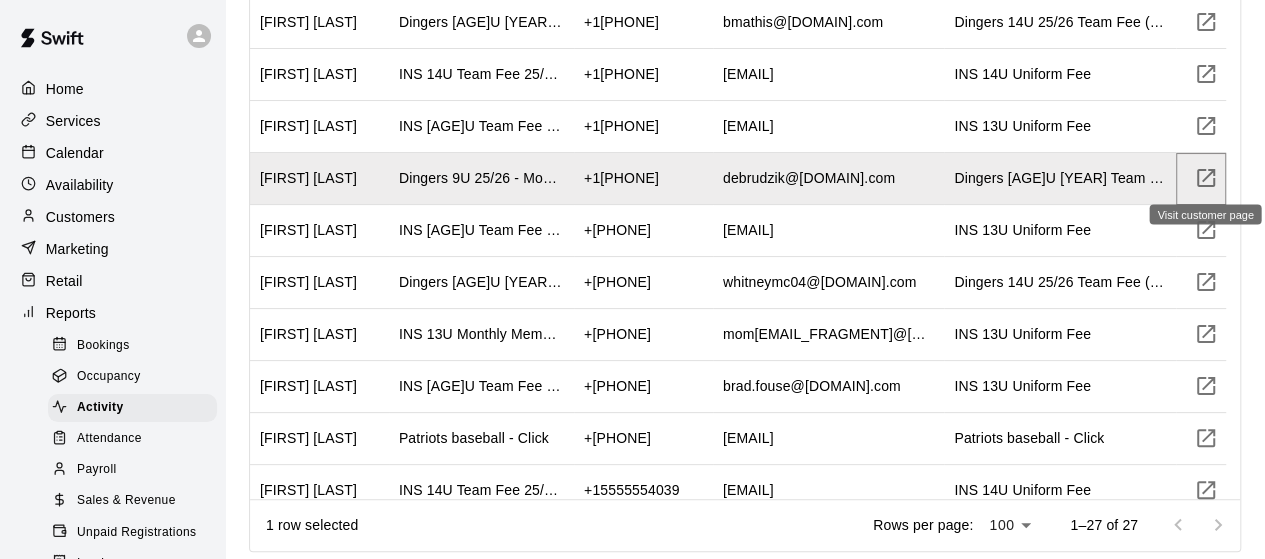 click 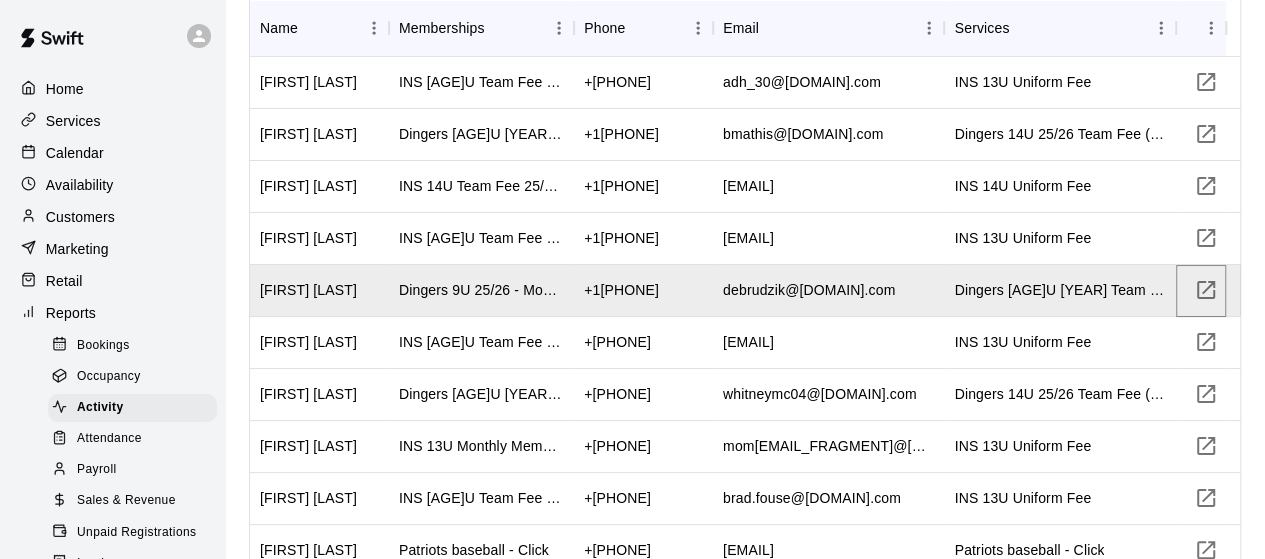scroll, scrollTop: 301, scrollLeft: 0, axis: vertical 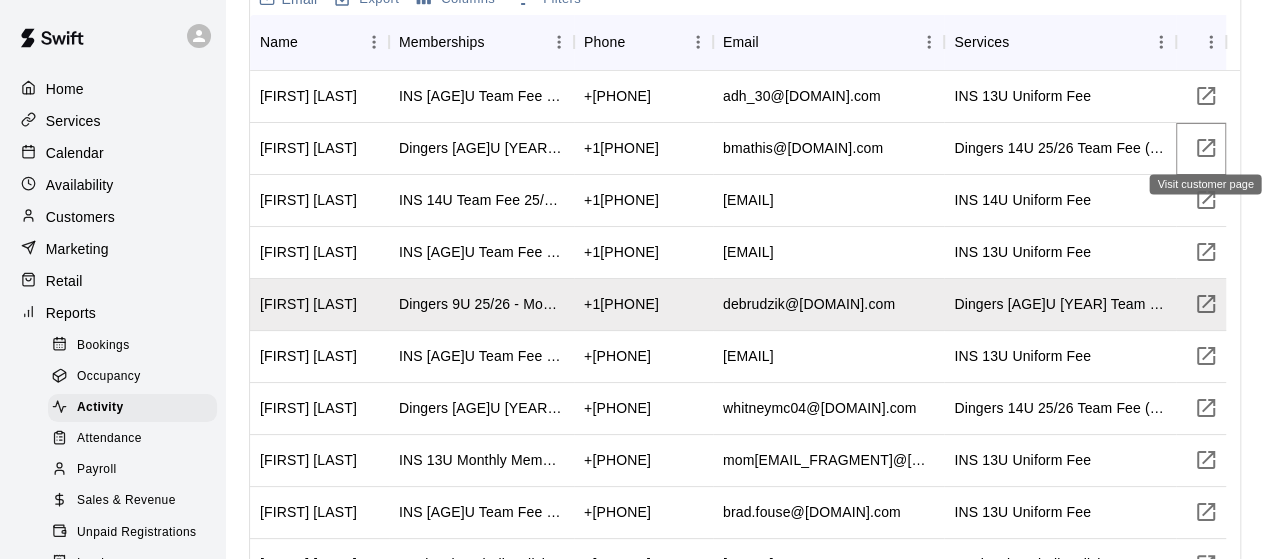 click 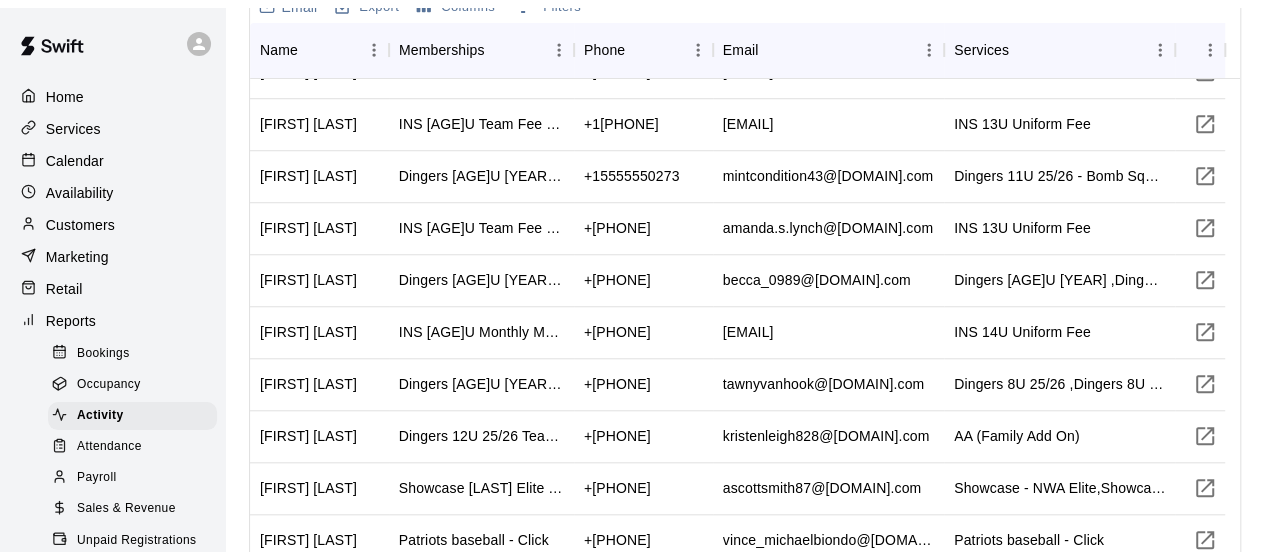 scroll, scrollTop: 849, scrollLeft: 0, axis: vertical 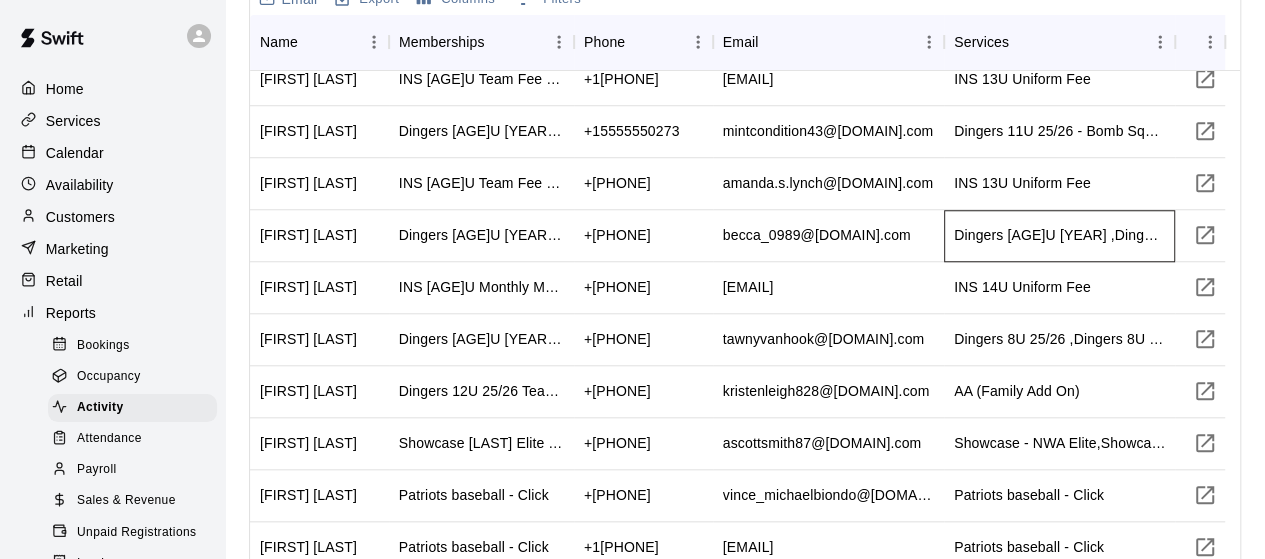 click on "Dingers 8U 25/26 ,Dingers 10U 25/26 - Navy,Dingers 8U 25/26 Team Fee" at bounding box center [1059, 236] 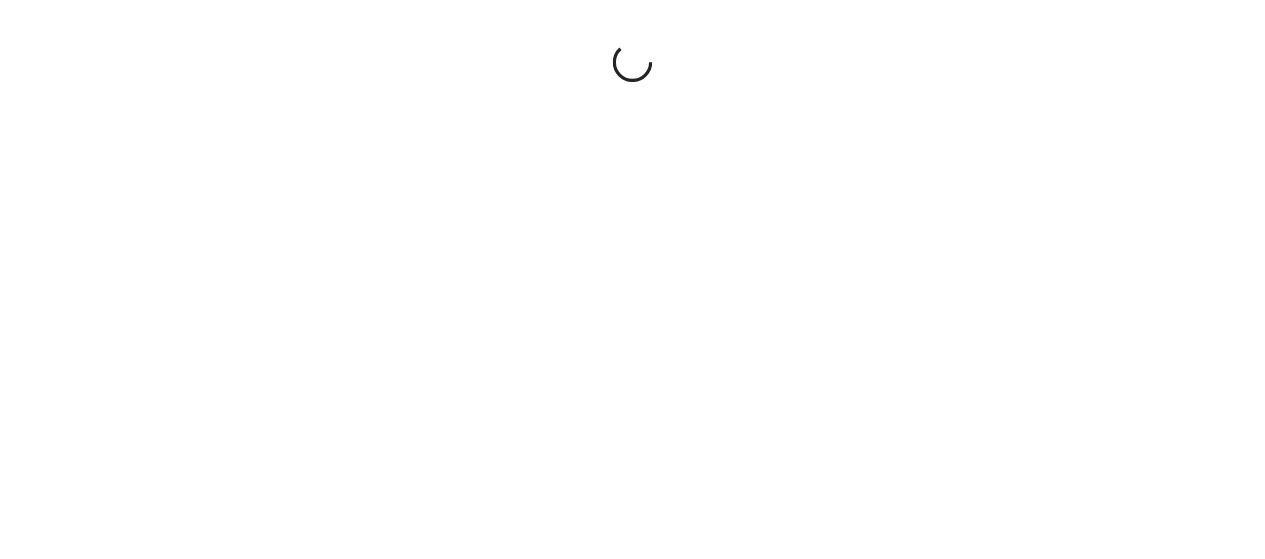 scroll, scrollTop: 0, scrollLeft: 0, axis: both 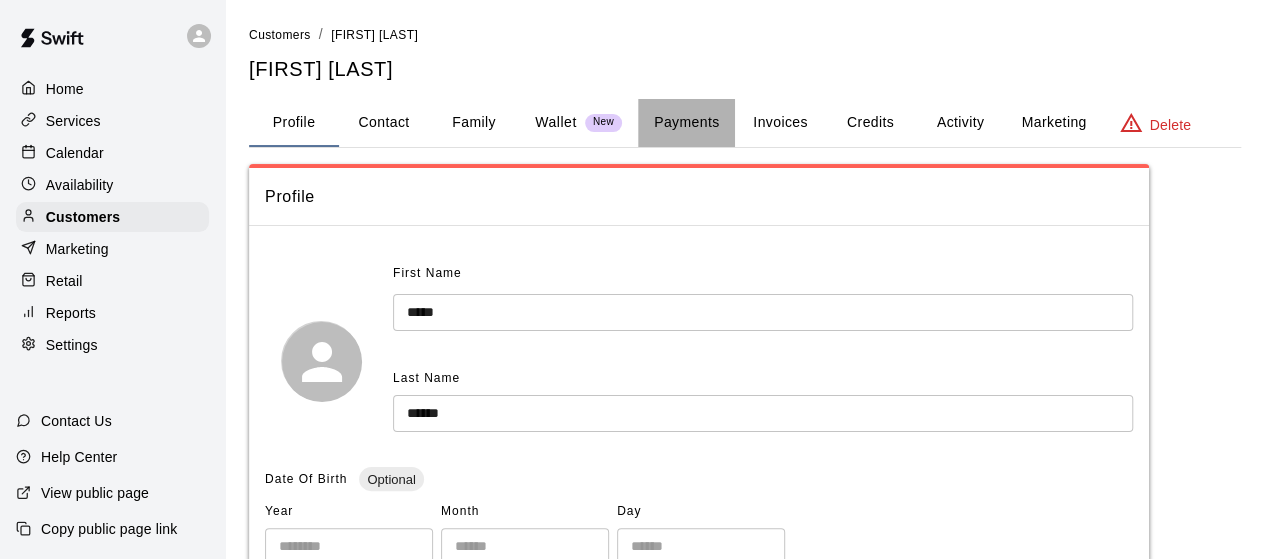 click on "Payments" at bounding box center [686, 123] 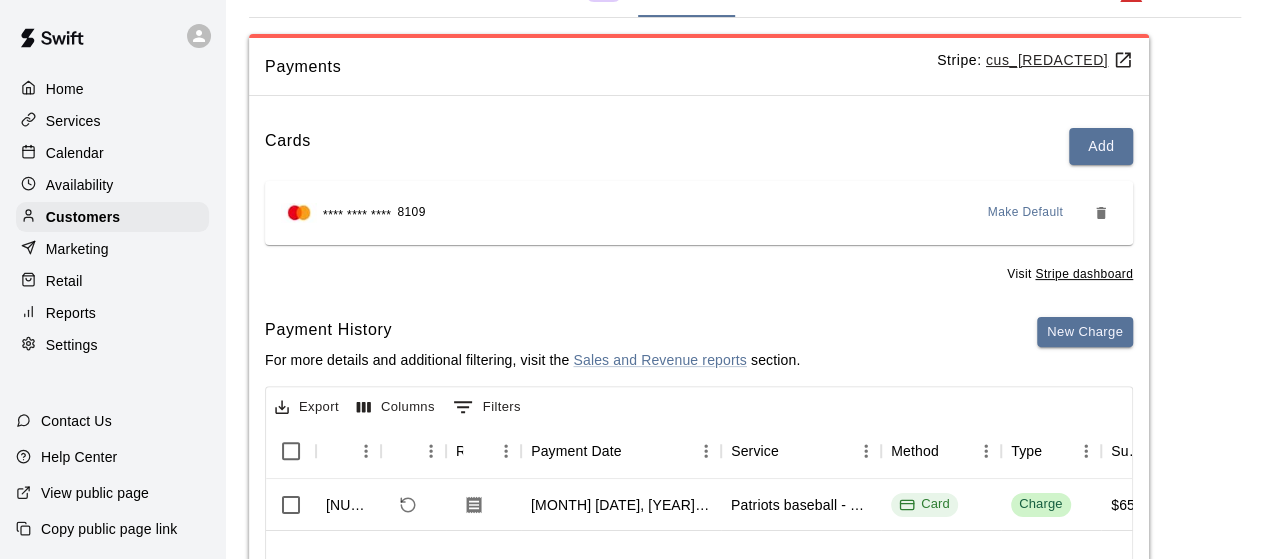 scroll, scrollTop: 164, scrollLeft: 0, axis: vertical 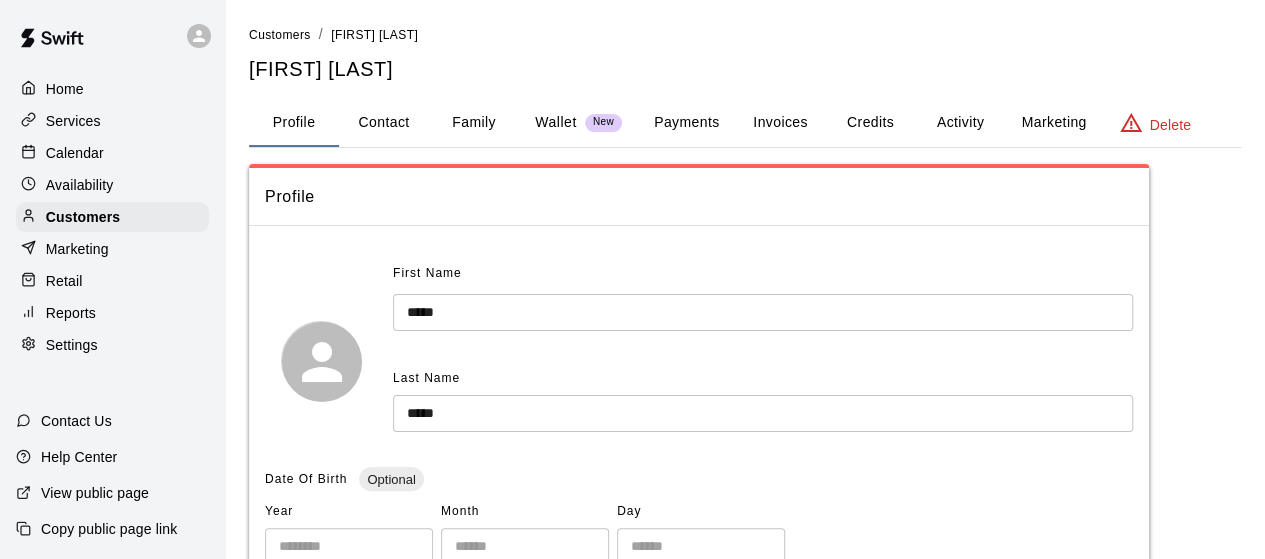click on "Payments" at bounding box center [686, 123] 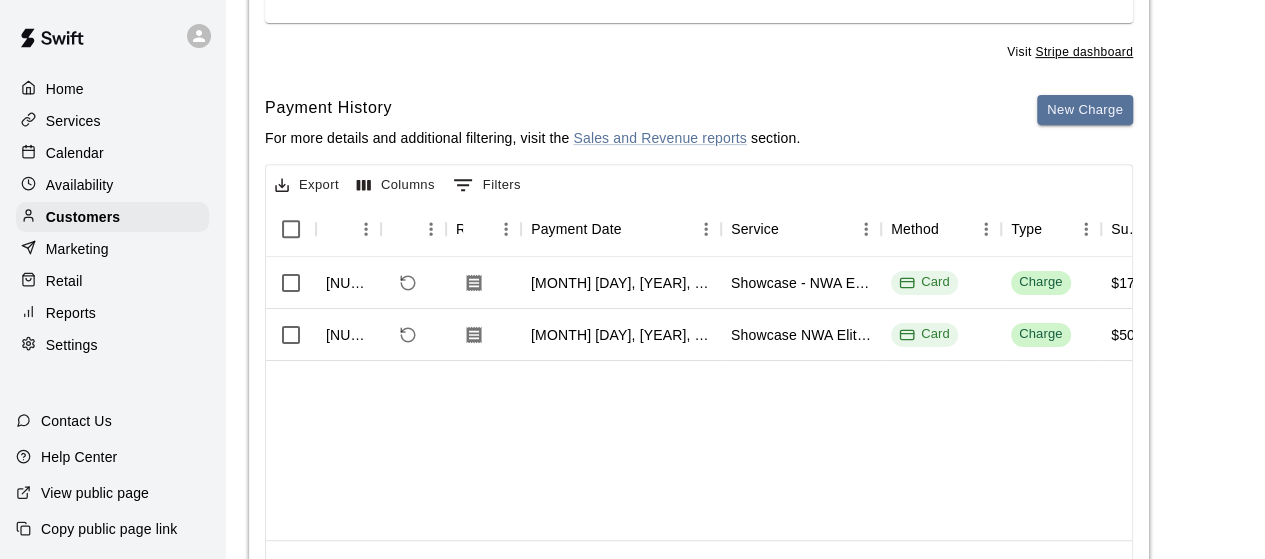 scroll, scrollTop: 373, scrollLeft: 0, axis: vertical 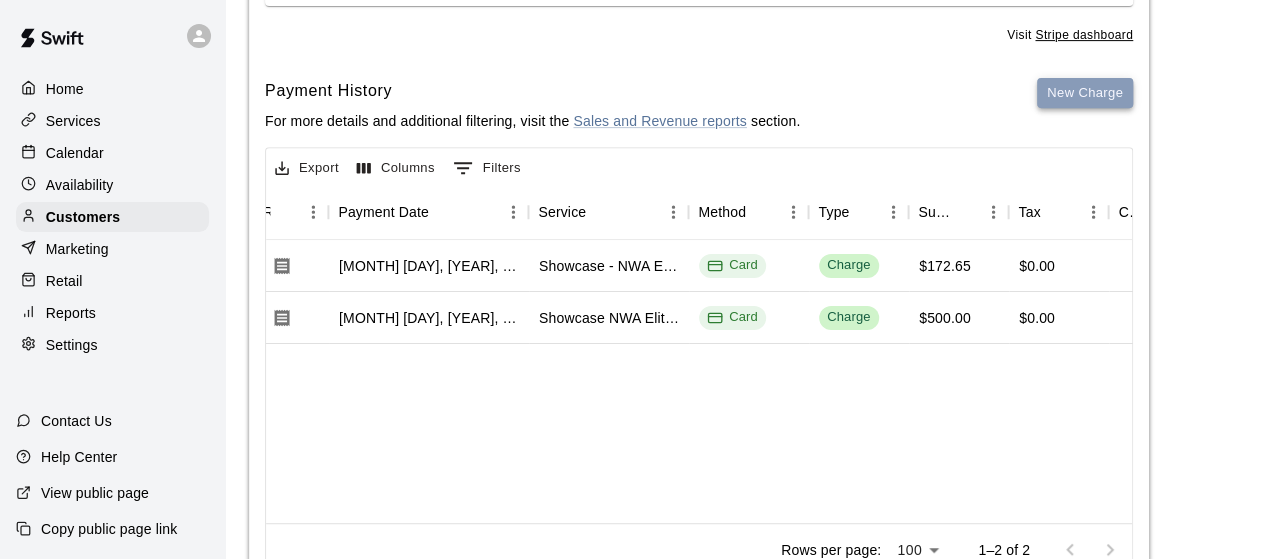 click on "New Charge" at bounding box center [1085, 93] 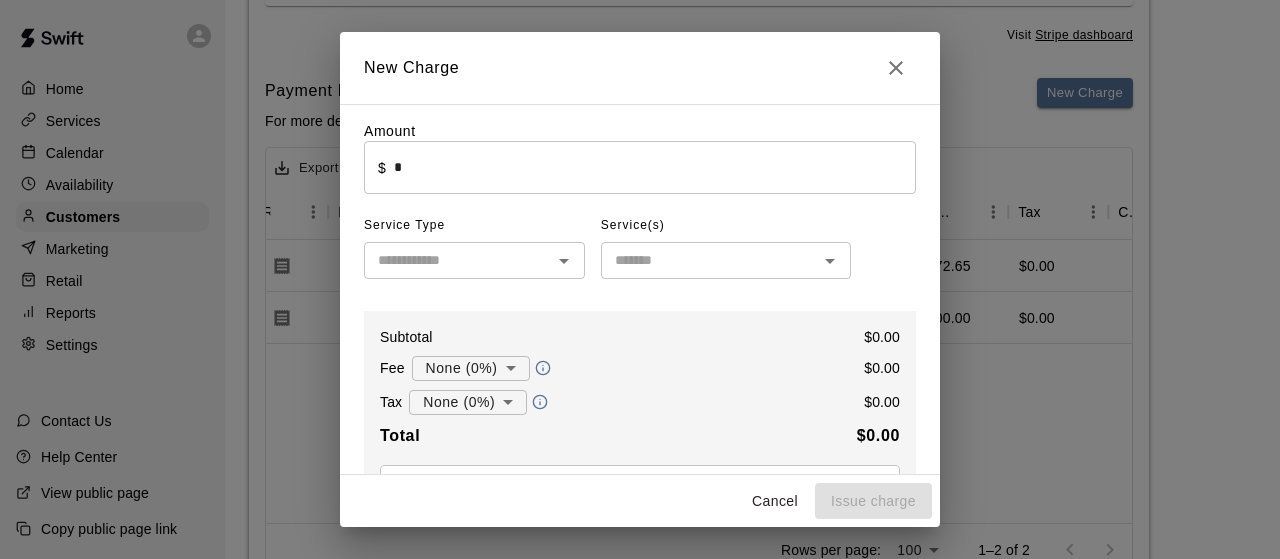 drag, startPoint x: 501, startPoint y: 67, endPoint x: 355, endPoint y: 109, distance: 151.92104 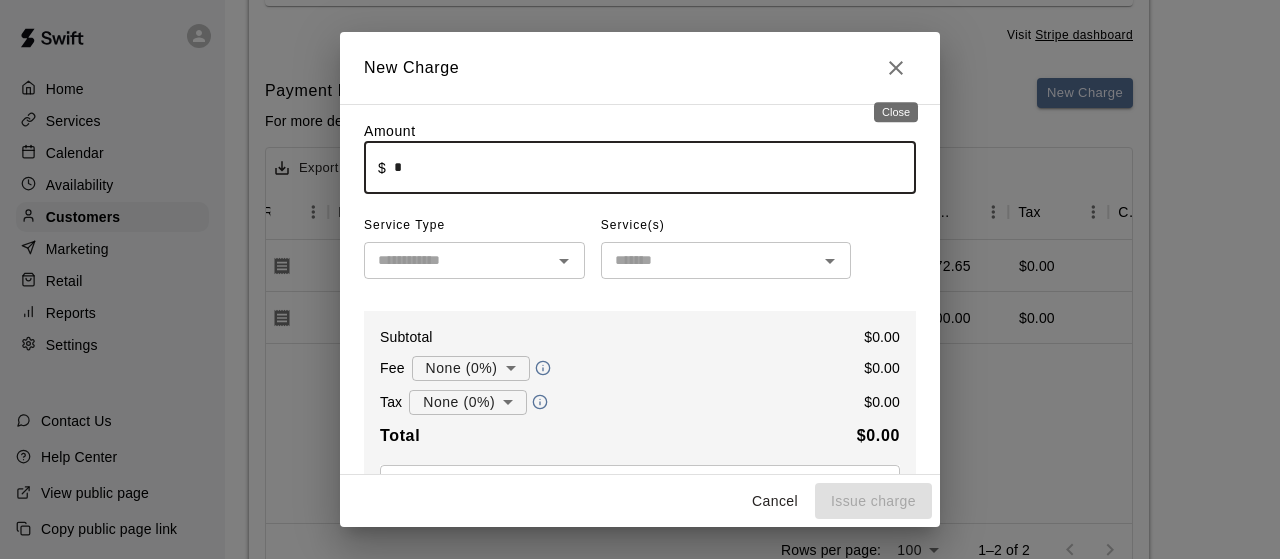 click 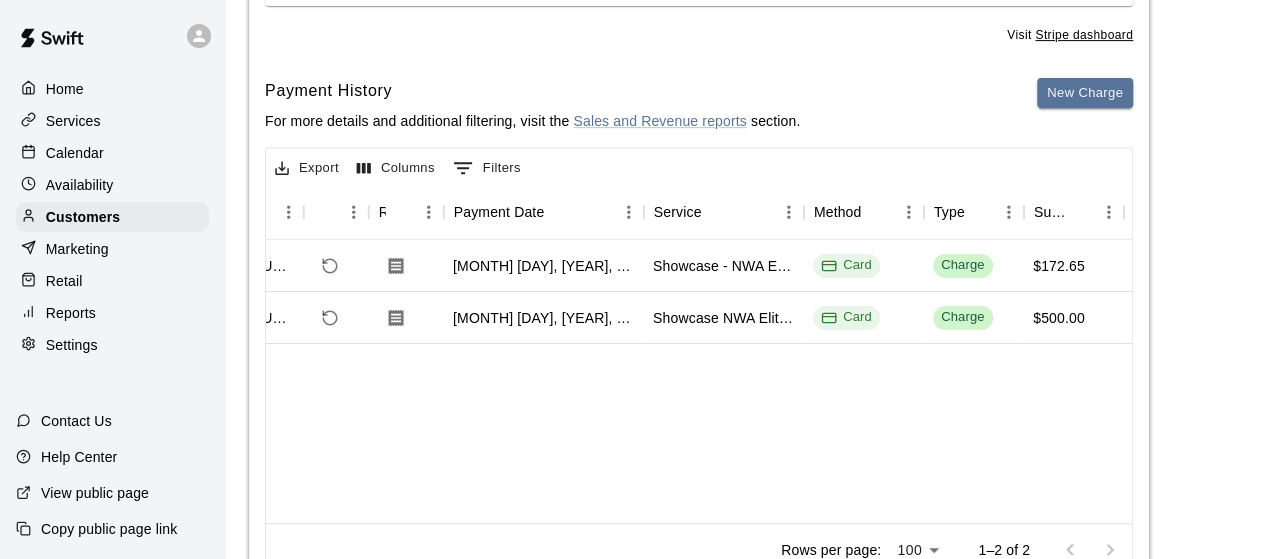 scroll, scrollTop: 0, scrollLeft: 77, axis: horizontal 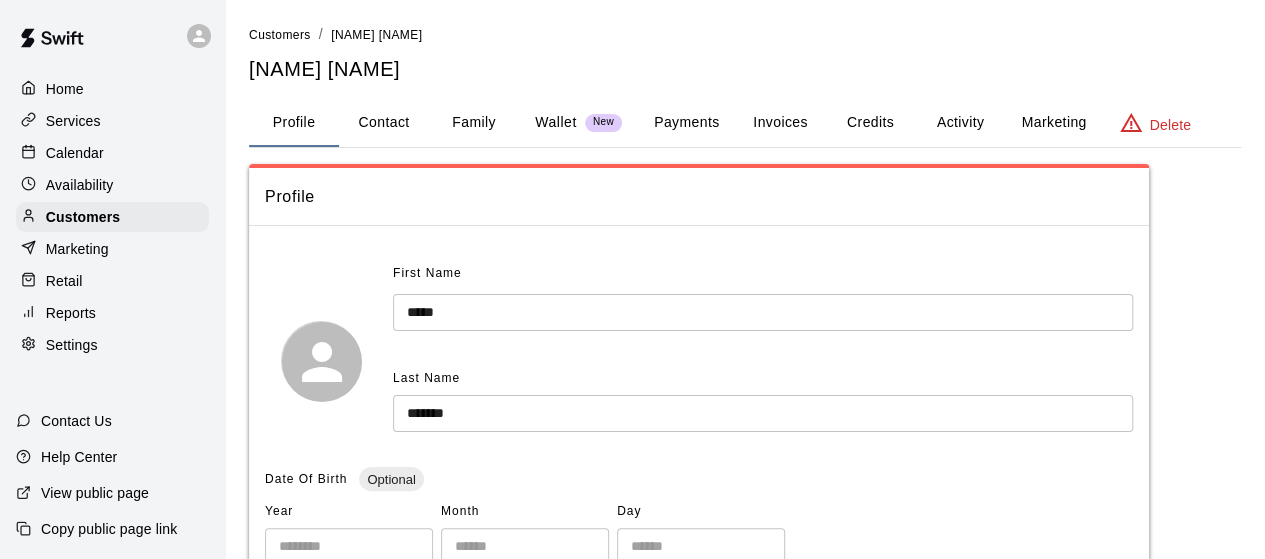 click on "Payments" at bounding box center (686, 123) 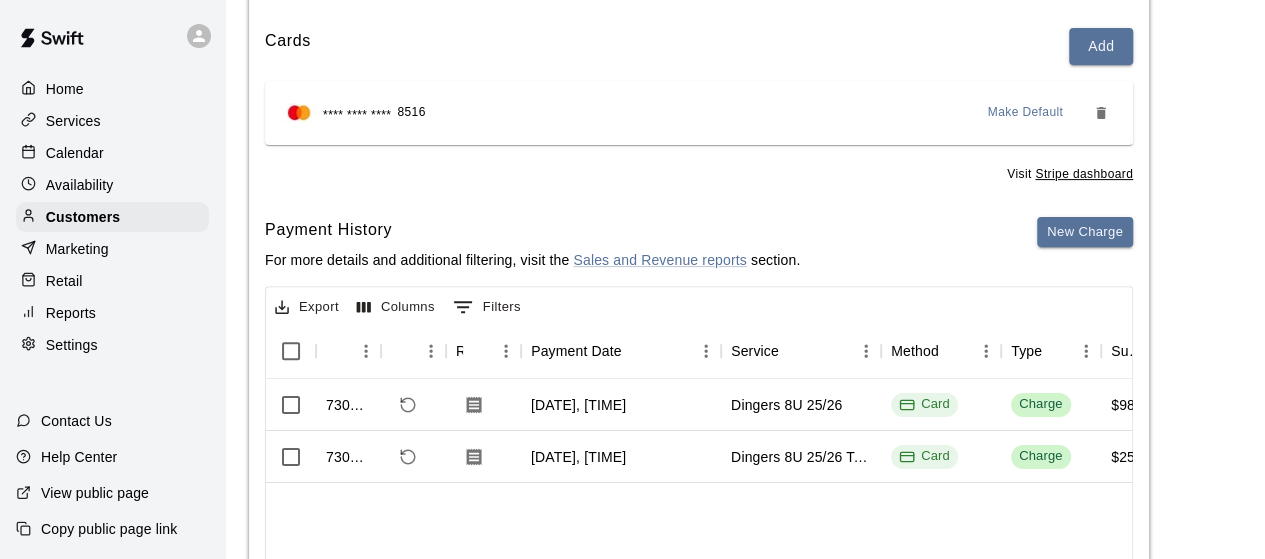 scroll, scrollTop: 230, scrollLeft: 0, axis: vertical 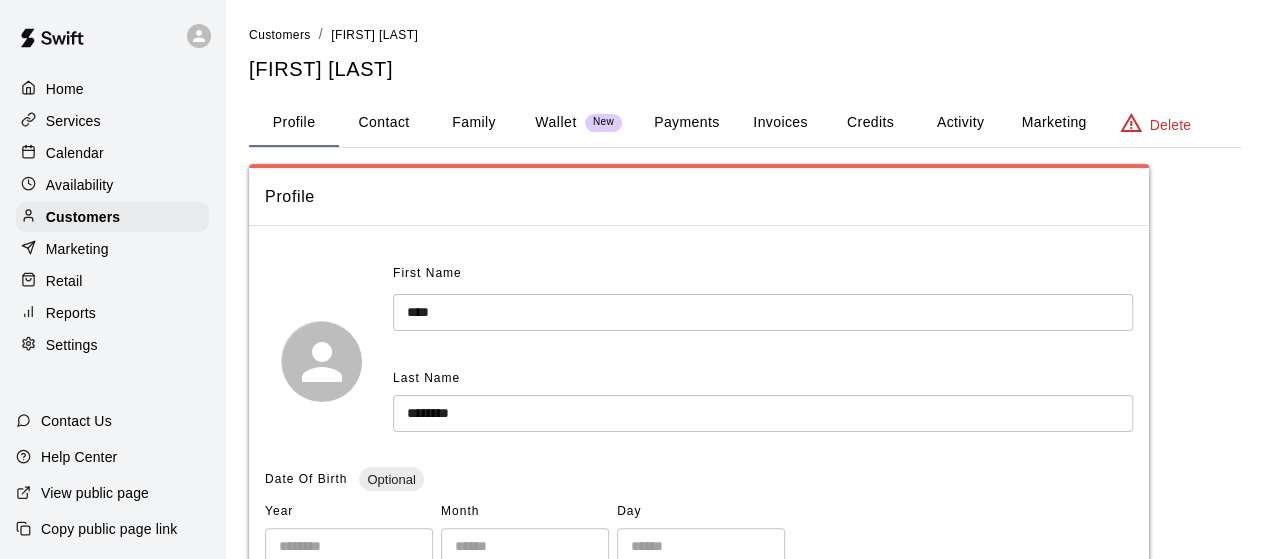 click on "Payments" at bounding box center [686, 123] 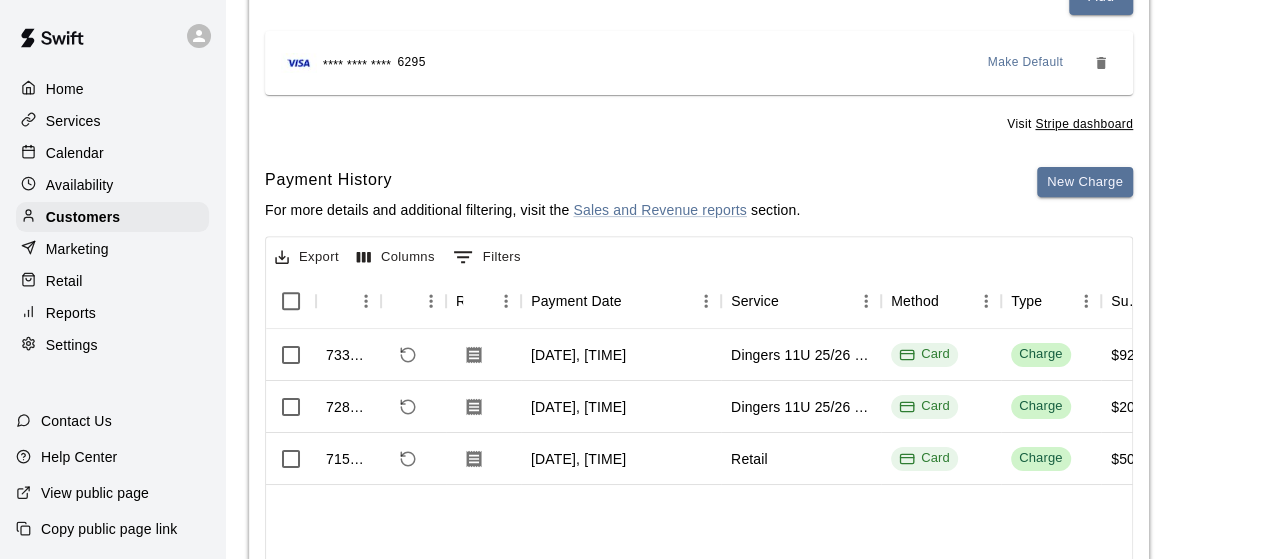 scroll, scrollTop: 397, scrollLeft: 0, axis: vertical 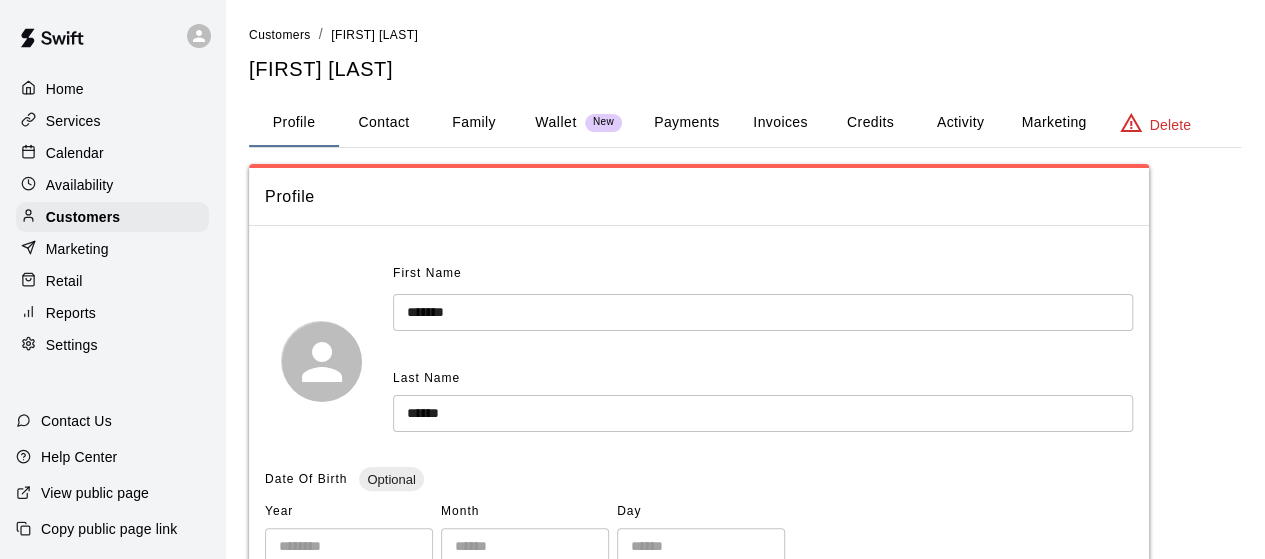 click on "Payments" at bounding box center (686, 123) 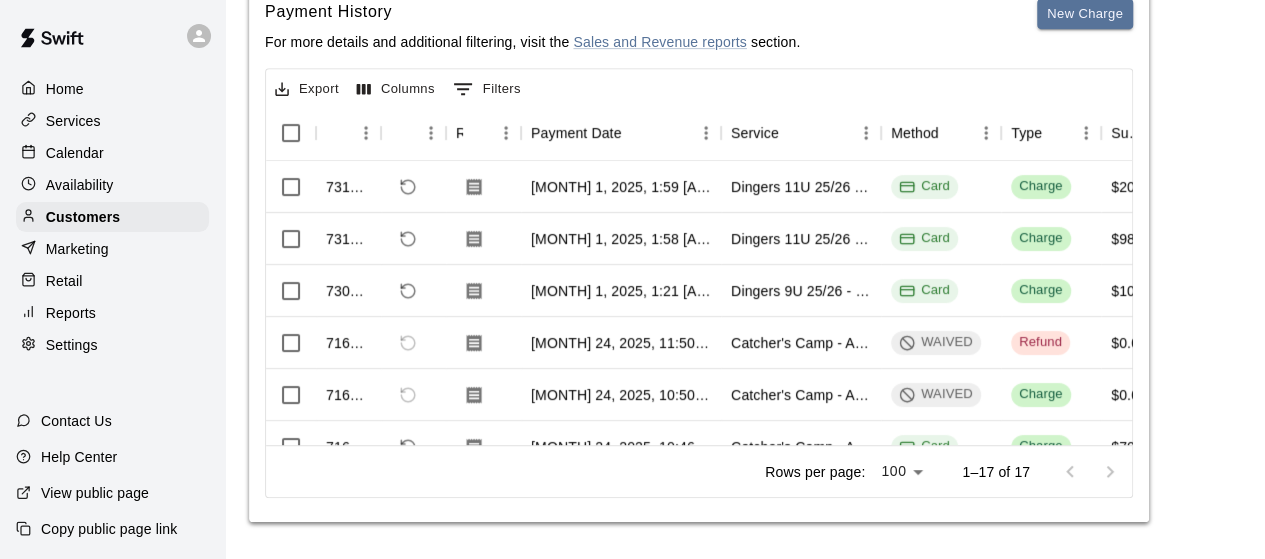 scroll, scrollTop: 449, scrollLeft: 0, axis: vertical 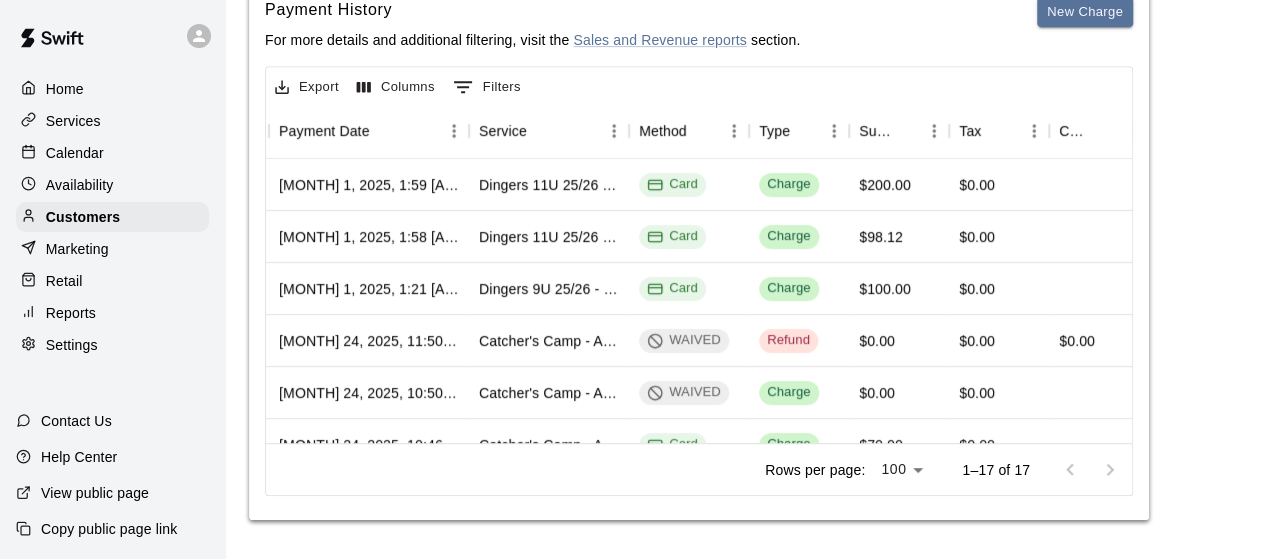 type 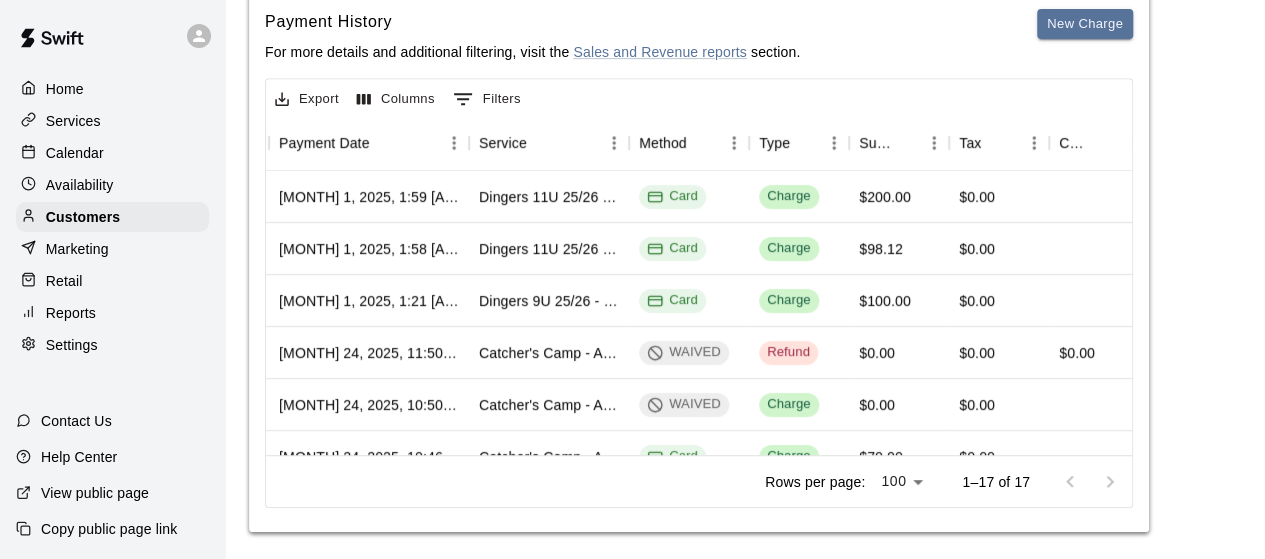 scroll, scrollTop: 435, scrollLeft: 0, axis: vertical 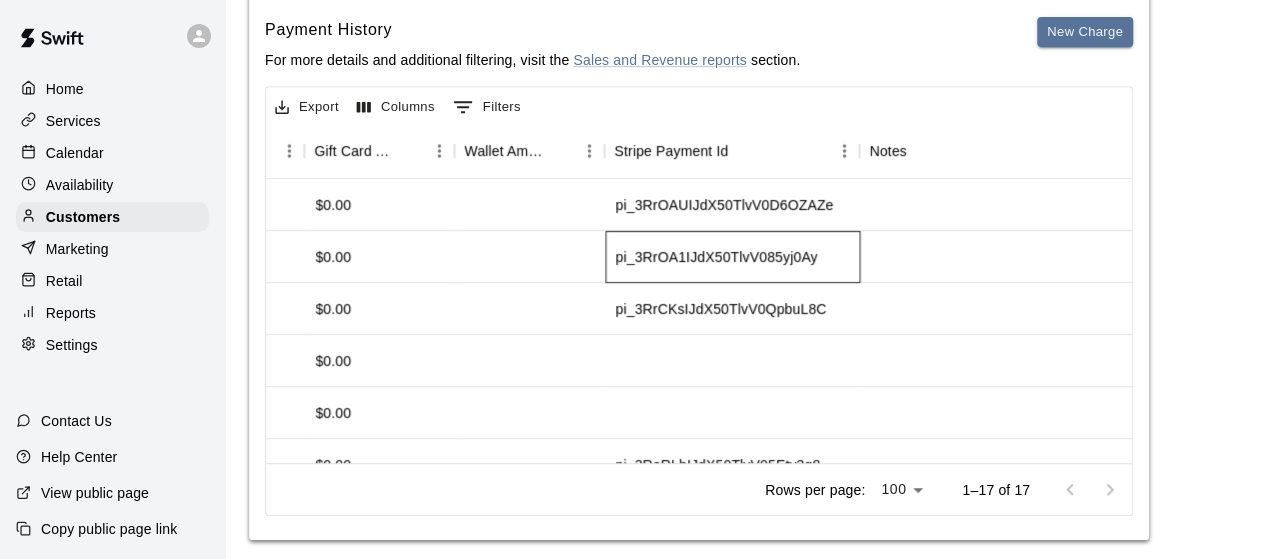 click on "pi_3RrOA1IJdX50TlvV085yj0Ay" at bounding box center [716, 257] 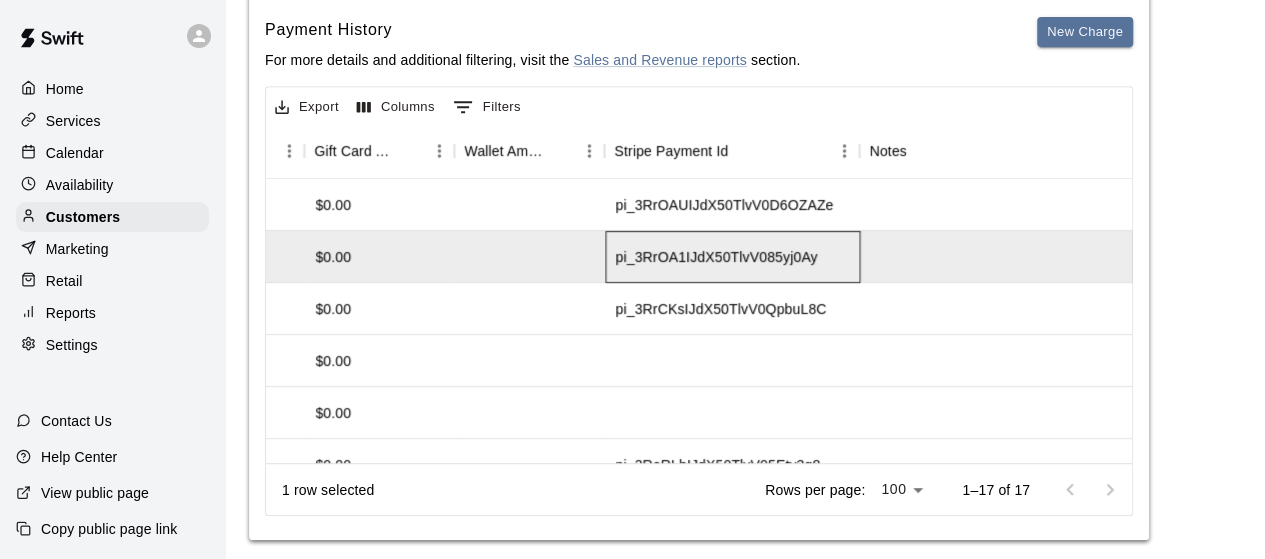 click on "pi_3RrOA1IJdX50TlvV085yj0Ay" at bounding box center (716, 257) 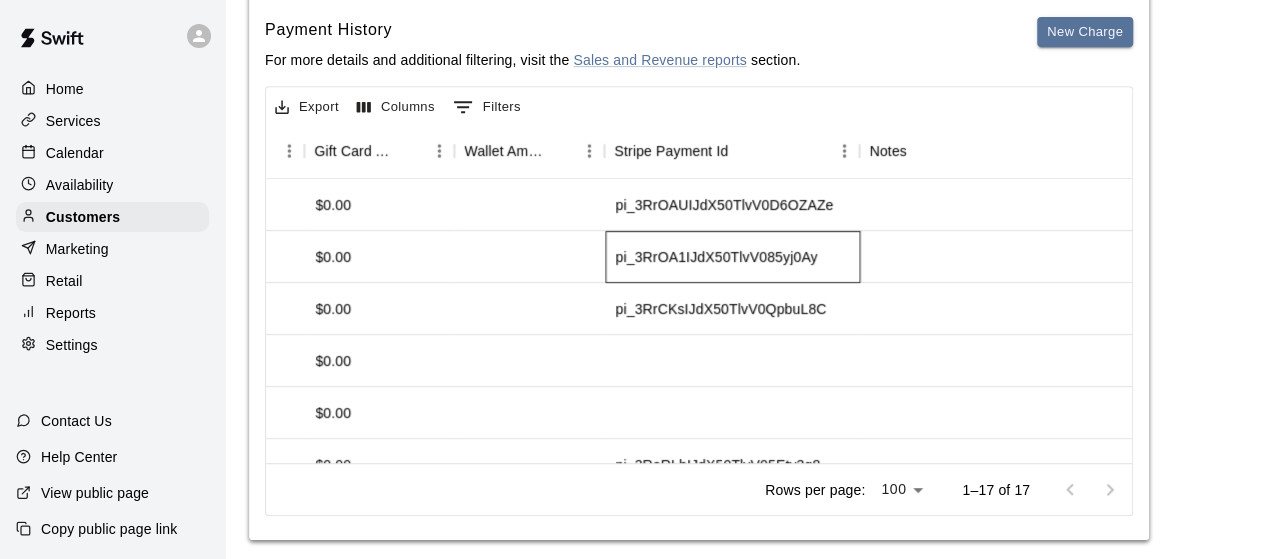 click on "pi_3RrOA1IJdX50TlvV085yj0Ay" at bounding box center [716, 257] 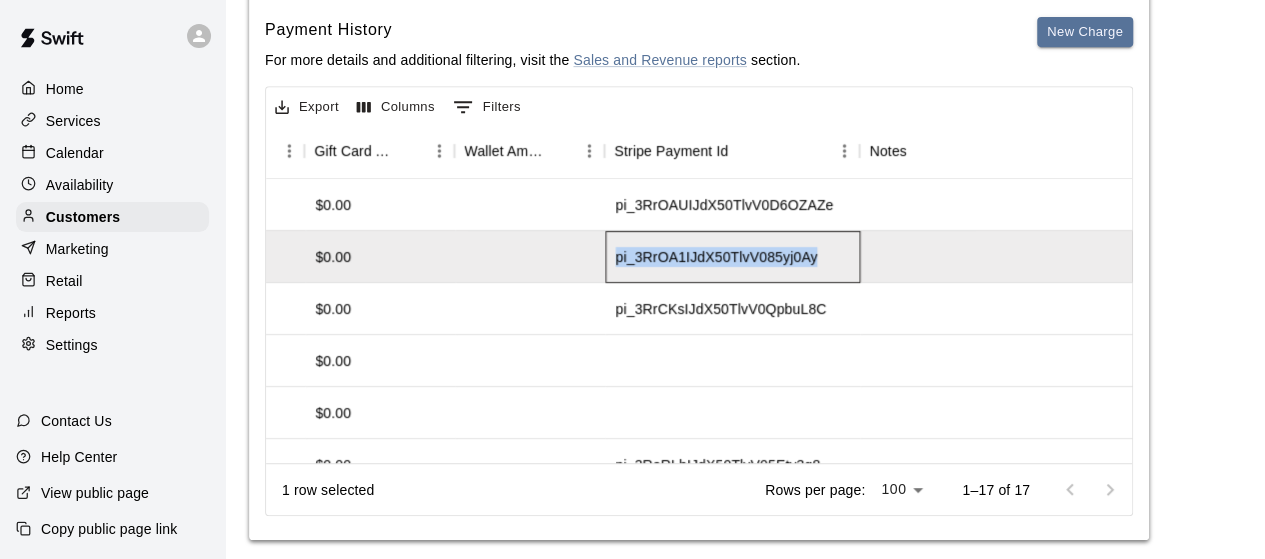click on "pi_3RrOA1IJdX50TlvV085yj0Ay" at bounding box center (716, 257) 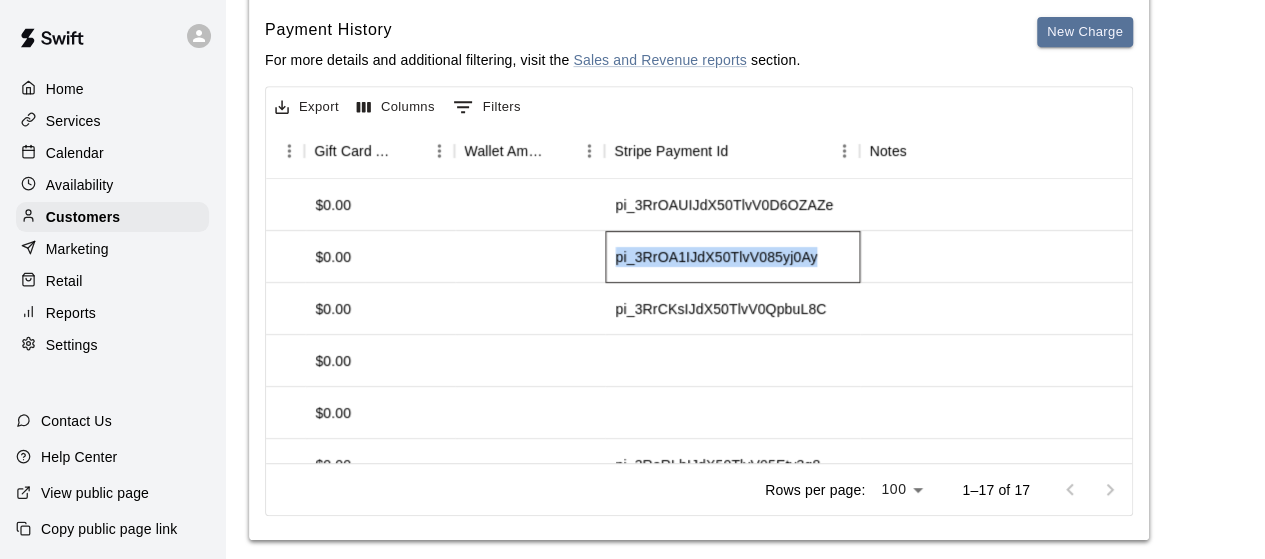 click on "pi_3RrOA1IJdX50TlvV085yj0Ay" at bounding box center [716, 257] 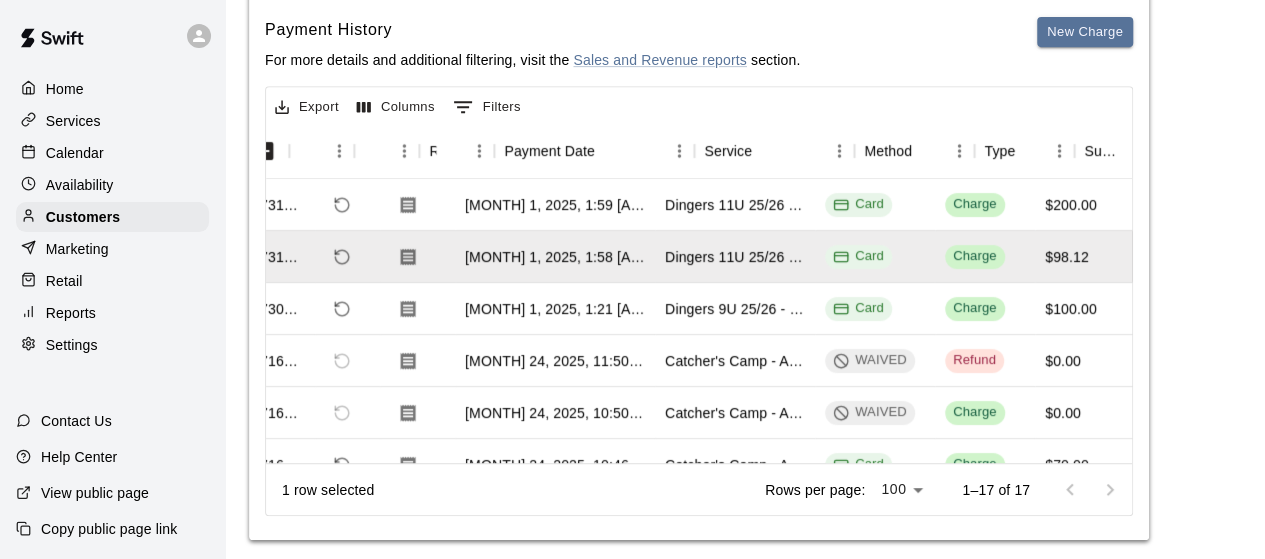 scroll, scrollTop: 0, scrollLeft: 0, axis: both 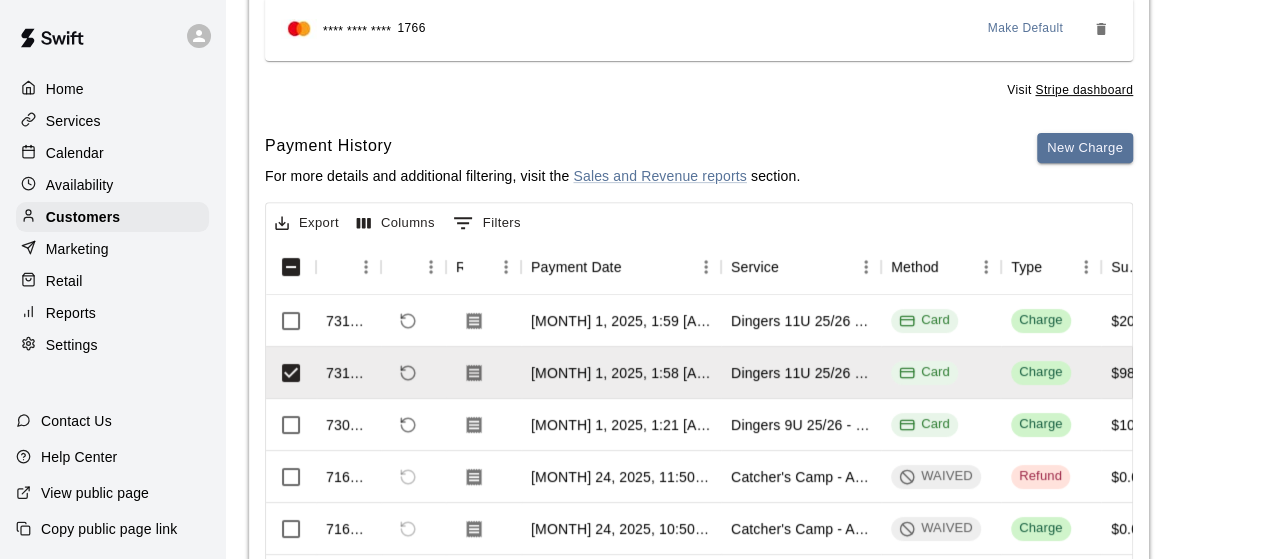 click on "Payments Stripe:   cus_RC6Ys3jNMw5Ujj Cards Add **** **** **** 1766 Make Default Visit   Stripe dashboard   Payment History For more details and additional filtering,   visit the   Sales and Revenue reports   section. New Charge Export Columns 0 Filters Id Refund Receipt Payment Date Service Method Type Subtotal Tax Custom Fee Total 731040 Aug 1, 2025, 1:59 PM Dingers 11U 25/26 Team Fee (Navy)  Card Charge $200.00 $0.00 $200.00 pi_3RrOA1IJdX50TlvV085yj0Ay 731037 Aug 1, 2025, 1:58 PM Dingers 11U 25/26 - Navy Card Charge $98.12 $0.00 $98.12 730044 Aug 1, 2025, 1:21 AM Dingers 9U 25/26 - Moore Card Charge $100.00 $0.00 $100.00 716569 Jul 24, 2025, 11:50 AM Catcher's Camp - Ages 14-18 WAIVED Refund $0.00 $0.00 $0.00 $0.00 716447 Jul 24, 2025, 10:50 AM Catcher's Camp - Ages 9-13 WAIVED Charge $0.00 $0.00 $0.00 716441 Jul 24, 2025, 10:46 AM Catcher's Camp - Ages 14-18 Card Charge $70.00 $0.00 $70.00 694839 Jul 11, 2025, 2:49 PM Dingers 9U 25/26 - Moore WAIVED Charge $0.00 $0.00 $0.00 664821 Jun 23, 2025, 8:10 PM" at bounding box center (745, 253) 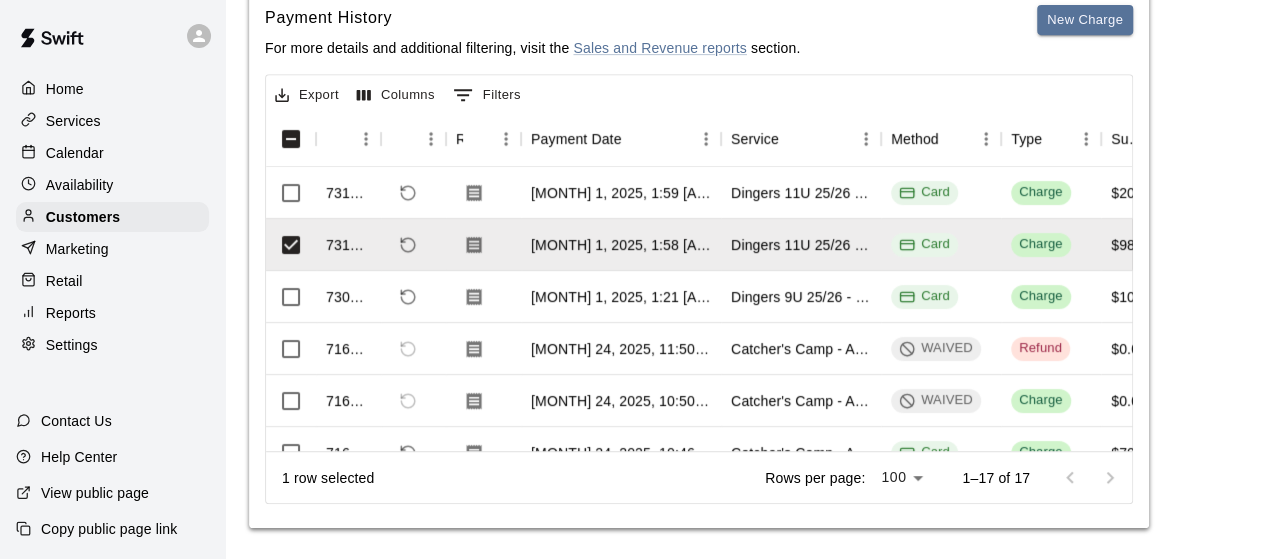 scroll, scrollTop: 444, scrollLeft: 0, axis: vertical 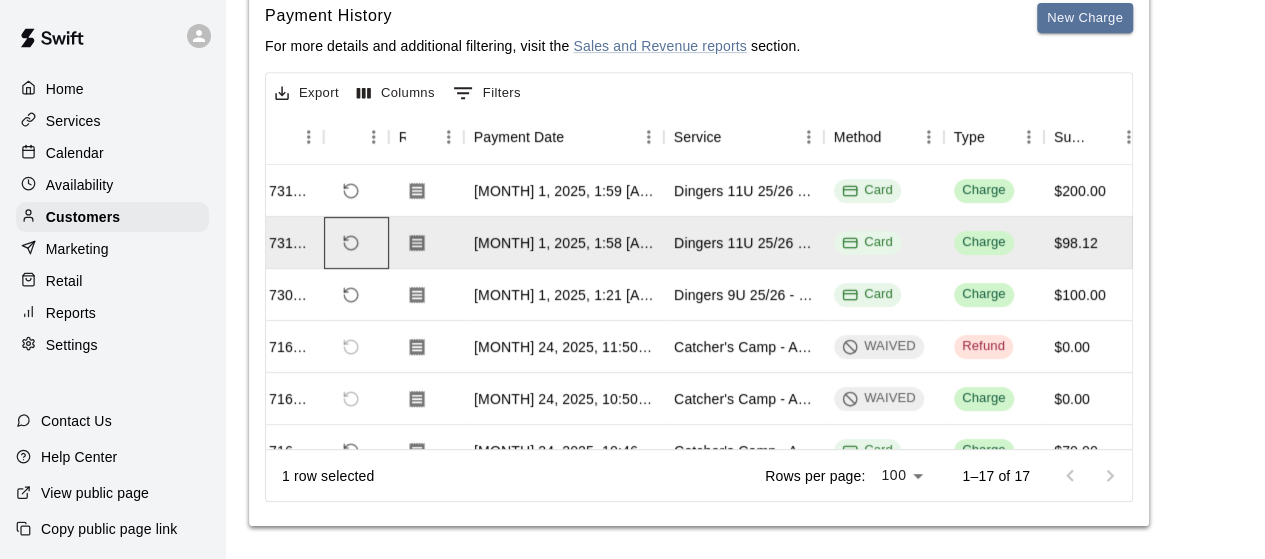 click at bounding box center [356, 243] 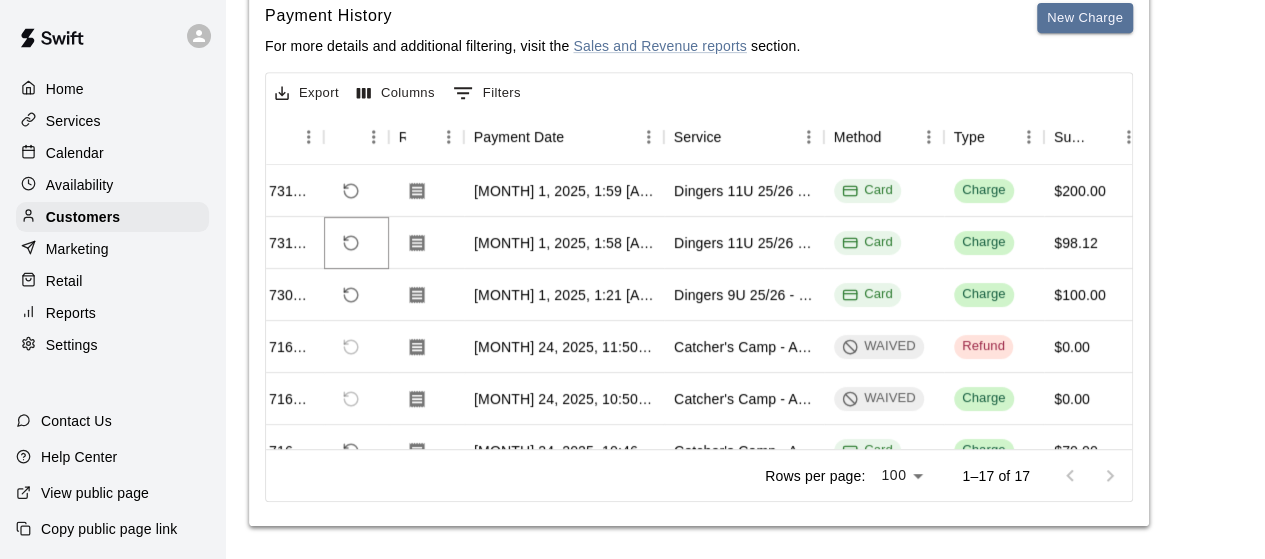 click 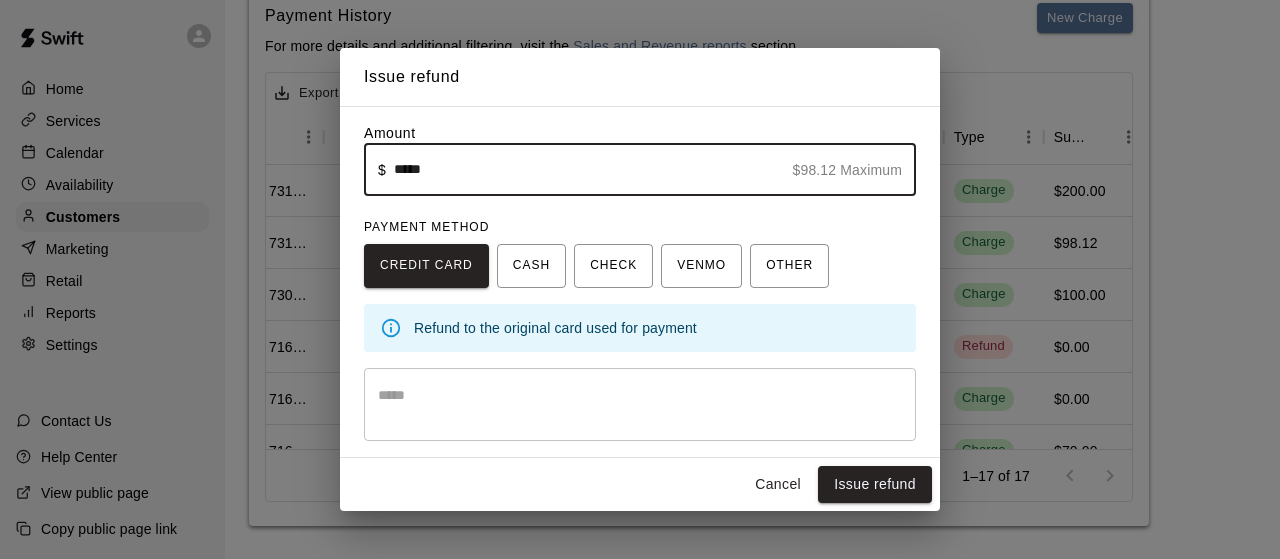 click on "*****" at bounding box center [589, 169] 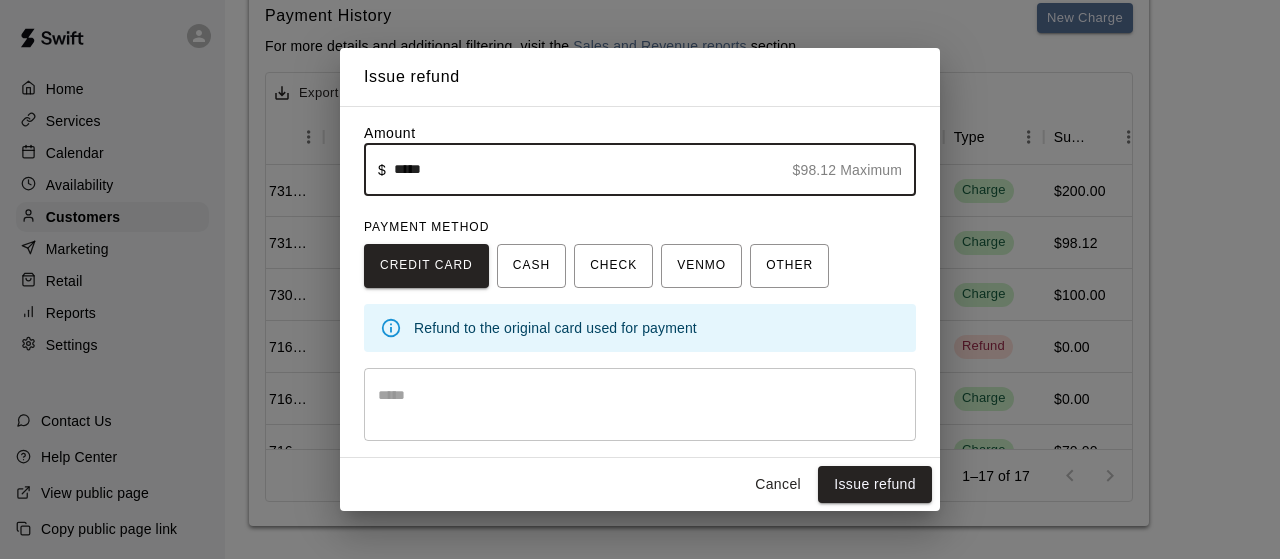 type on "*****" 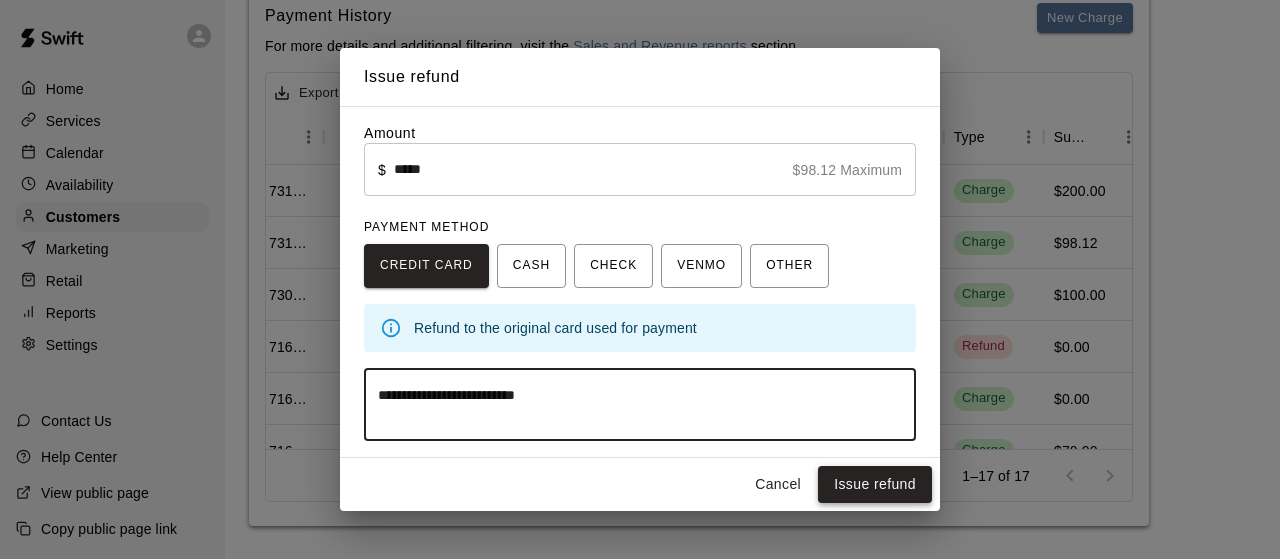 type on "**********" 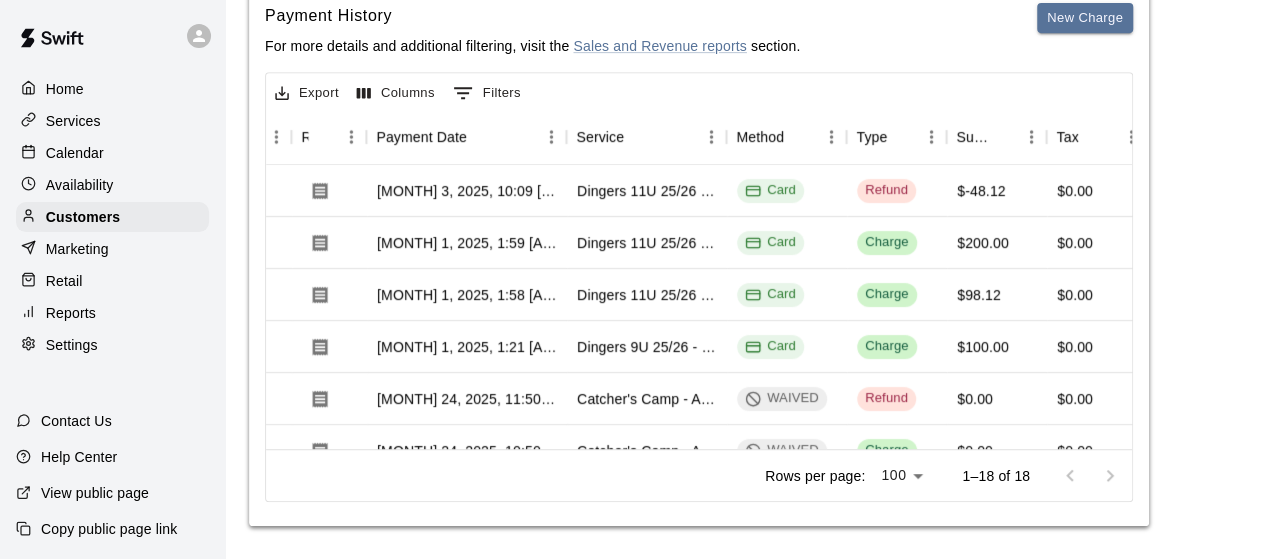 scroll, scrollTop: 0, scrollLeft: 153, axis: horizontal 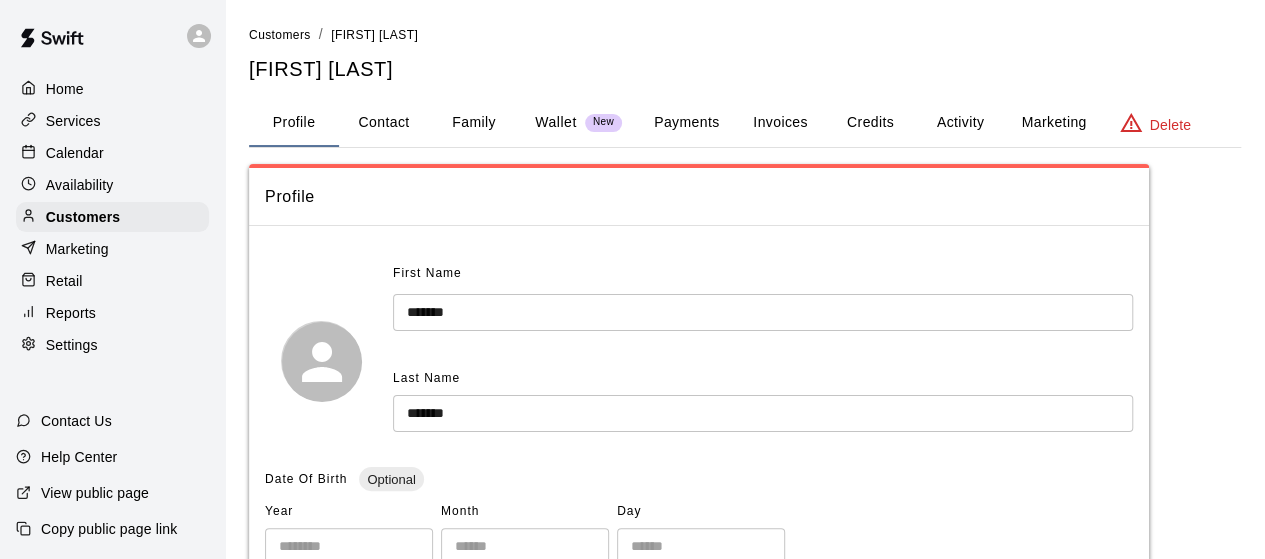 click on "Payments" at bounding box center [686, 123] 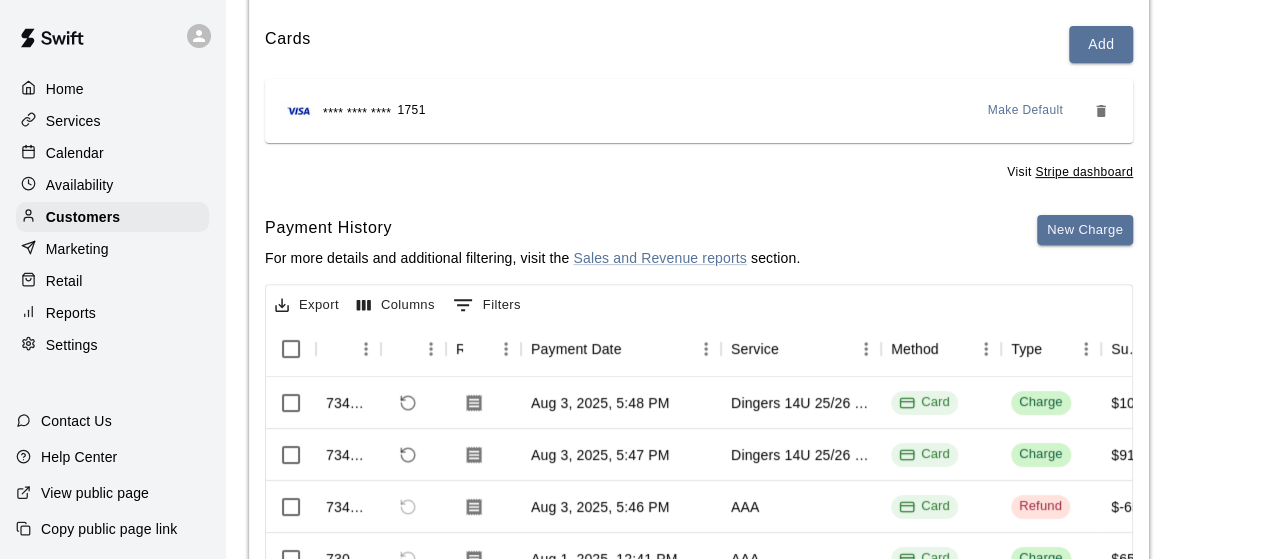 scroll, scrollTop: 233, scrollLeft: 0, axis: vertical 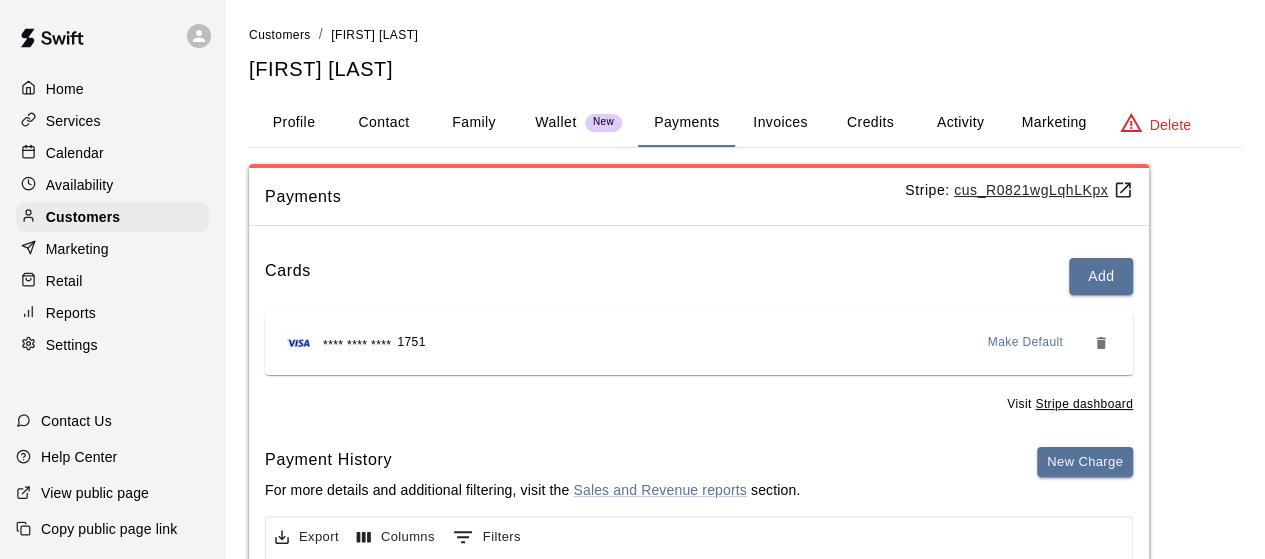 click on "Invoices" at bounding box center (780, 123) 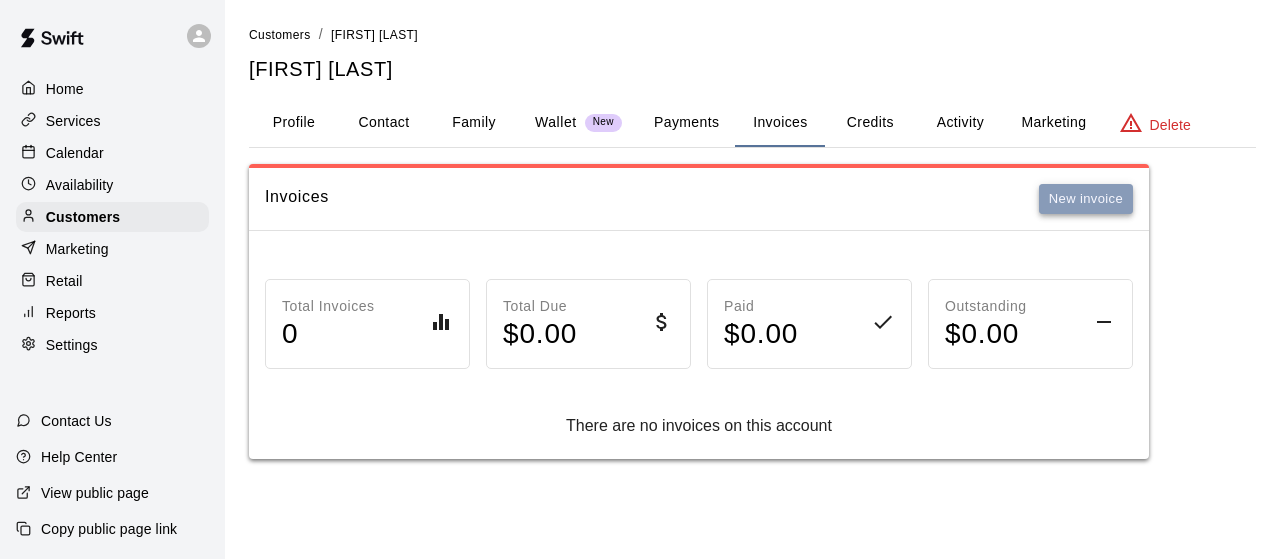 click on "New invoice" at bounding box center (1086, 199) 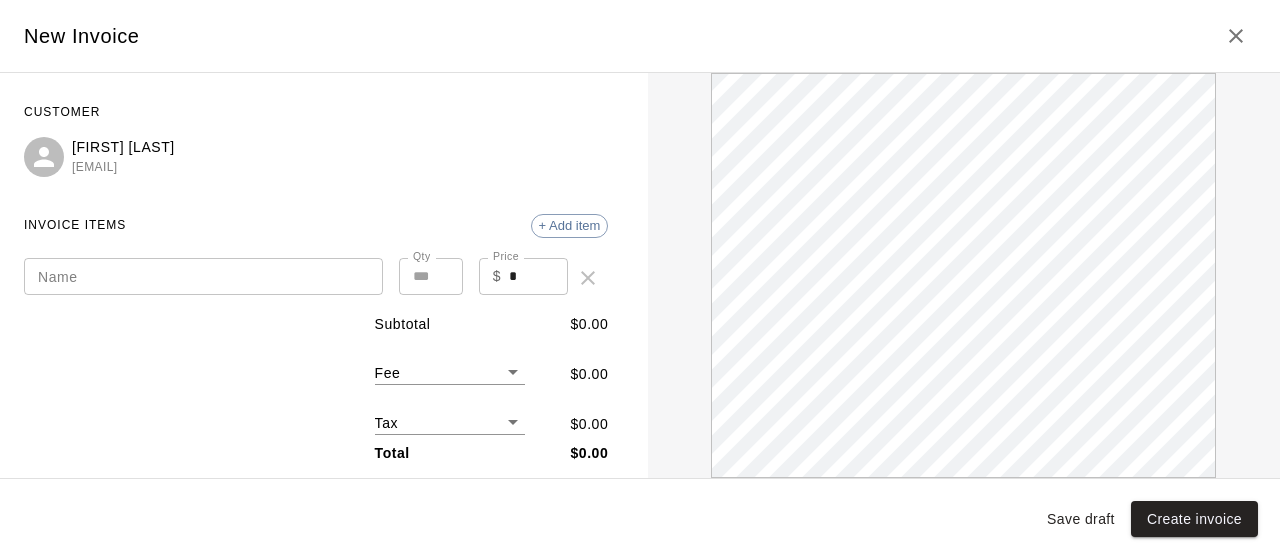 scroll, scrollTop: 0, scrollLeft: 0, axis: both 